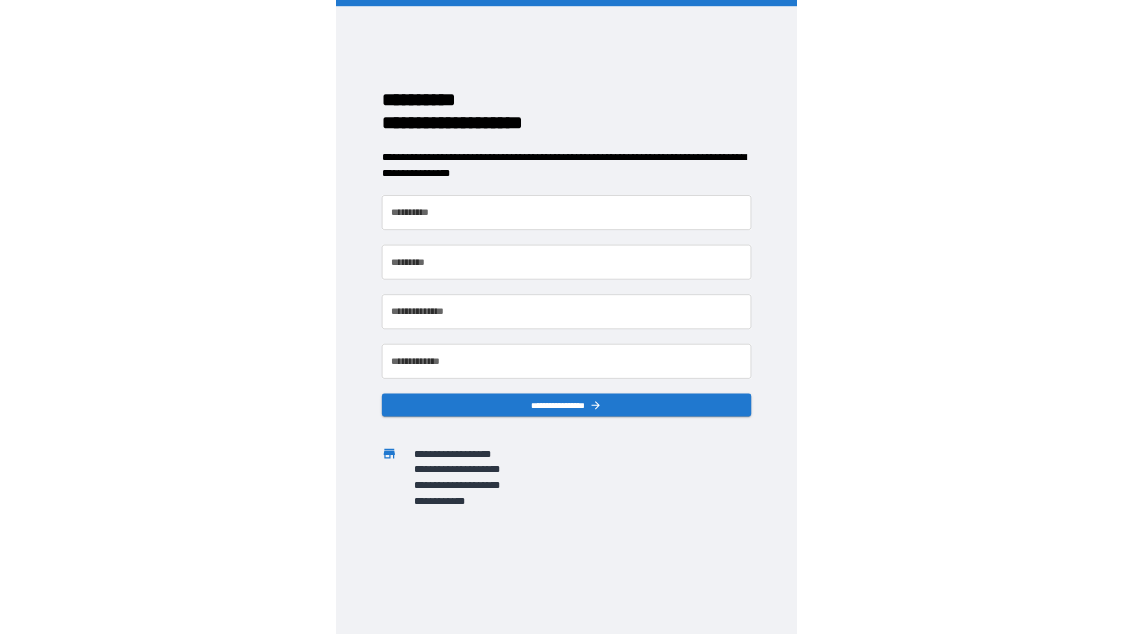 scroll, scrollTop: 0, scrollLeft: 0, axis: both 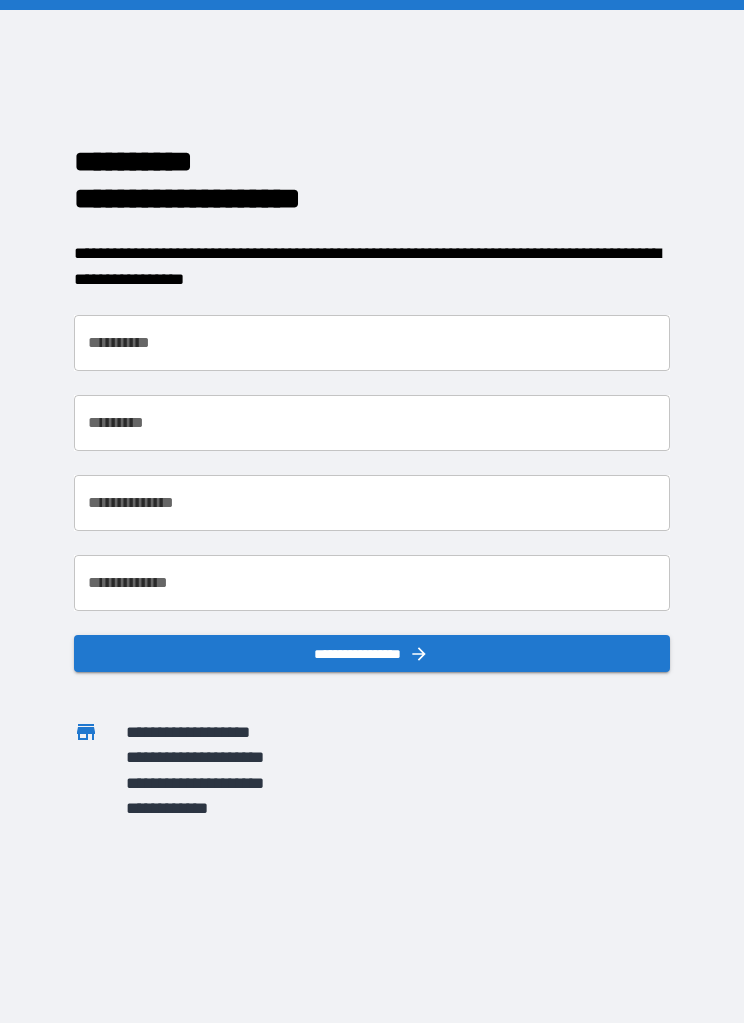 click on "**********" at bounding box center [371, 343] 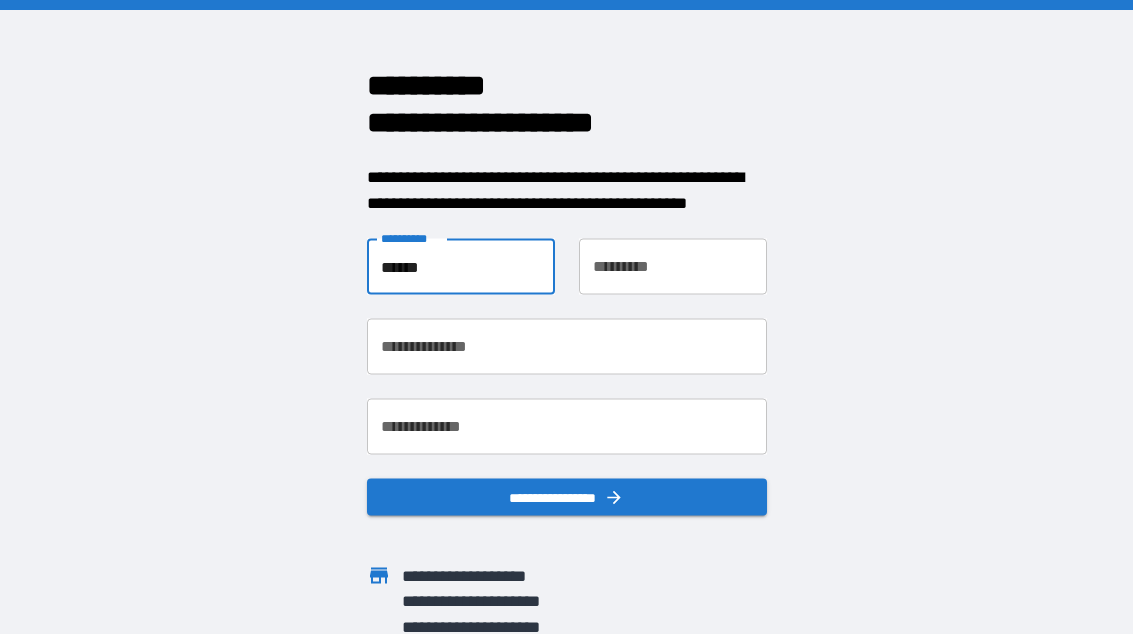 type on "******" 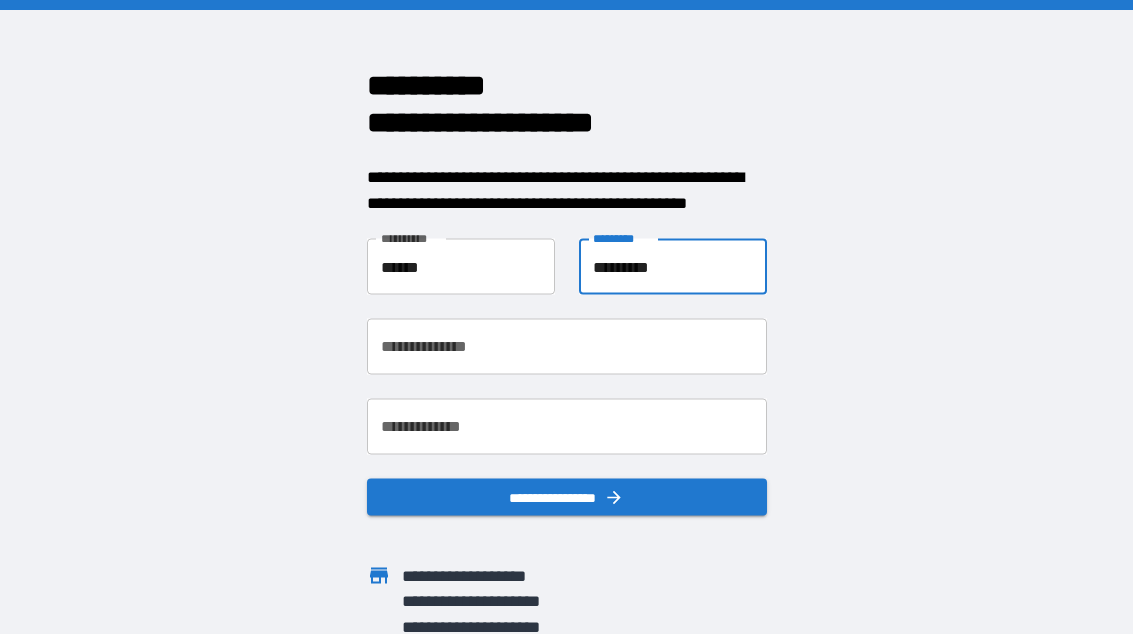 type on "*********" 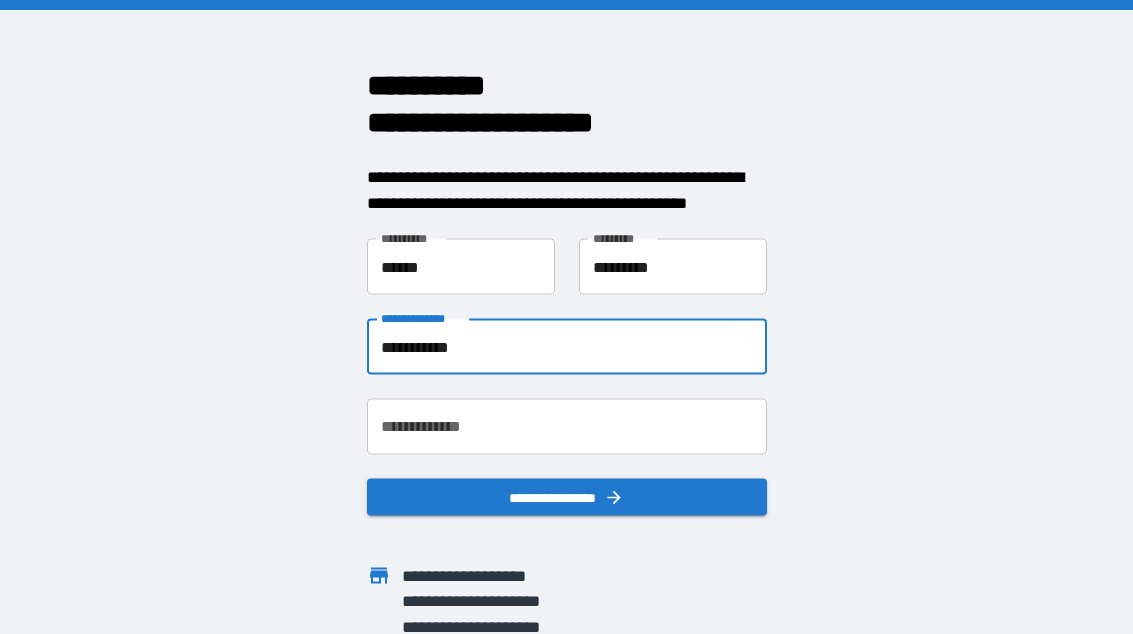 type on "**********" 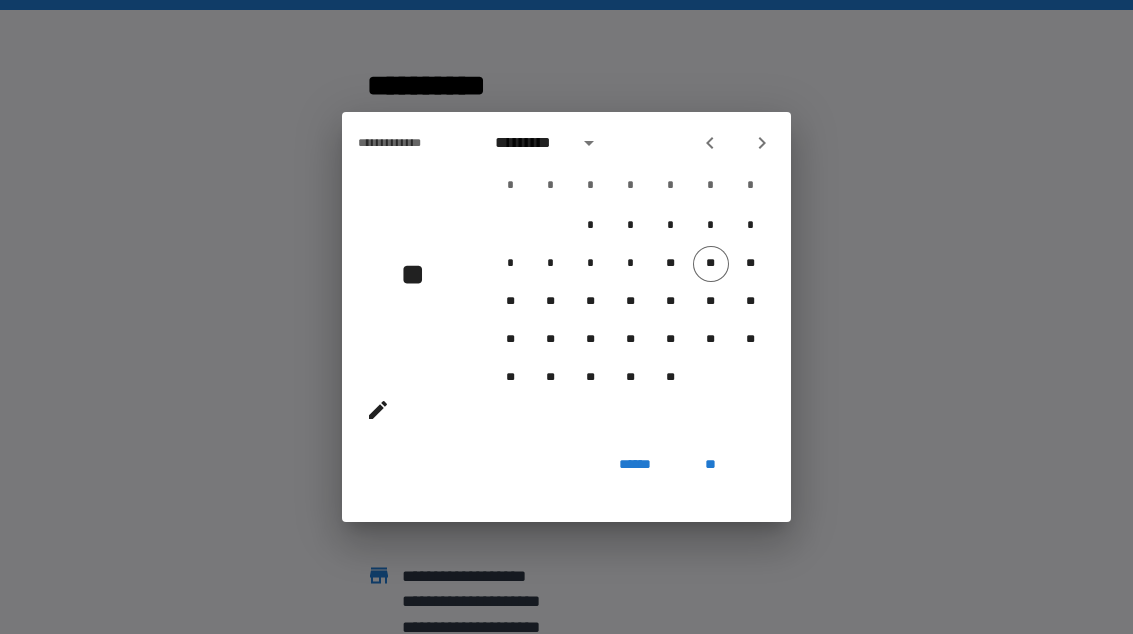 click 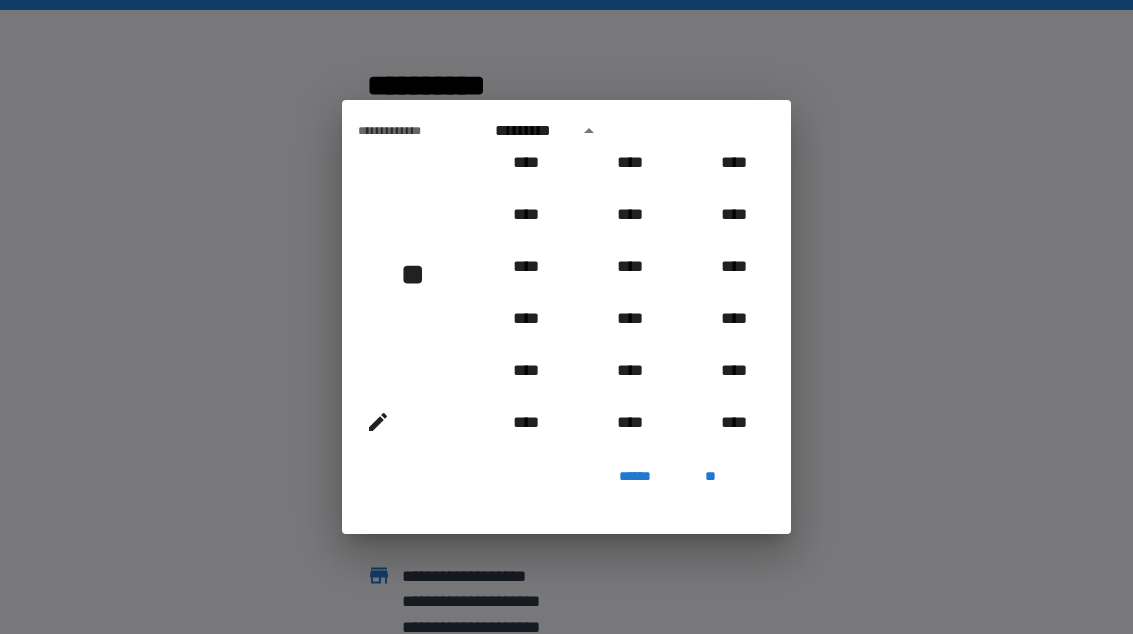 scroll, scrollTop: 1797, scrollLeft: 0, axis: vertical 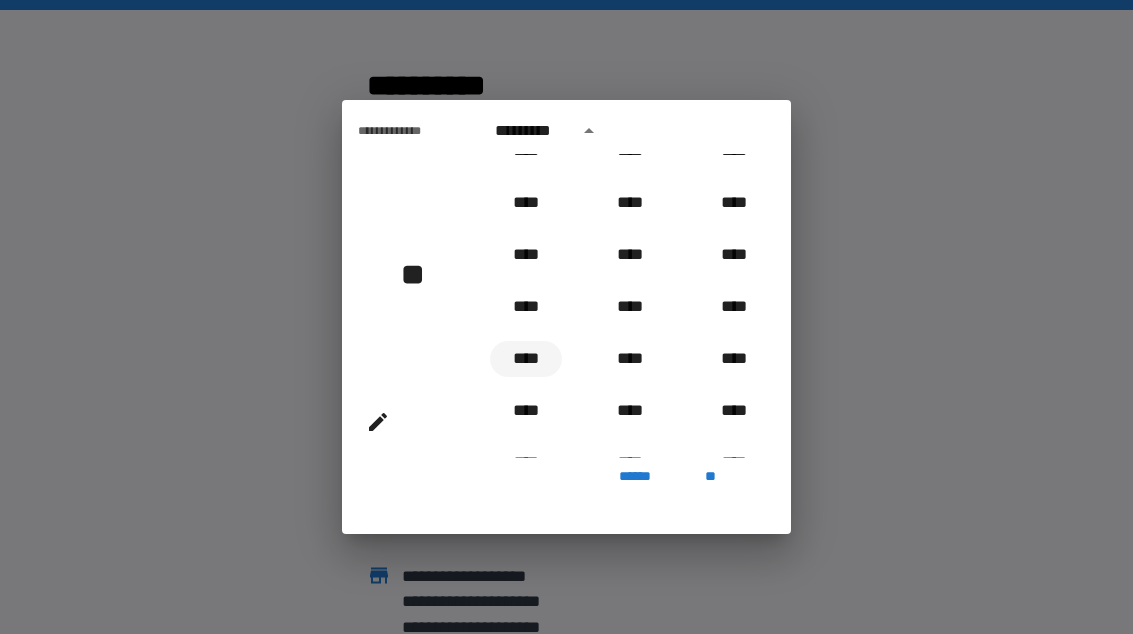 click on "****" at bounding box center [526, 359] 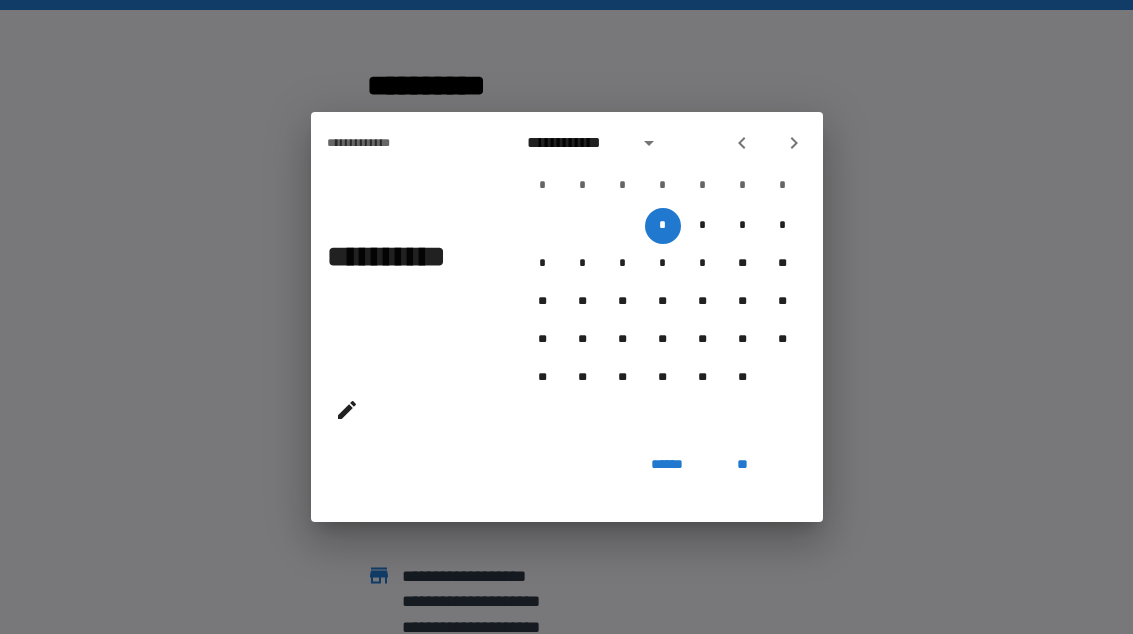 click 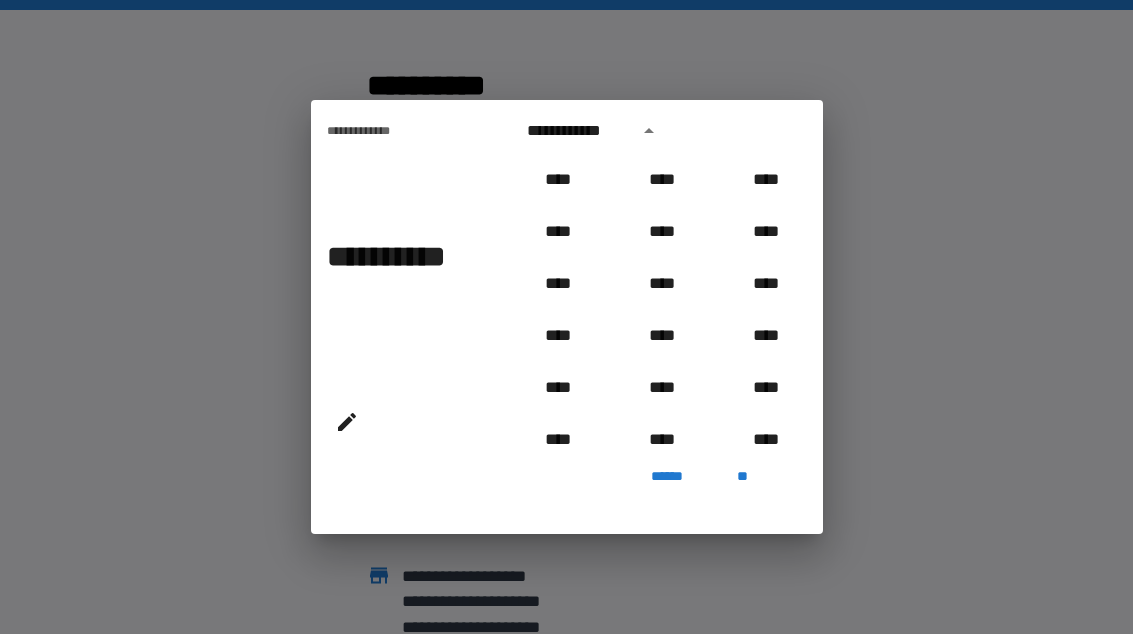 scroll, scrollTop: 1850, scrollLeft: 0, axis: vertical 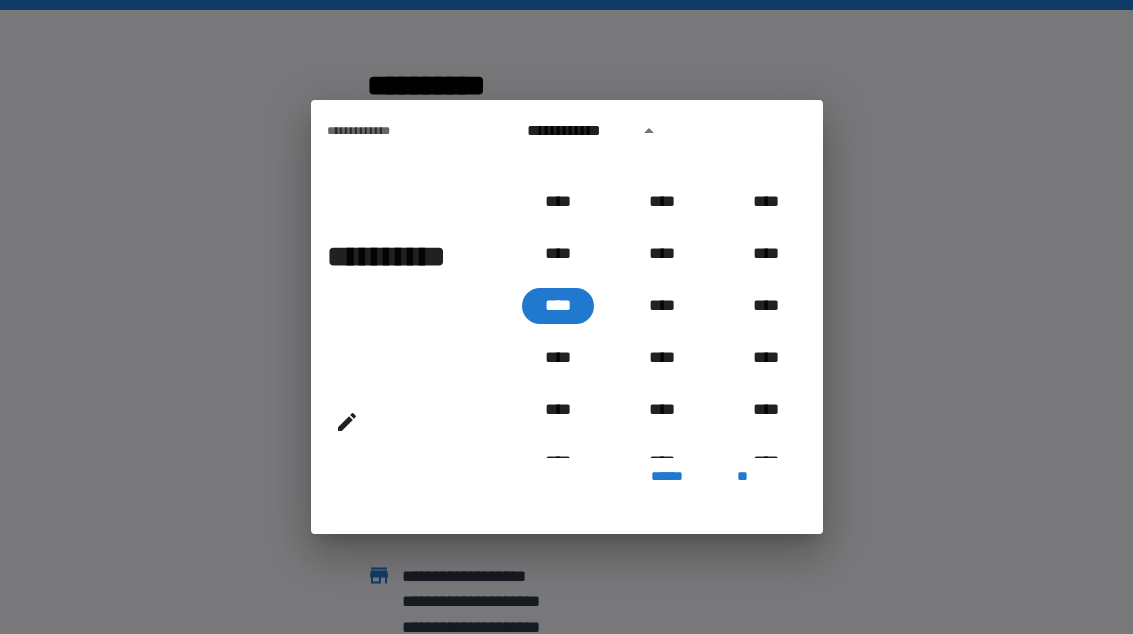 click on "**********" at bounding box center [577, 131] 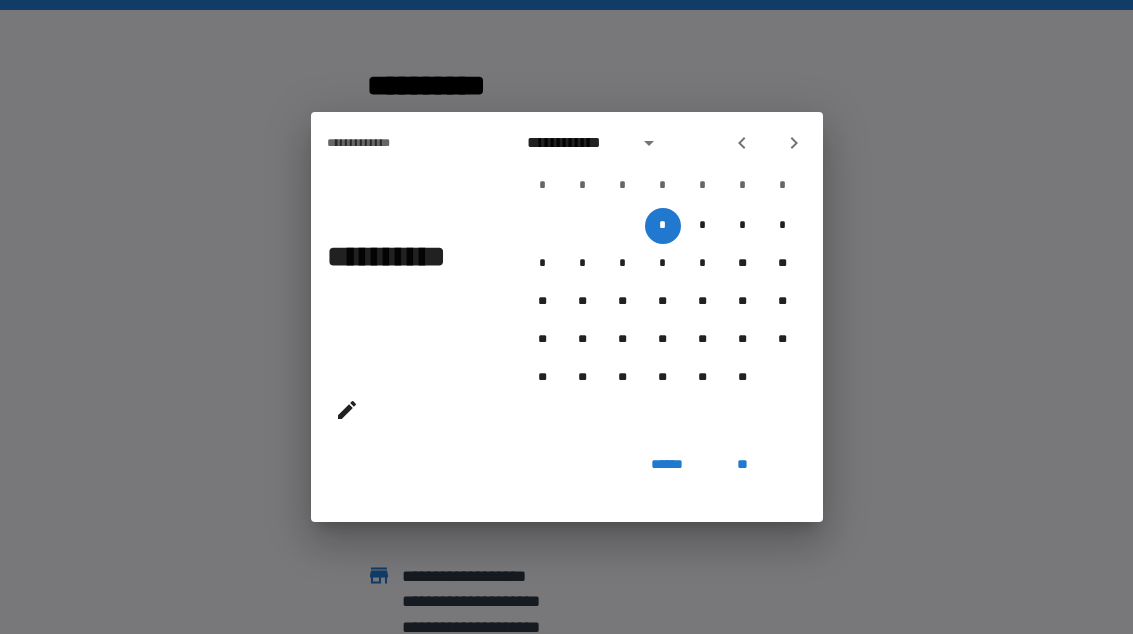 click 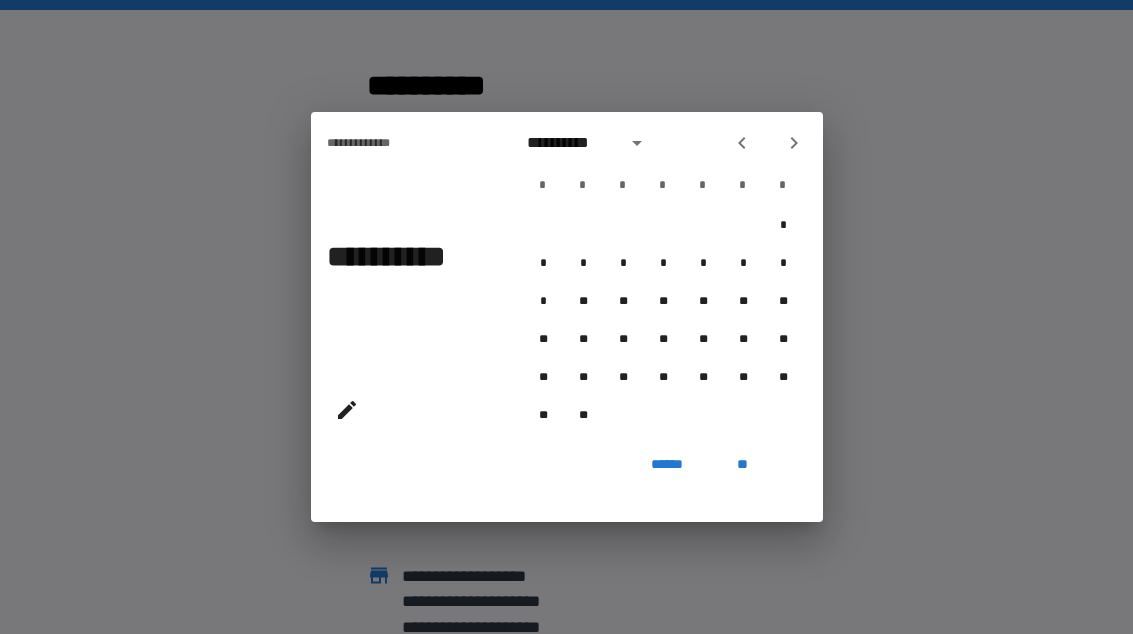 click at bounding box center (794, 143) 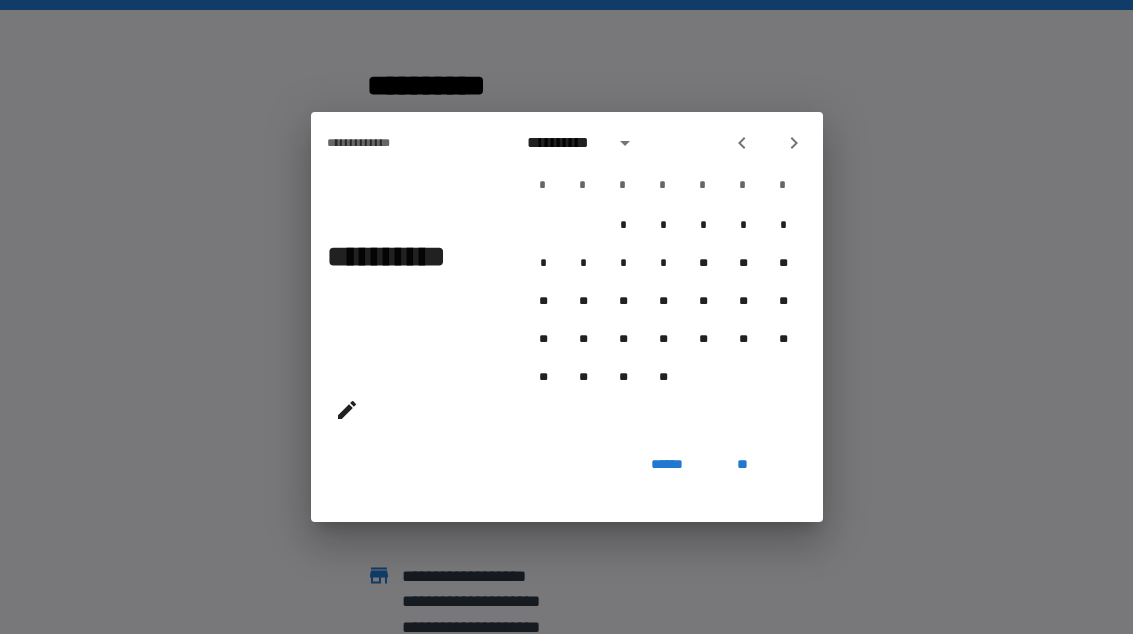 click at bounding box center (794, 143) 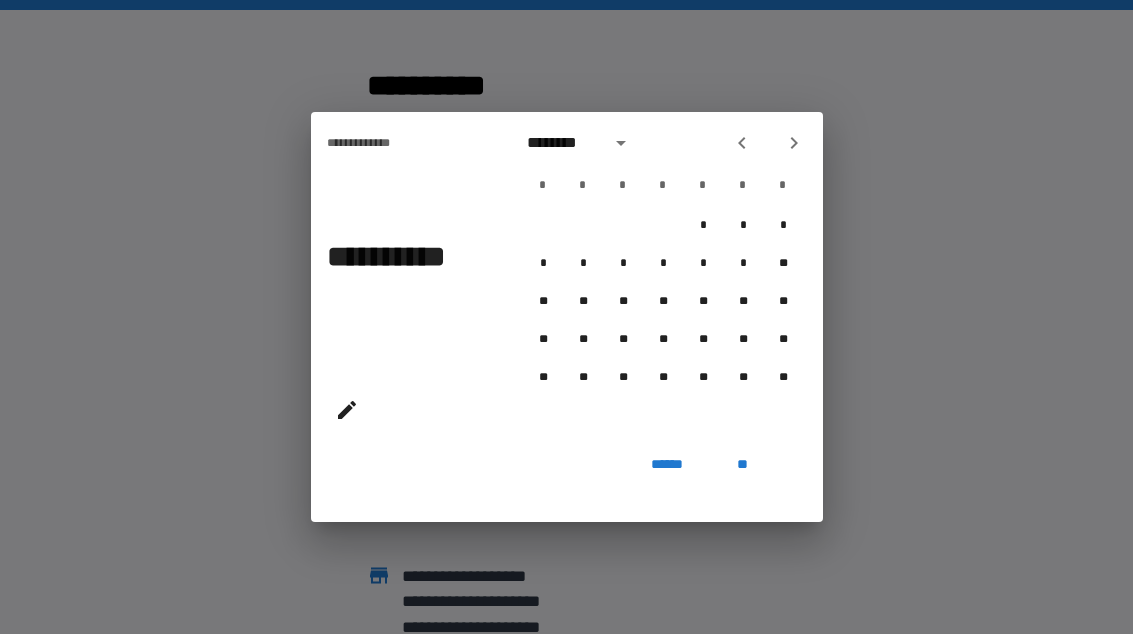click 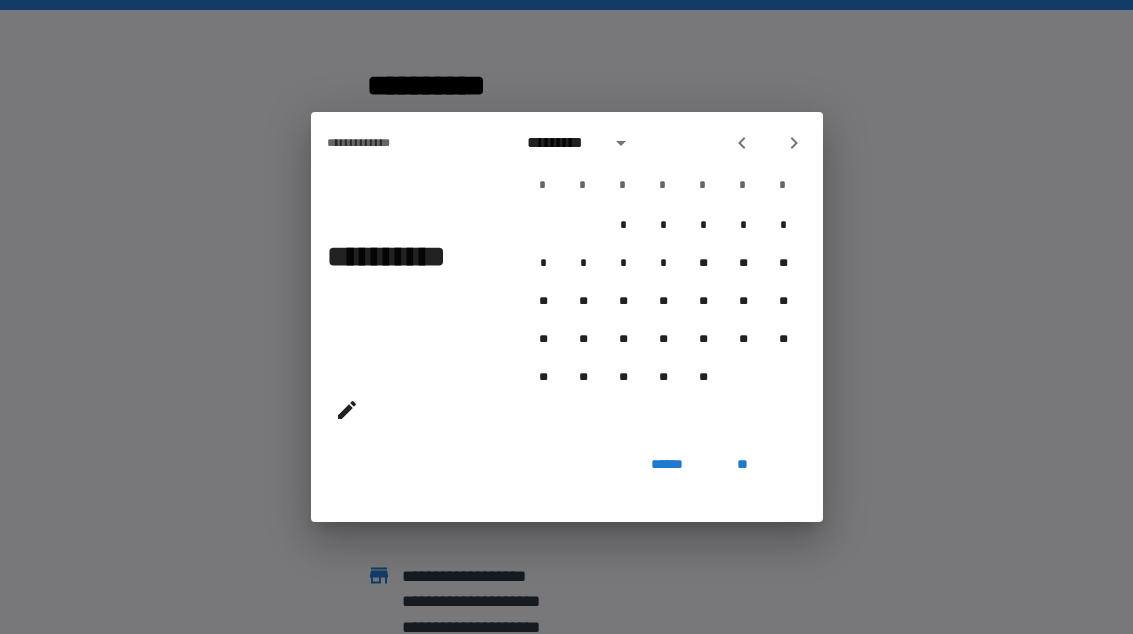 click at bounding box center [794, 143] 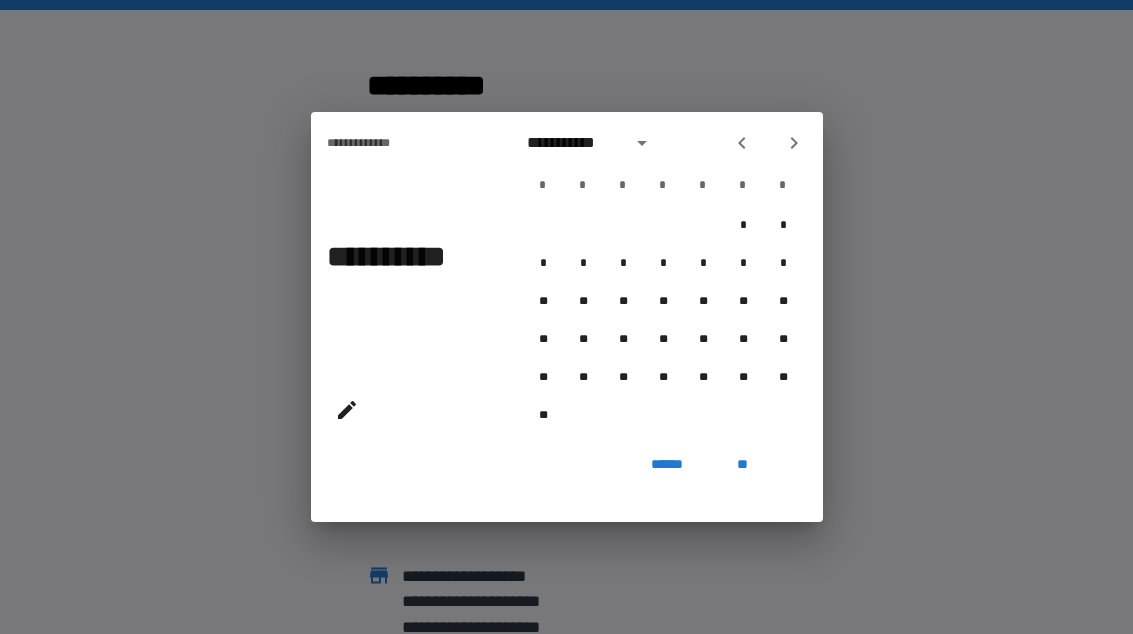 click on "**********" at bounding box center [663, 143] 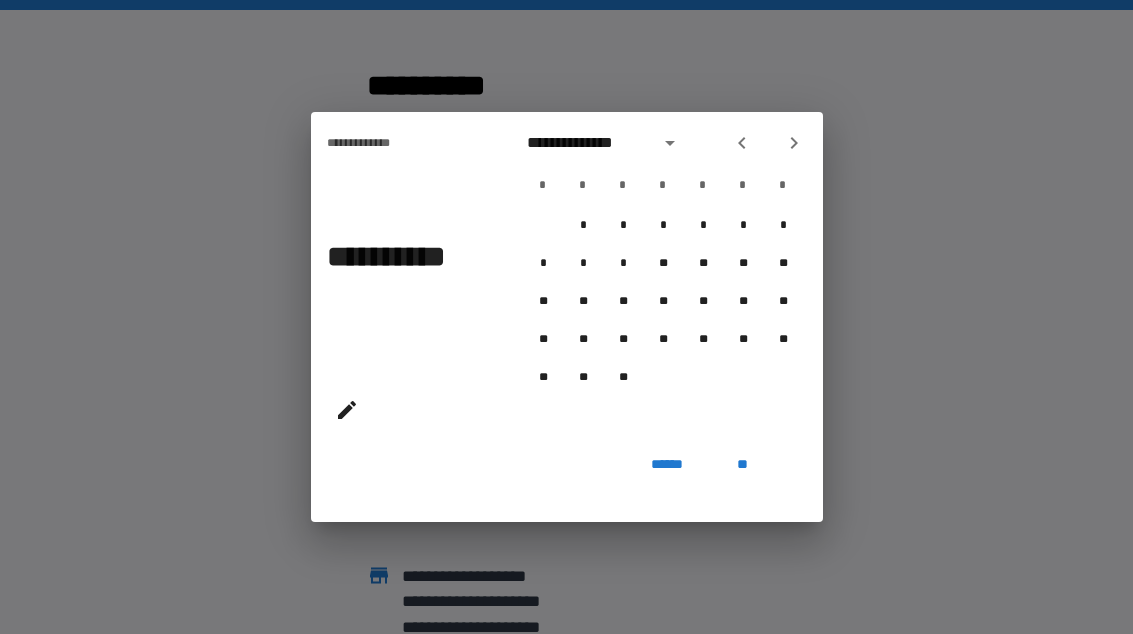 click at bounding box center [794, 143] 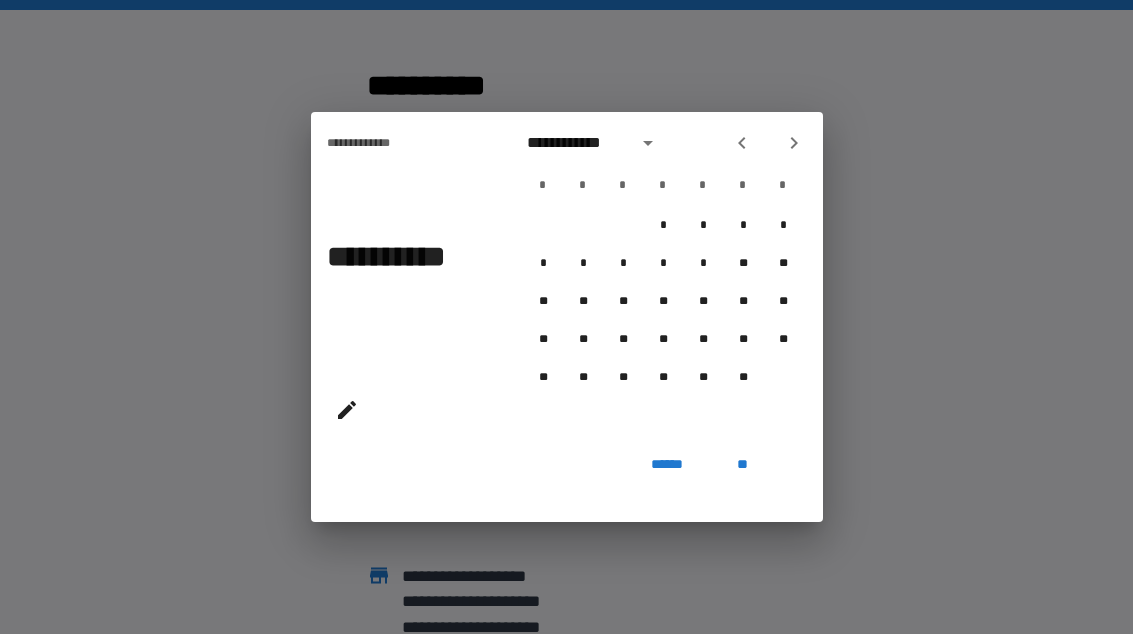 click at bounding box center [794, 143] 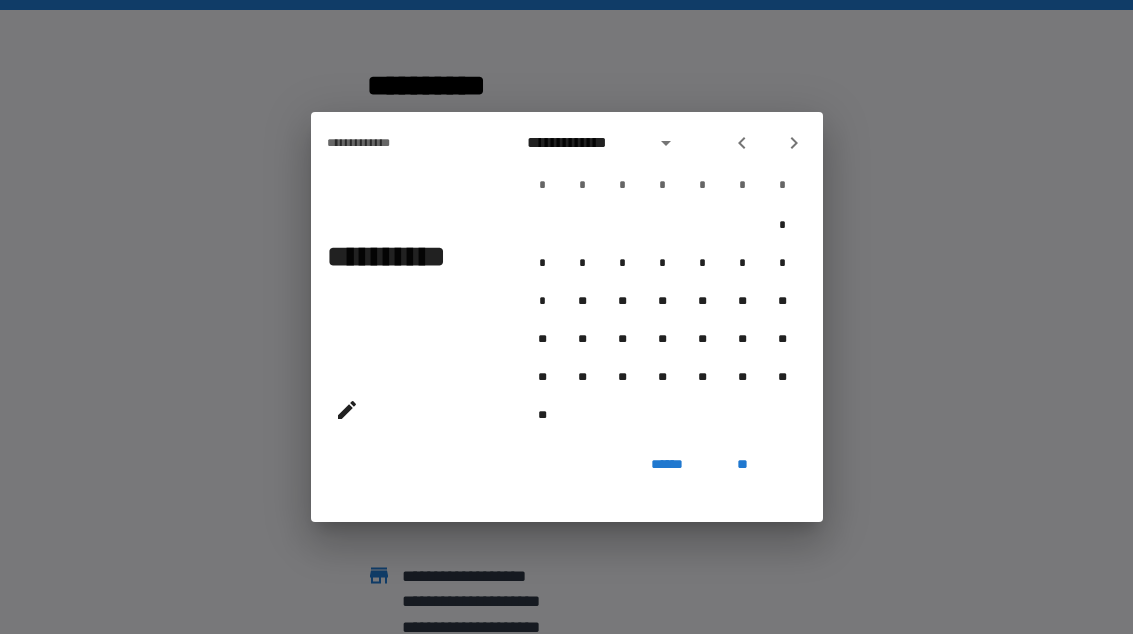 click 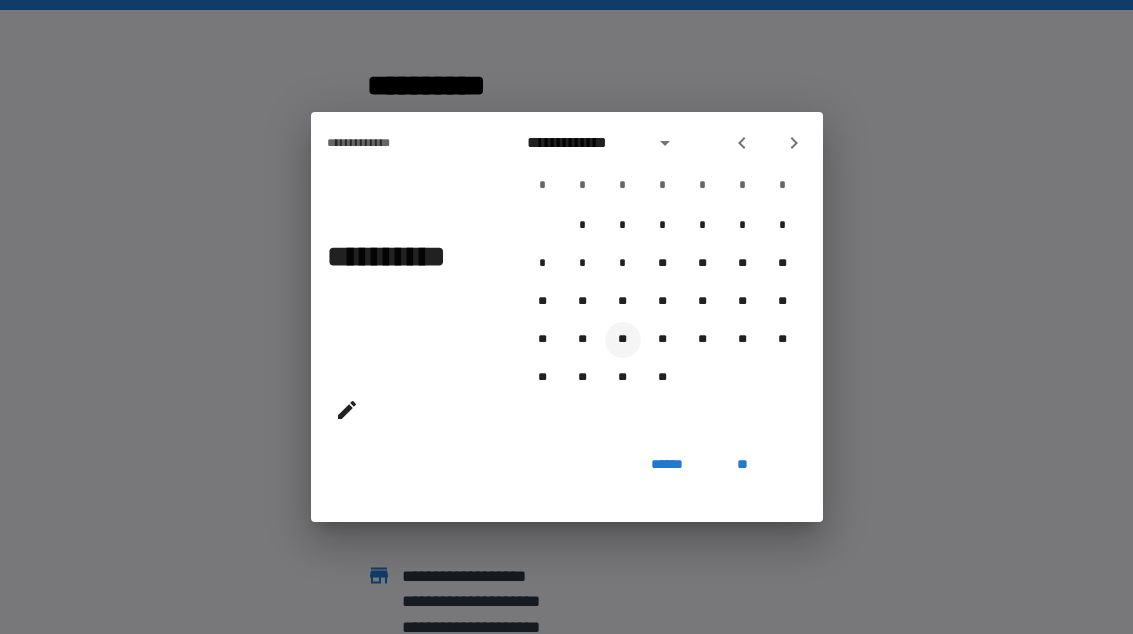 click on "**" at bounding box center [623, 340] 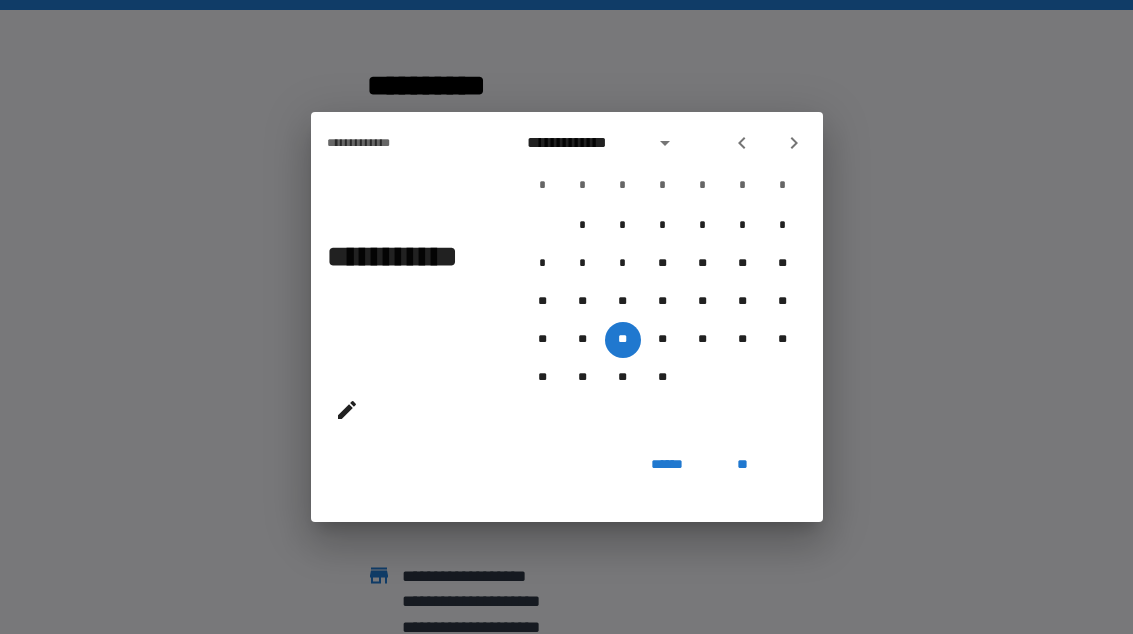 click on "**" at bounding box center [743, 464] 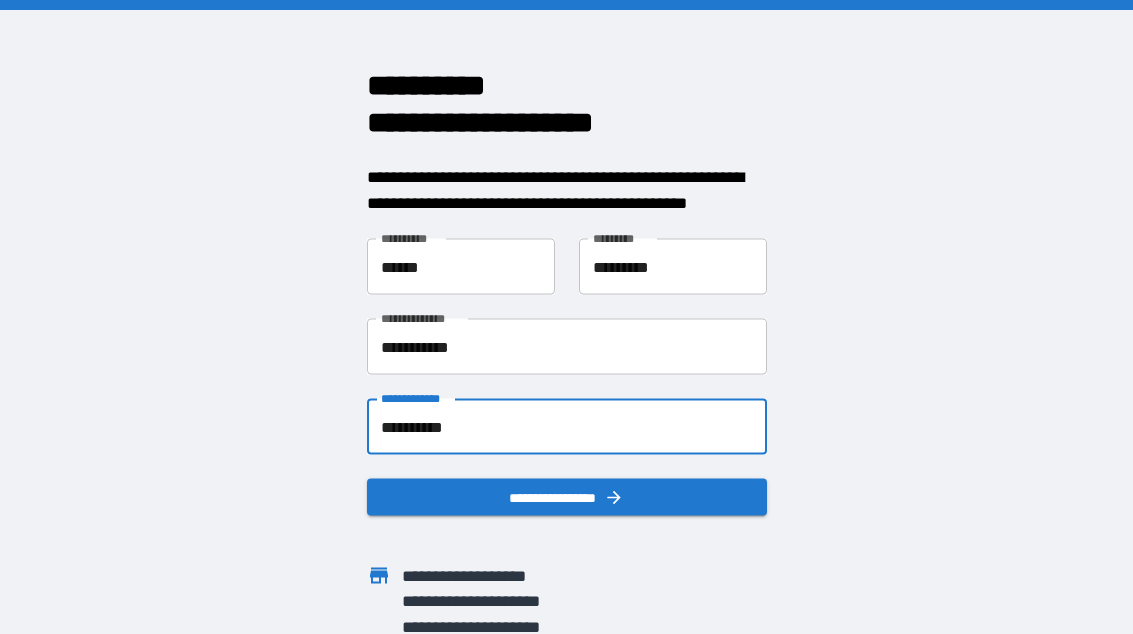 click on "**********" at bounding box center (567, 497) 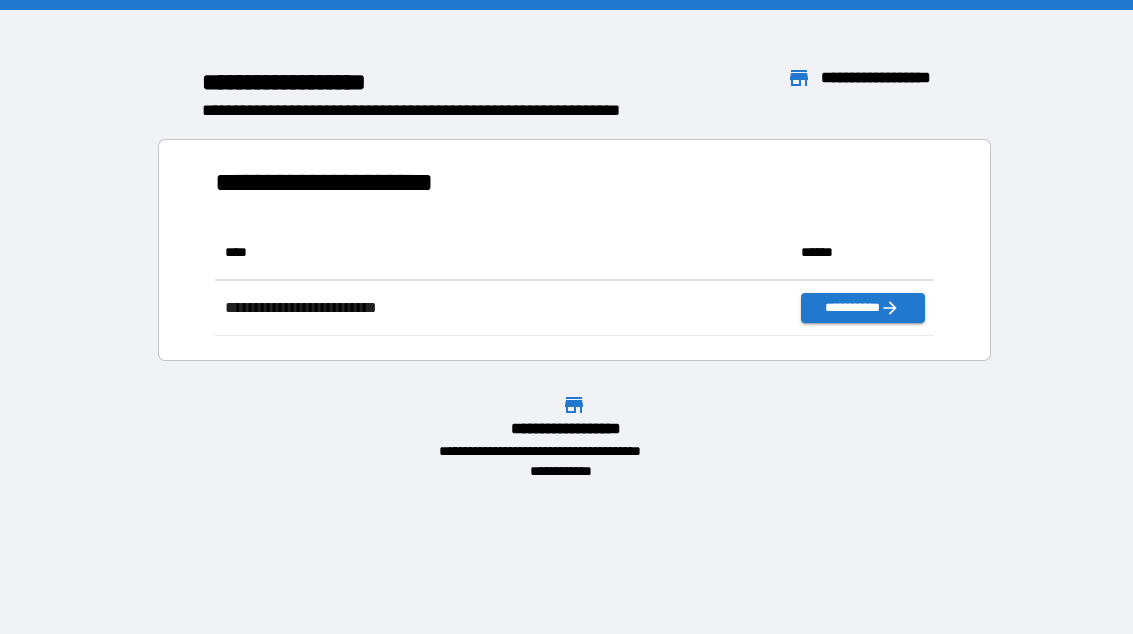 scroll, scrollTop: 1, scrollLeft: 1, axis: both 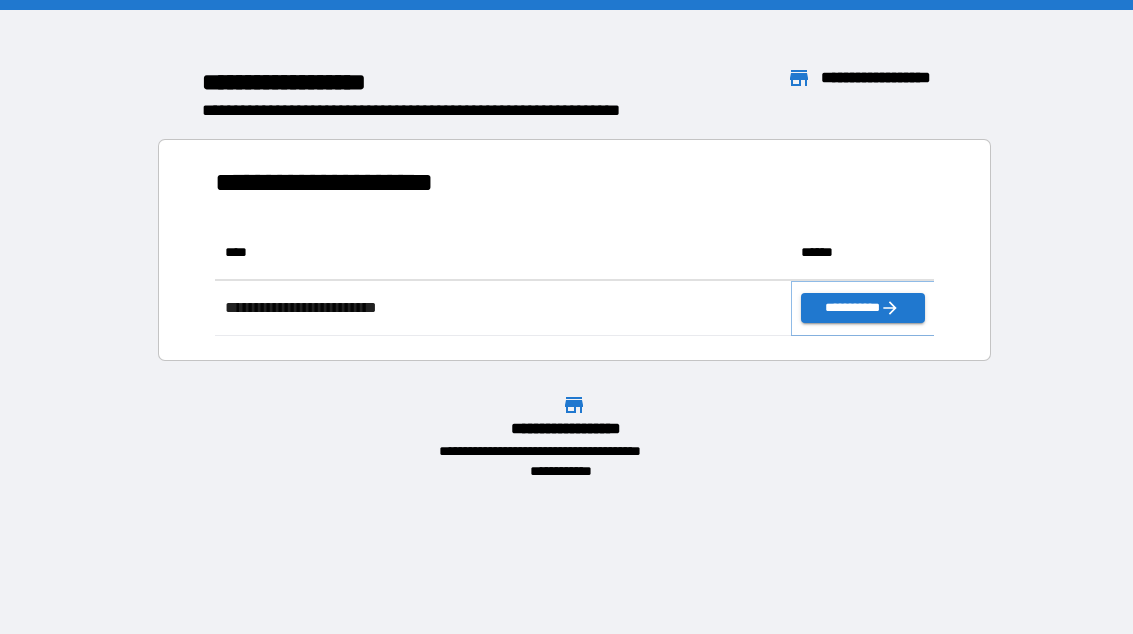 click 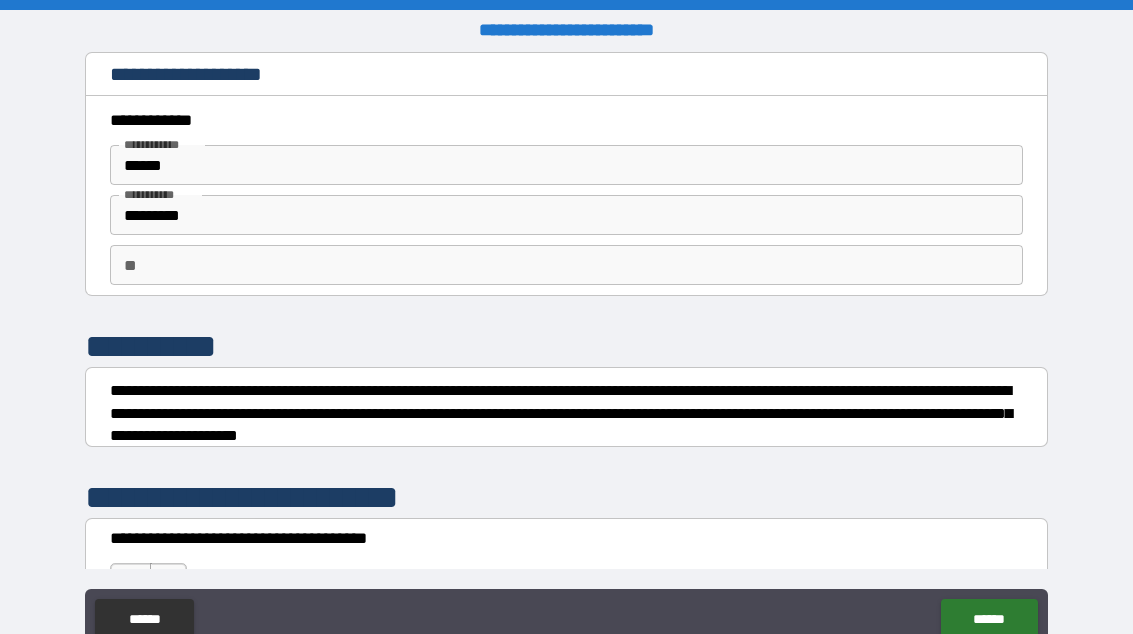click on "**" at bounding box center (566, 265) 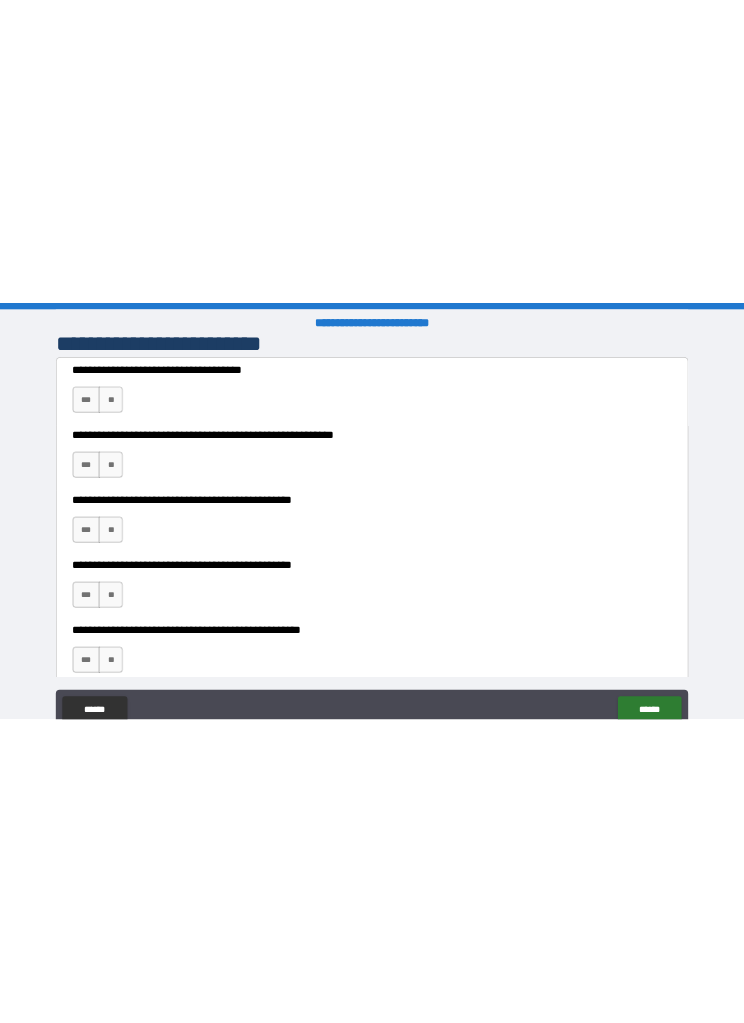 scroll, scrollTop: 438, scrollLeft: 0, axis: vertical 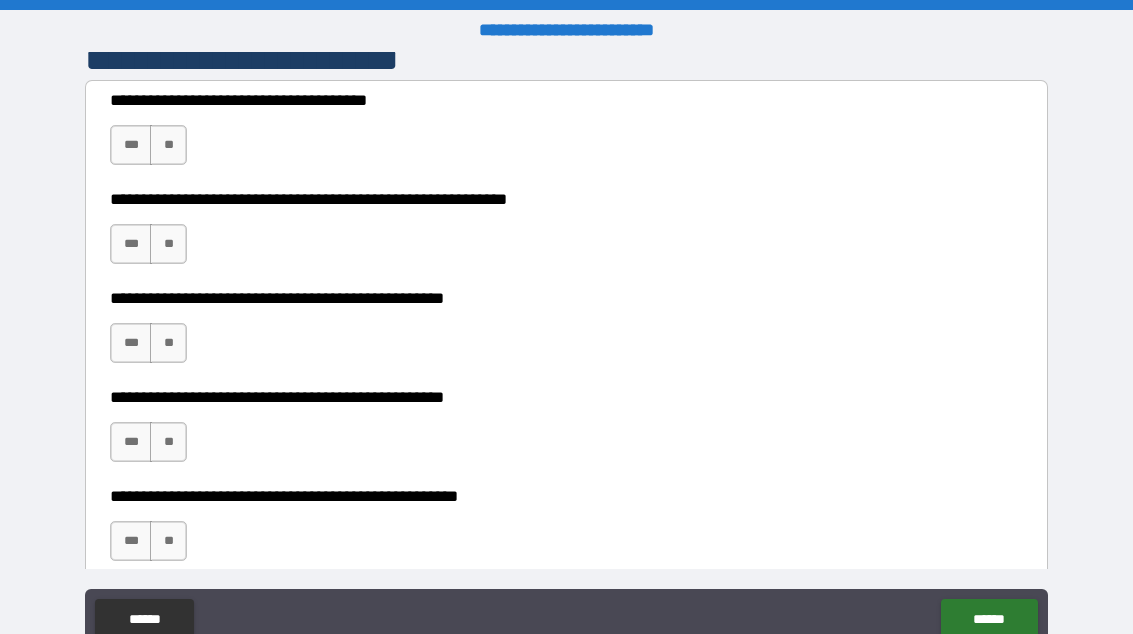 type on "*" 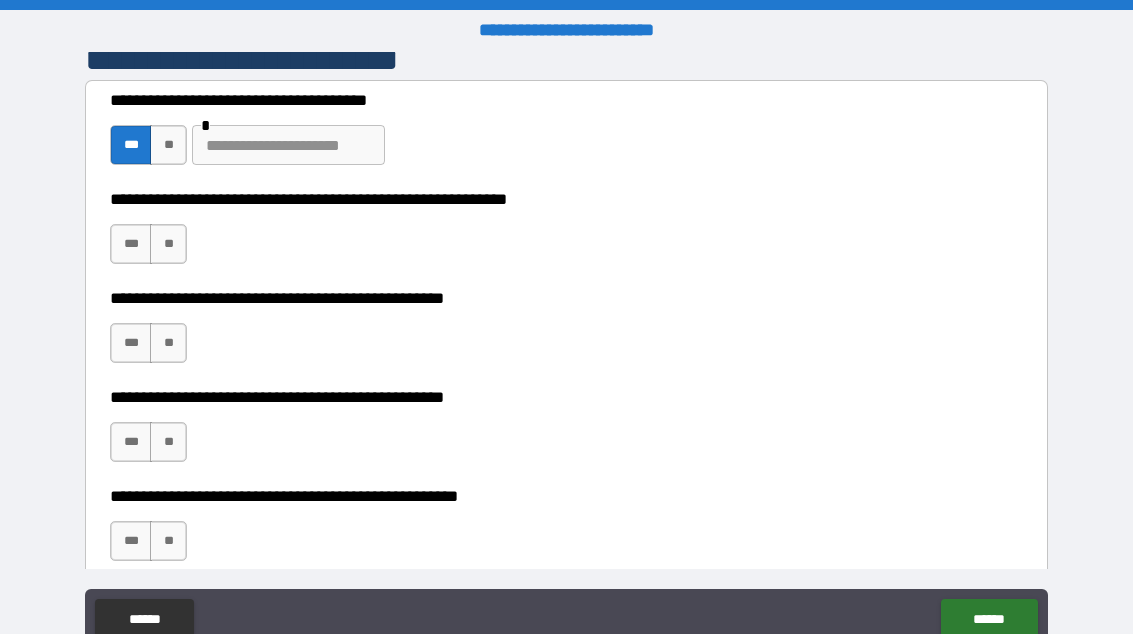 click at bounding box center [288, 145] 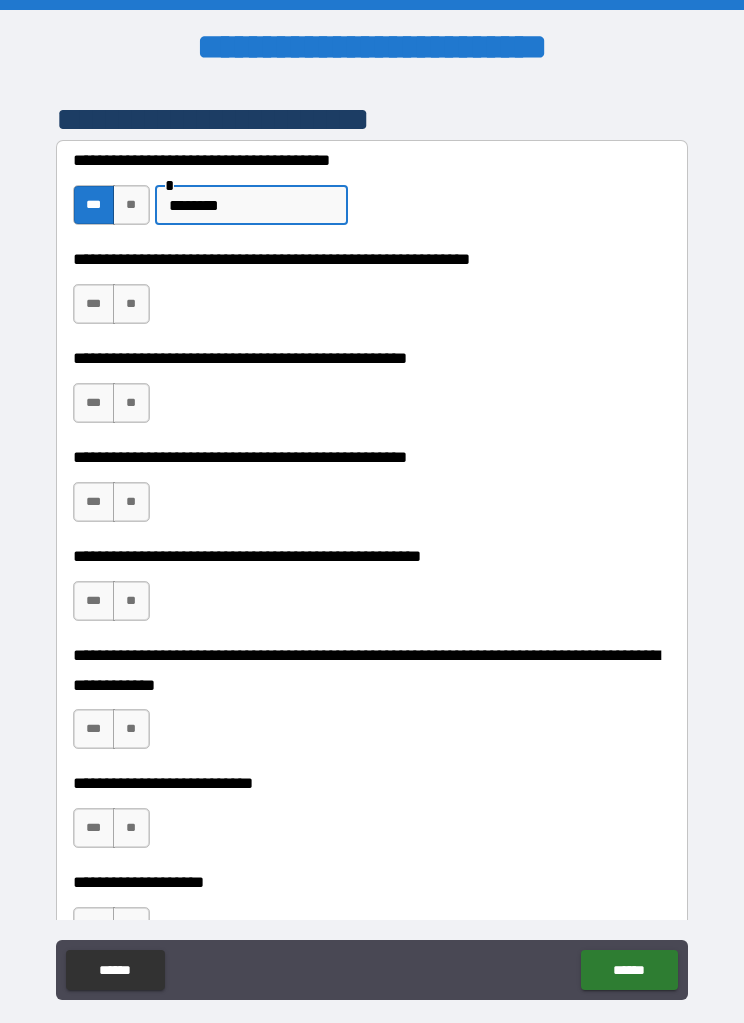 click on "********" at bounding box center [251, 205] 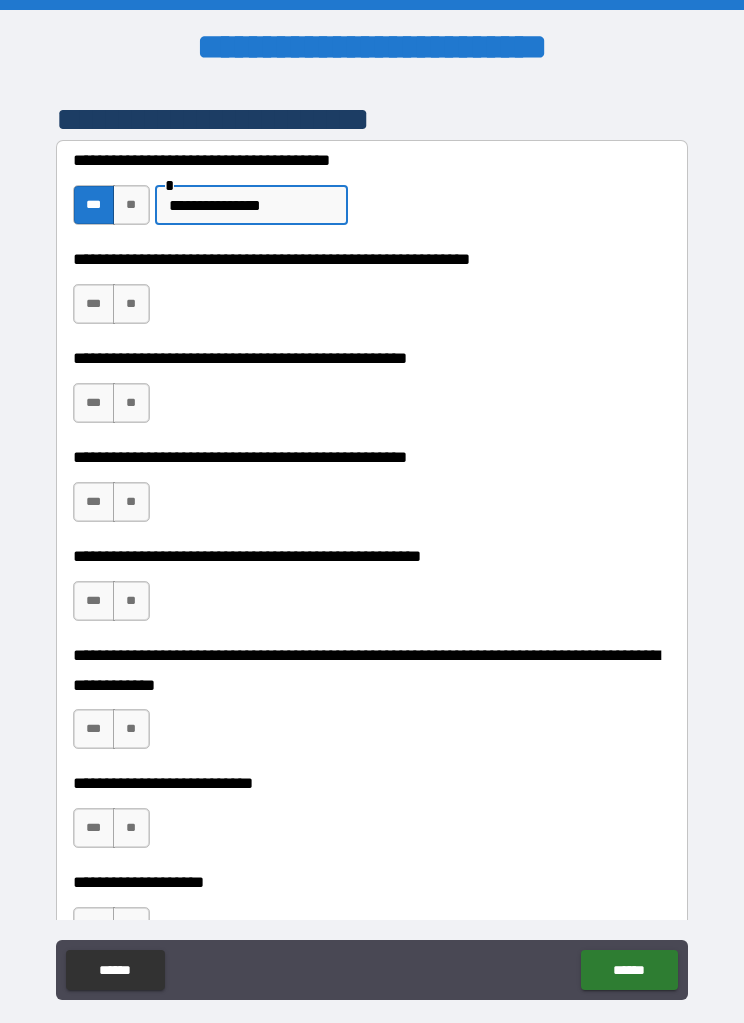 type on "**********" 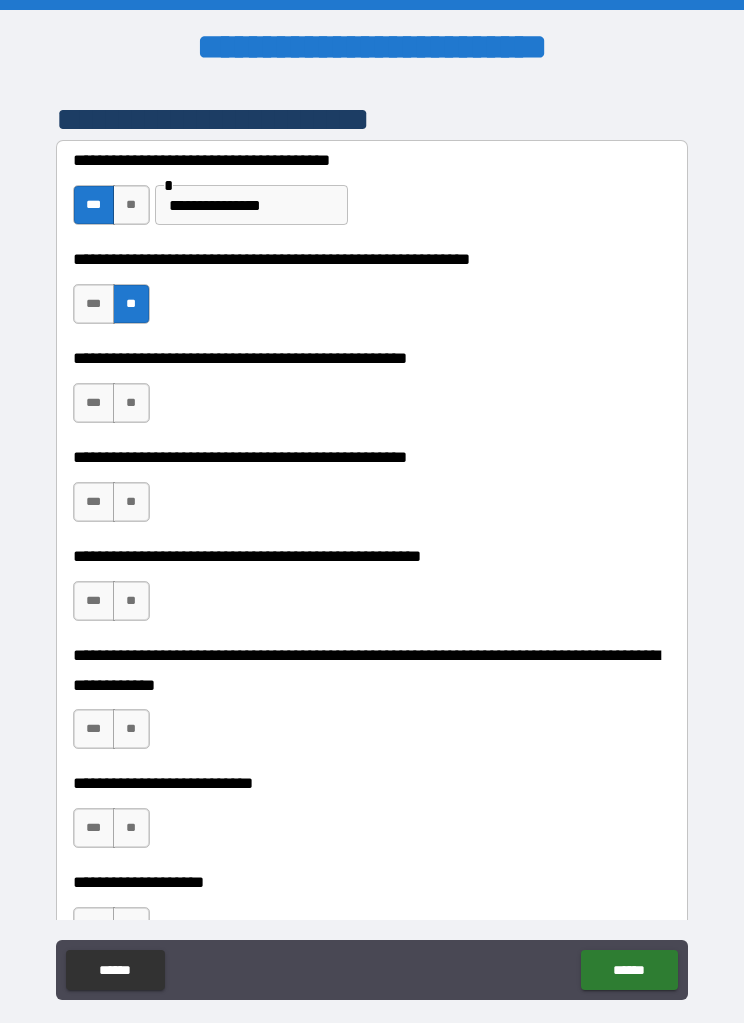 click on "***" at bounding box center (94, 304) 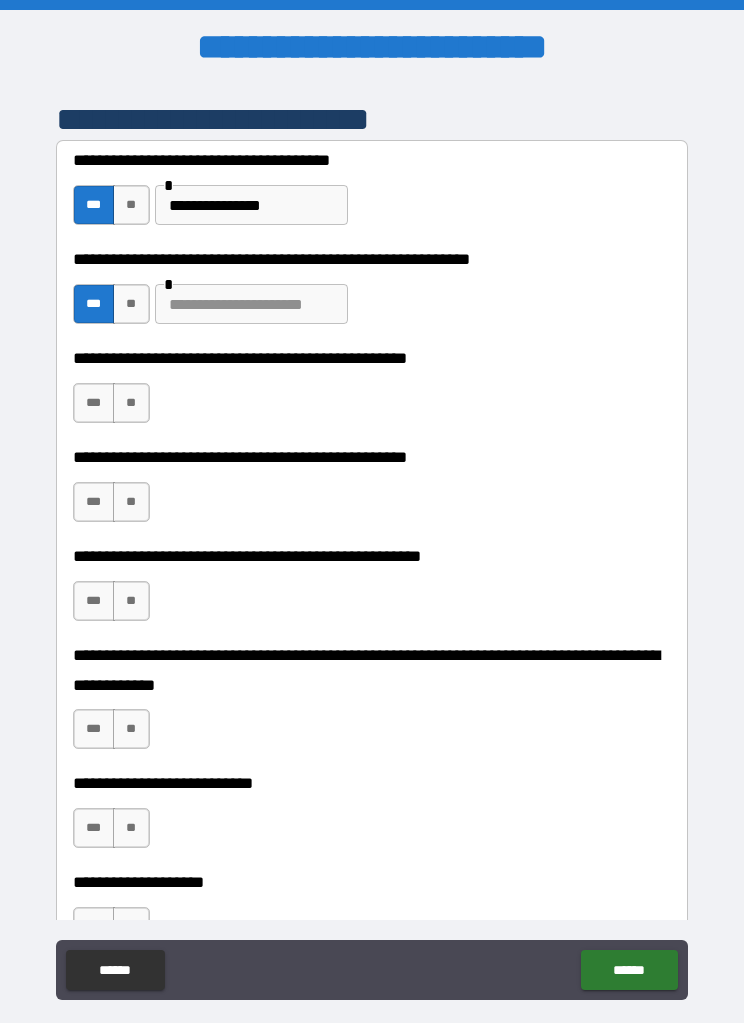 click at bounding box center [251, 304] 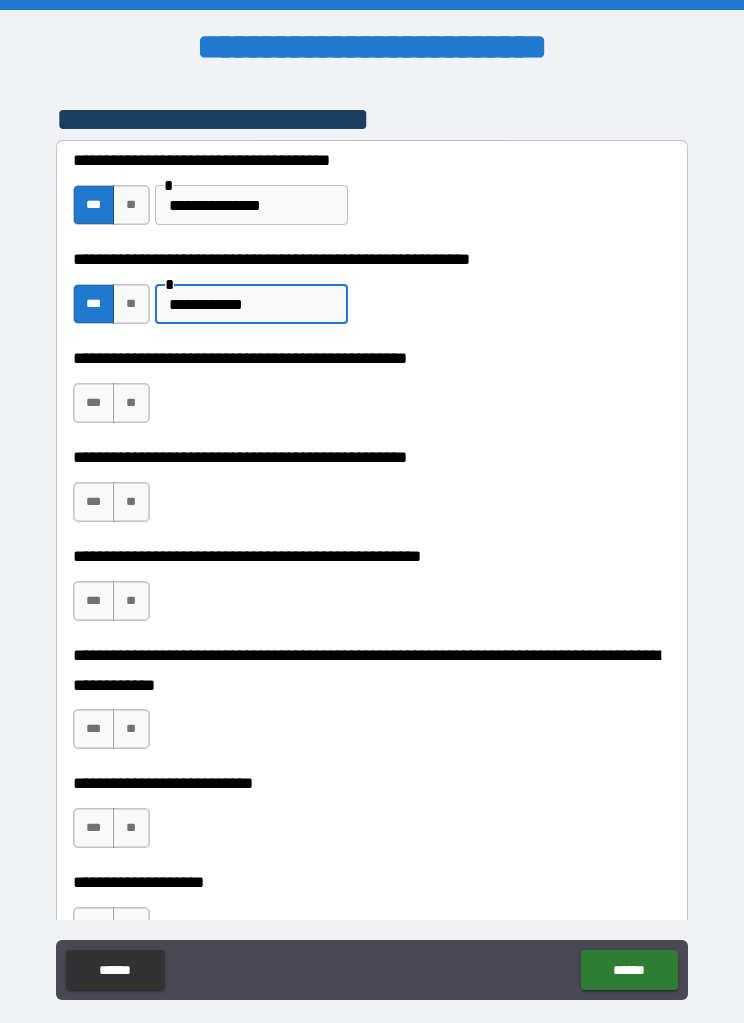 type on "**********" 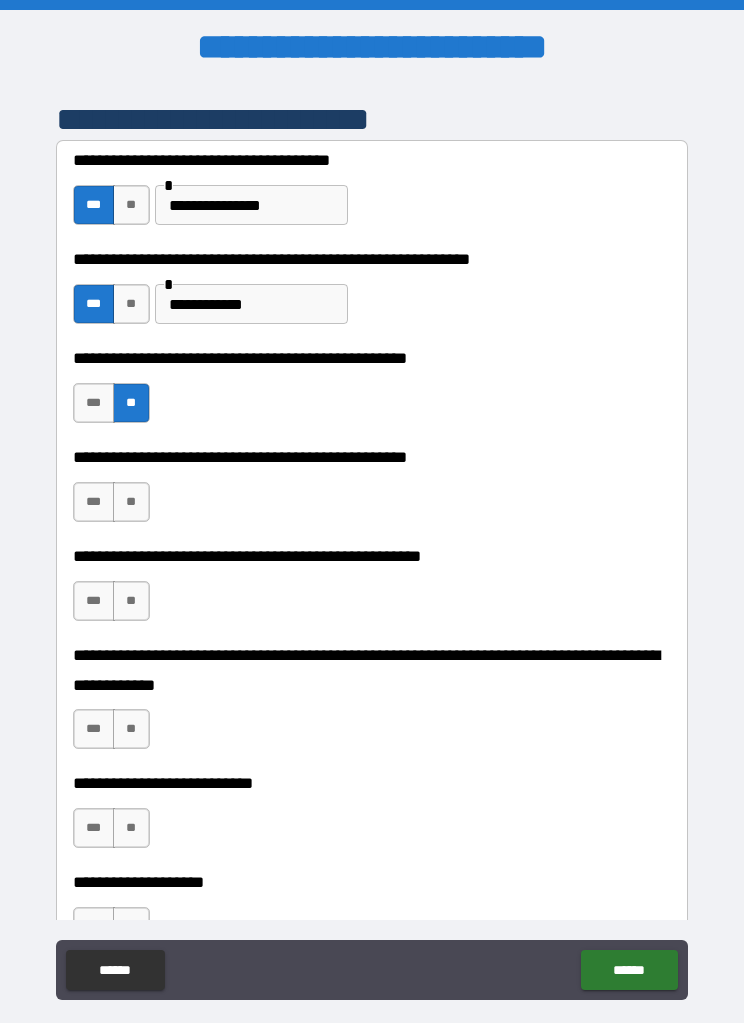 click on "***" at bounding box center (94, 502) 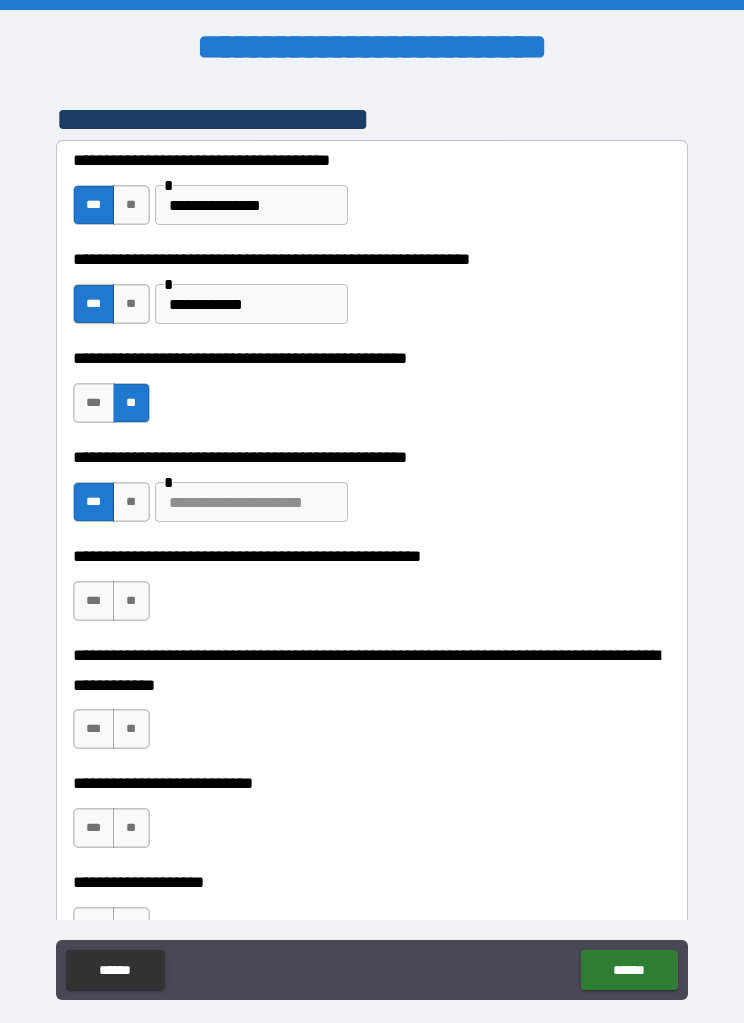 click at bounding box center [251, 502] 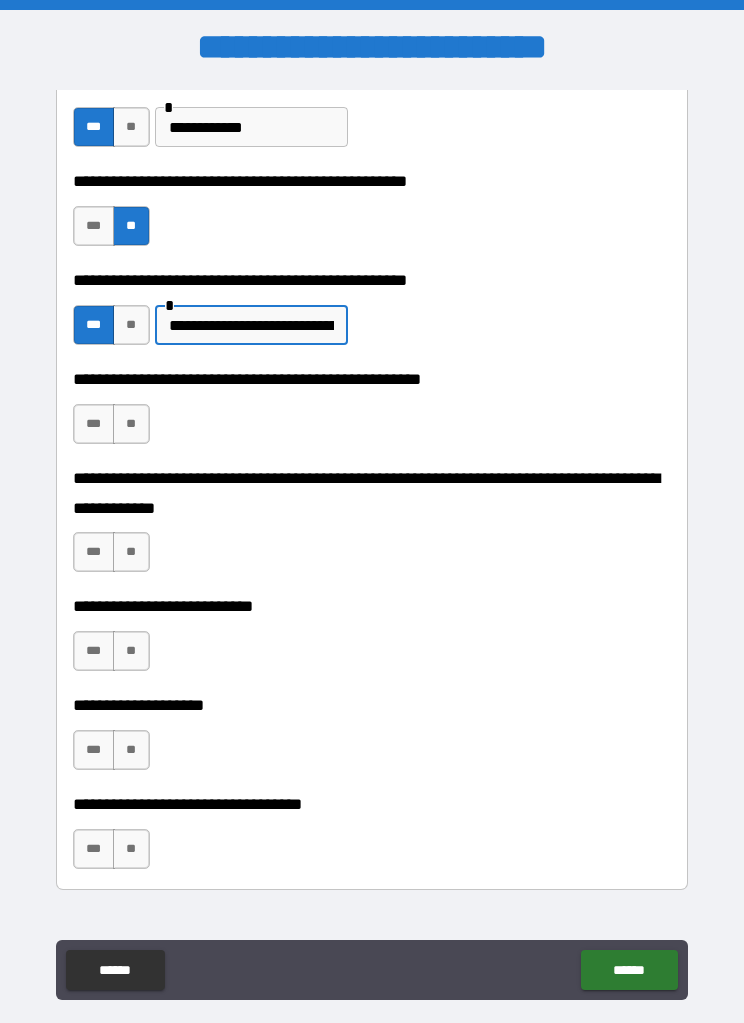 scroll, scrollTop: 621, scrollLeft: 0, axis: vertical 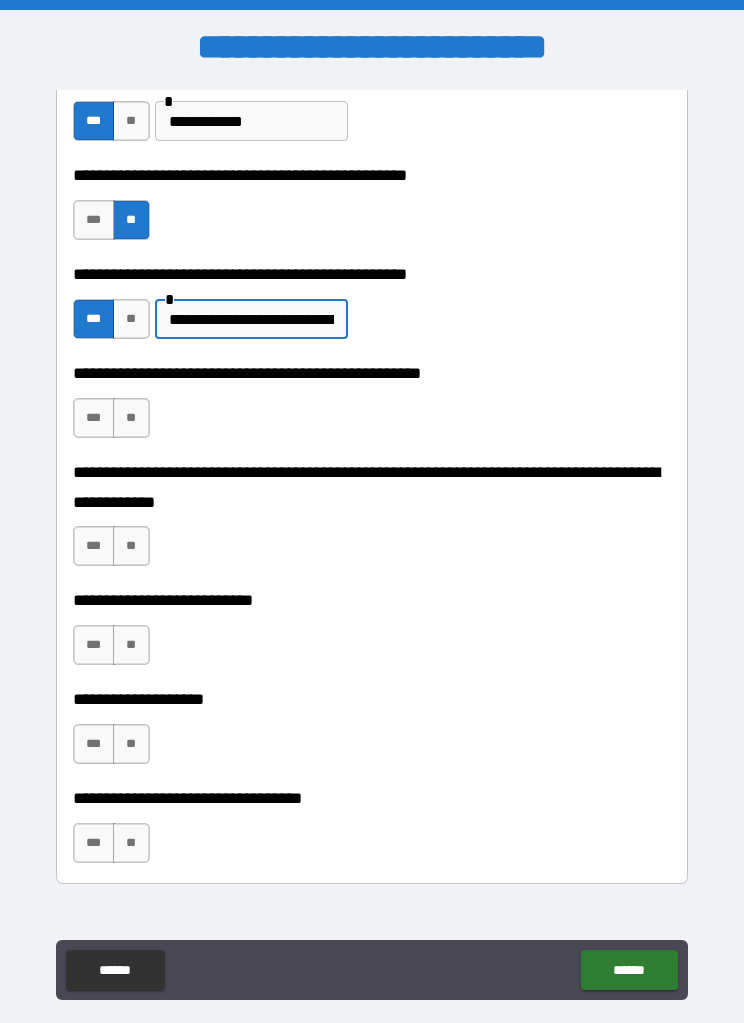 type on "**********" 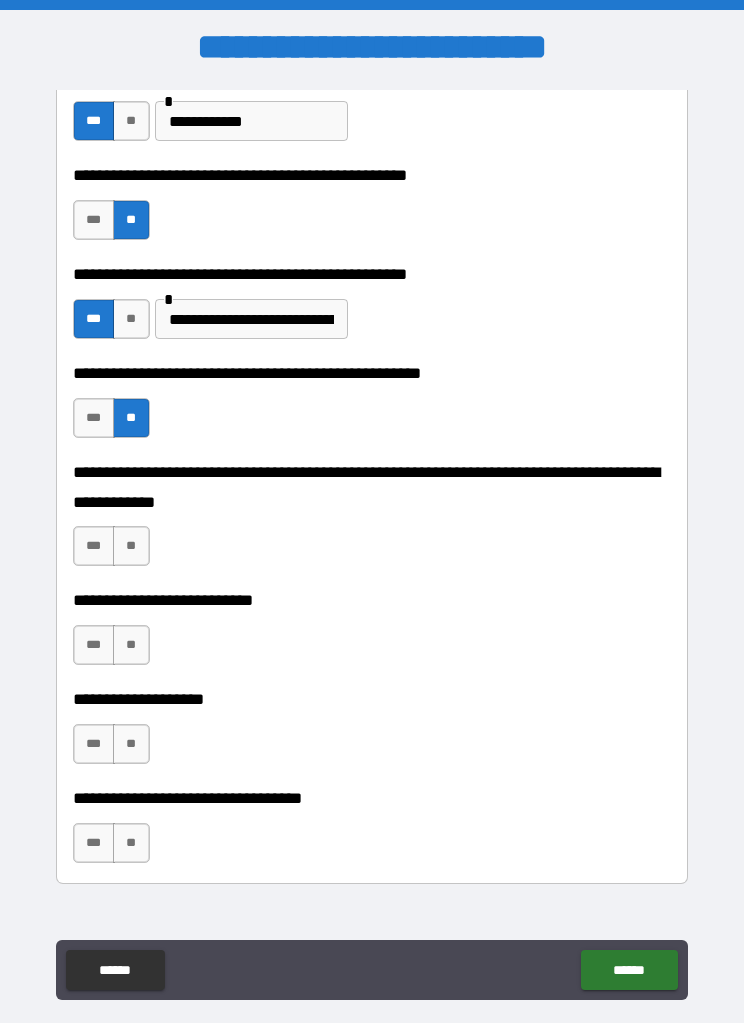 click on "**" at bounding box center [131, 546] 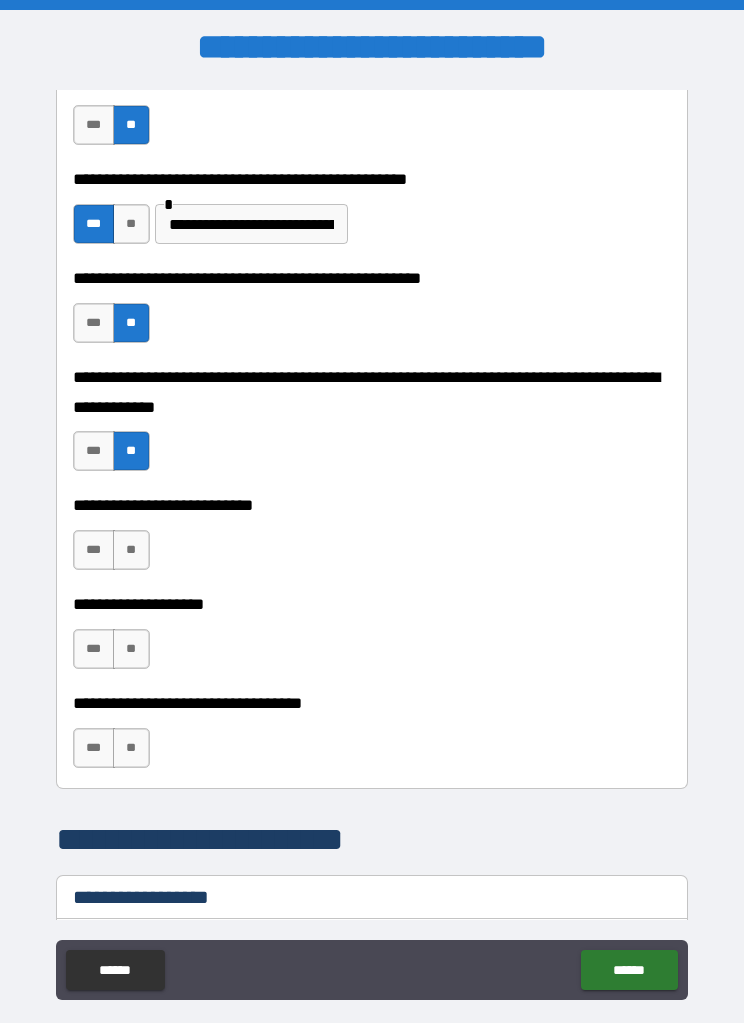 scroll, scrollTop: 734, scrollLeft: 0, axis: vertical 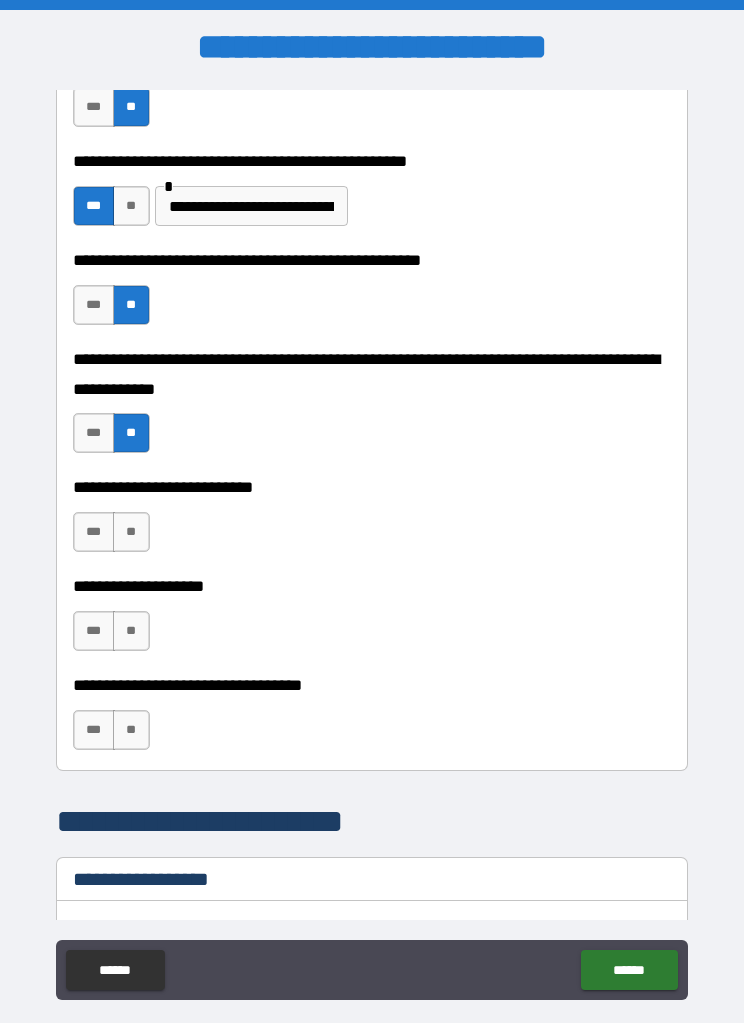 click on "**" at bounding box center [131, 532] 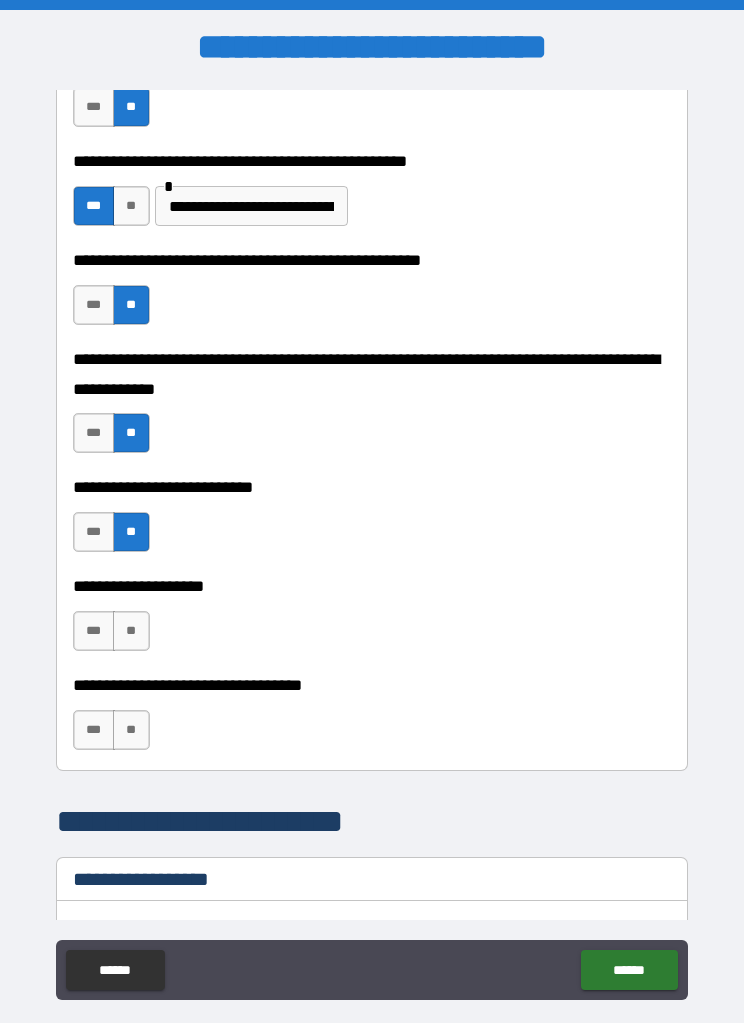 click on "**" at bounding box center [131, 631] 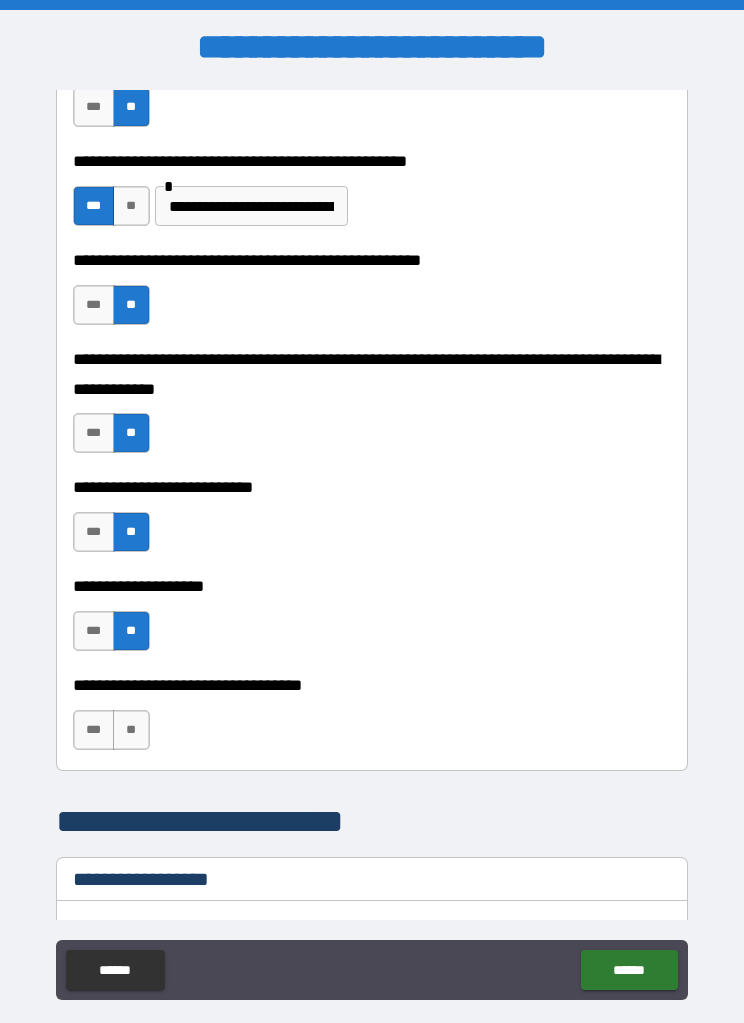 click on "**" at bounding box center (131, 730) 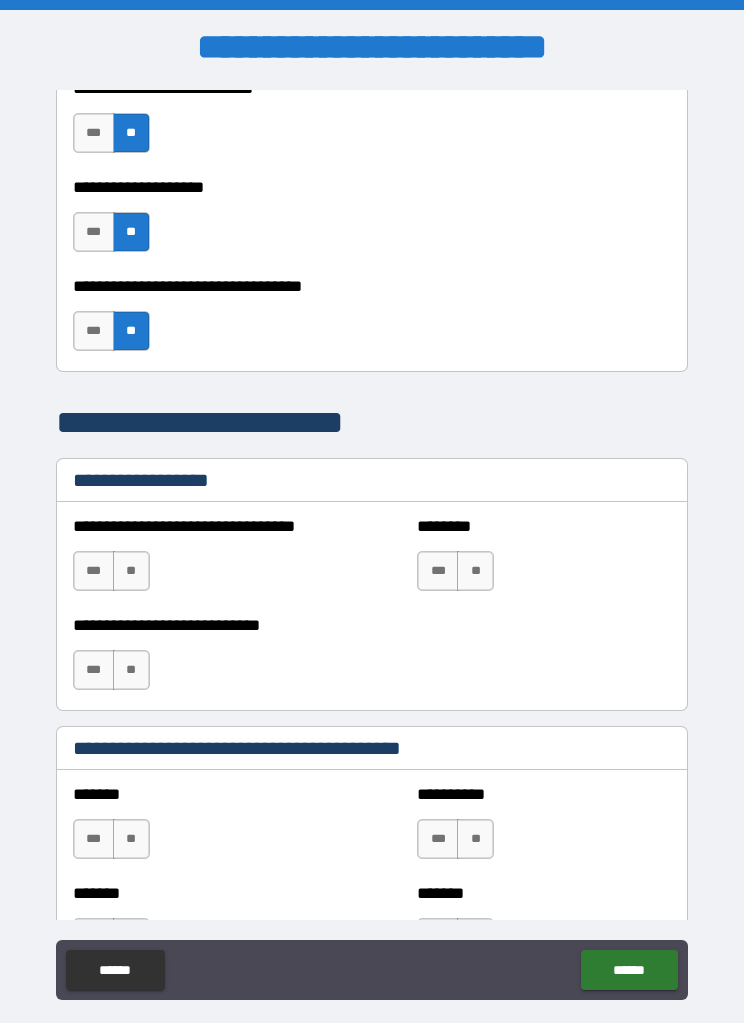 scroll, scrollTop: 1134, scrollLeft: 0, axis: vertical 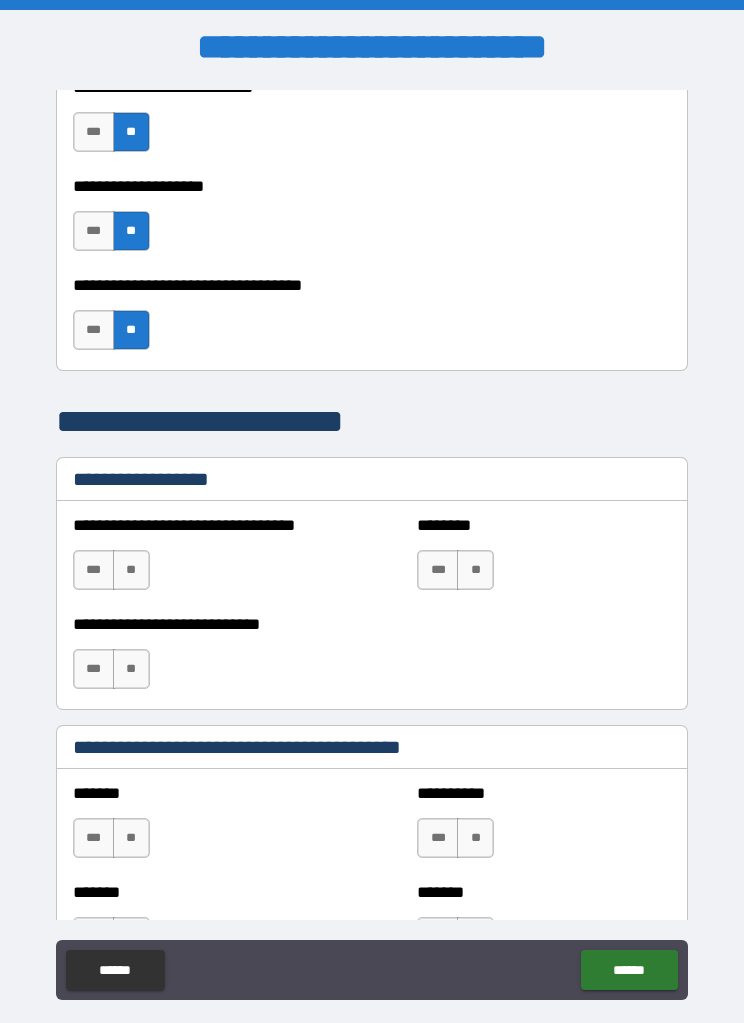 click on "**" at bounding box center [131, 570] 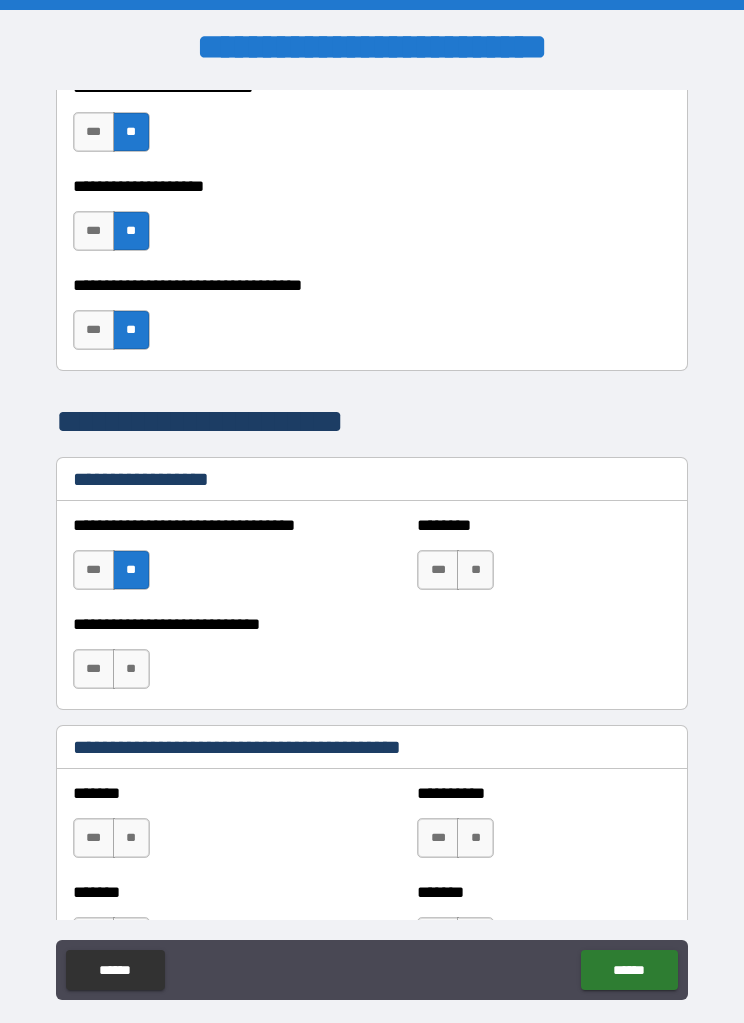 click on "**" at bounding box center [475, 570] 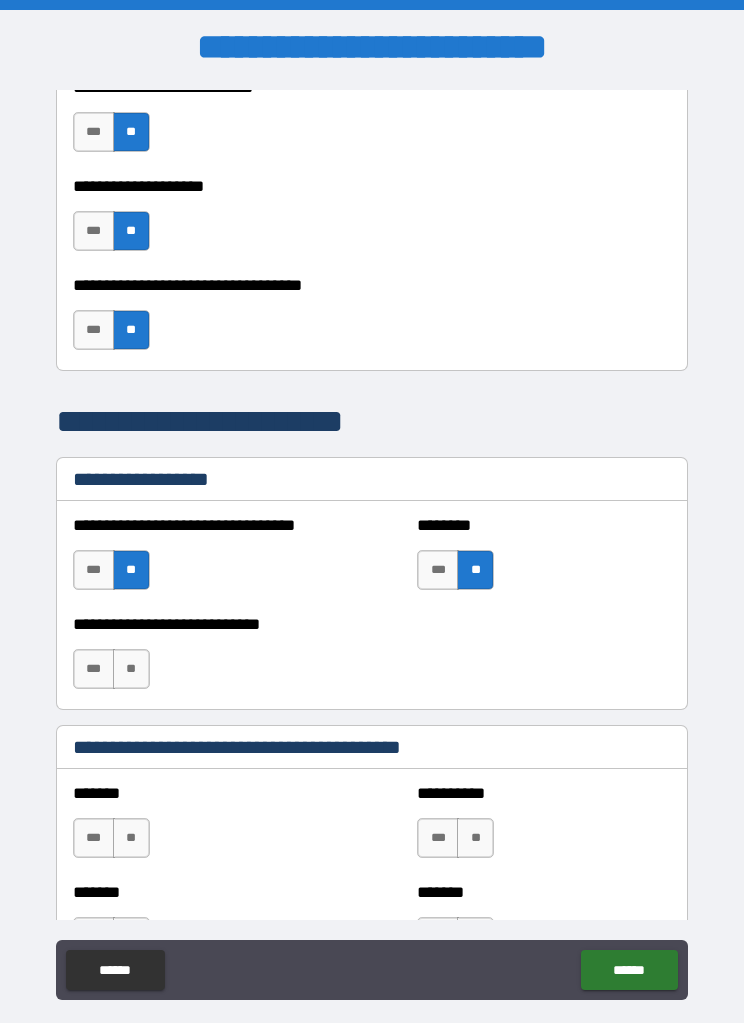 click on "**" at bounding box center [131, 669] 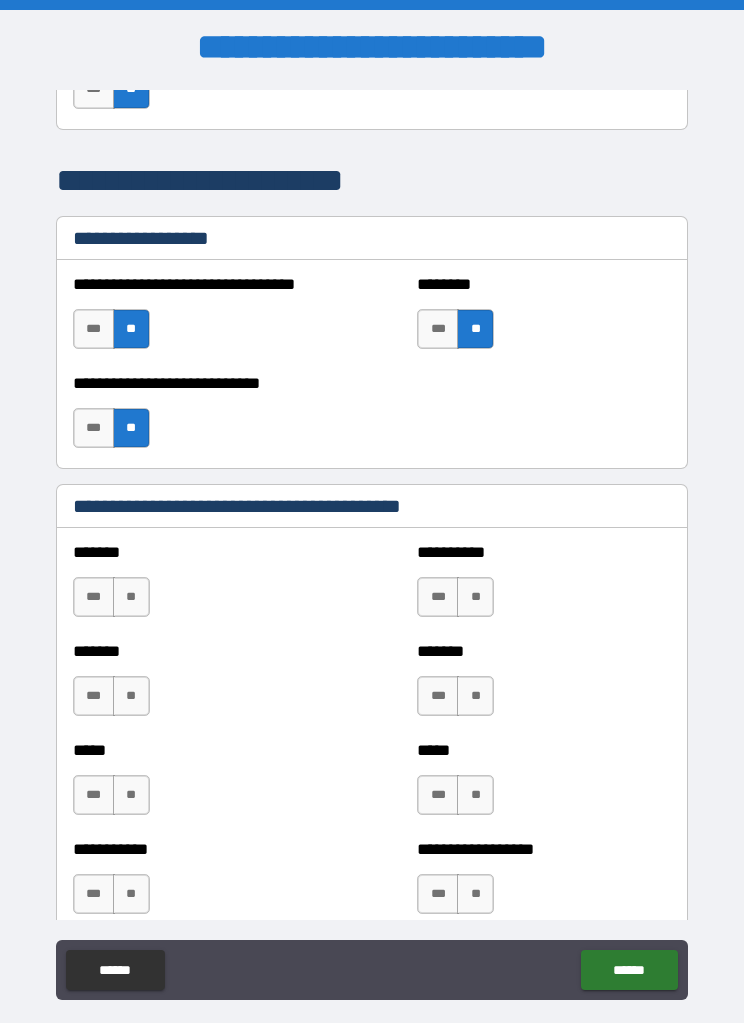 scroll, scrollTop: 1379, scrollLeft: 0, axis: vertical 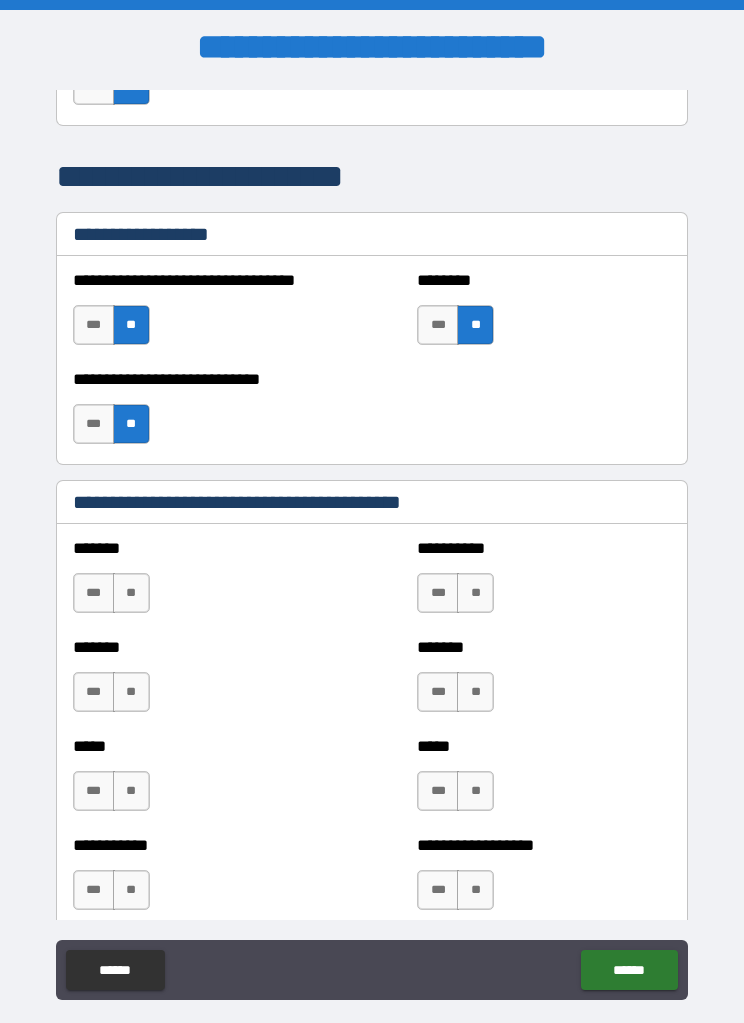 click on "**" at bounding box center (131, 593) 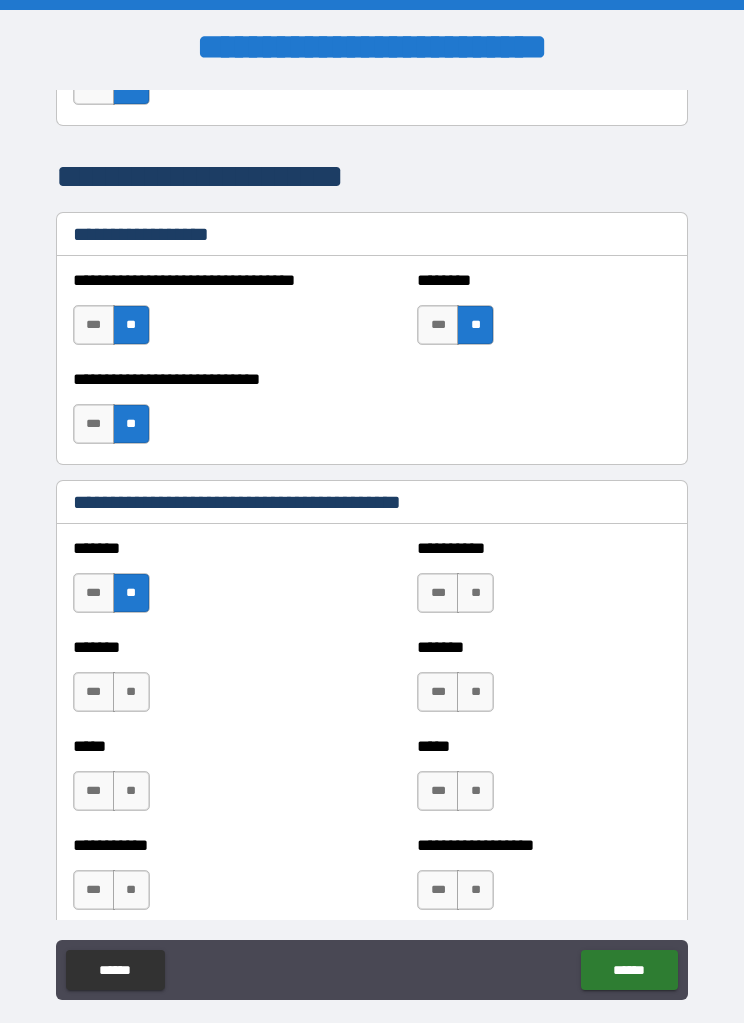 click on "**" at bounding box center [475, 593] 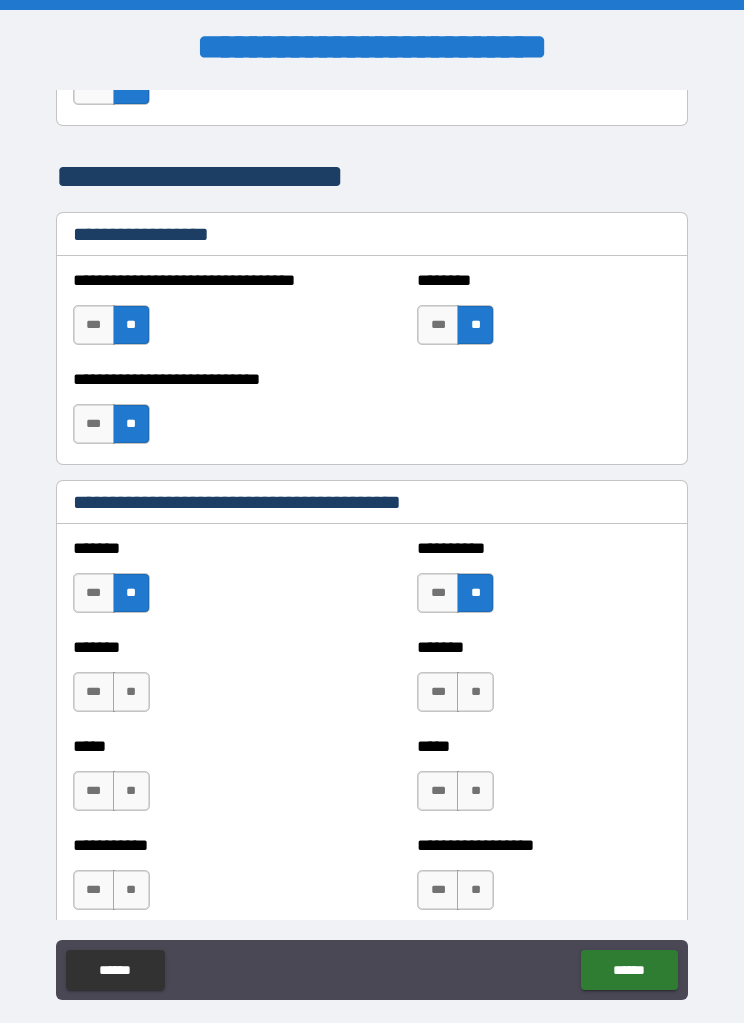 click on "**" at bounding box center [131, 692] 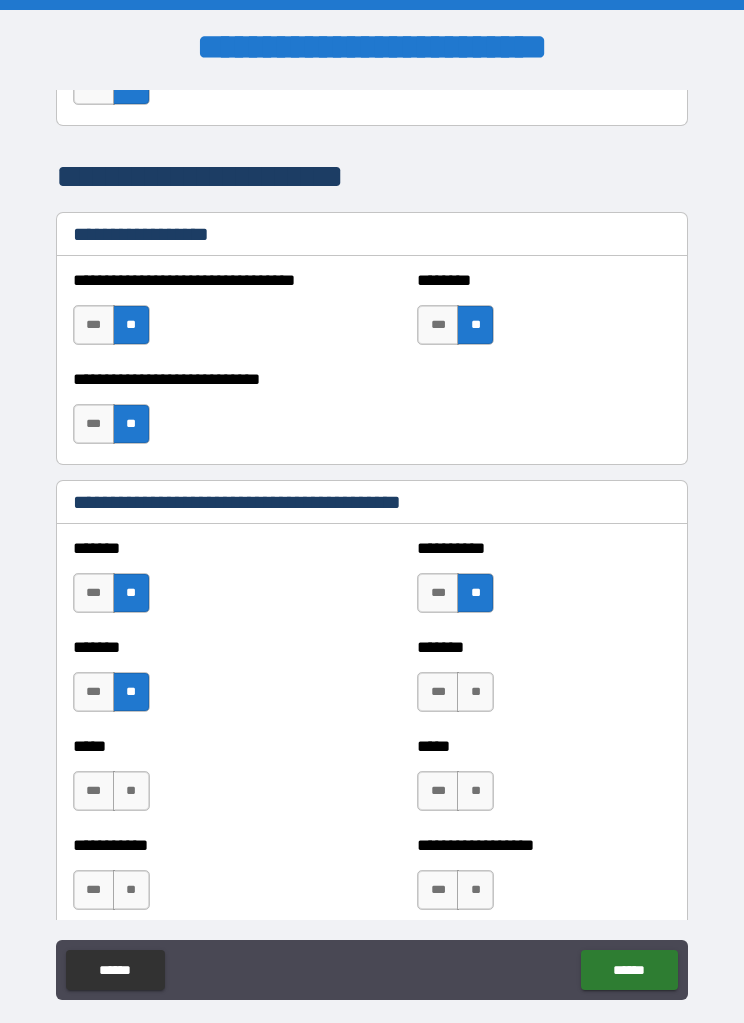 click on "**" at bounding box center (475, 692) 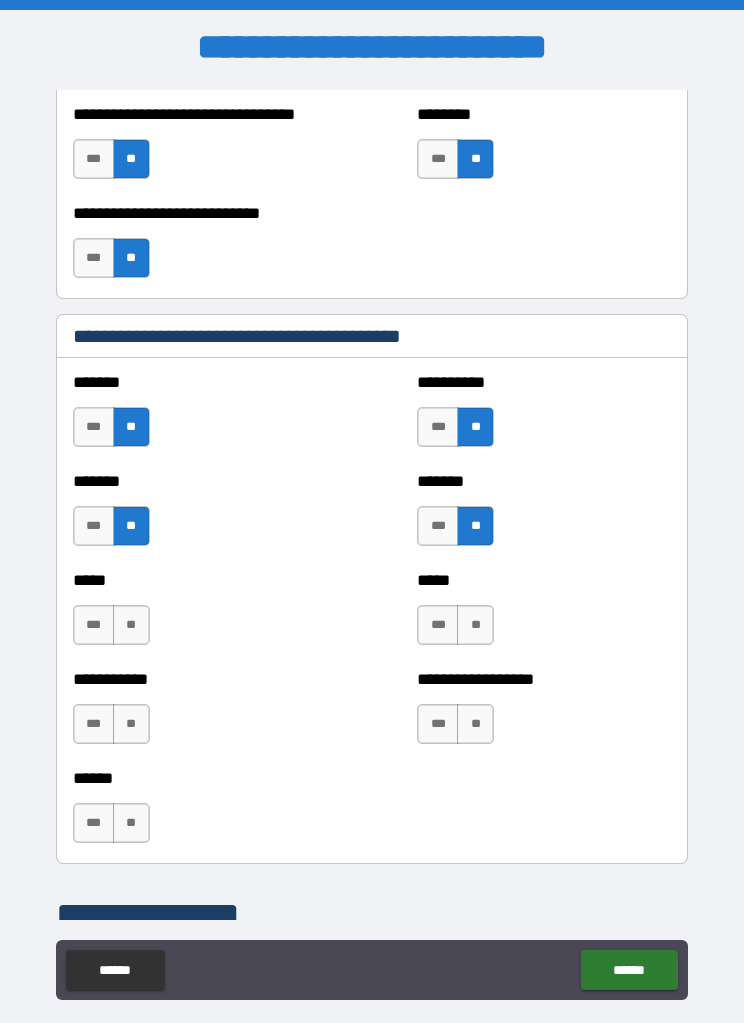 scroll, scrollTop: 1549, scrollLeft: 0, axis: vertical 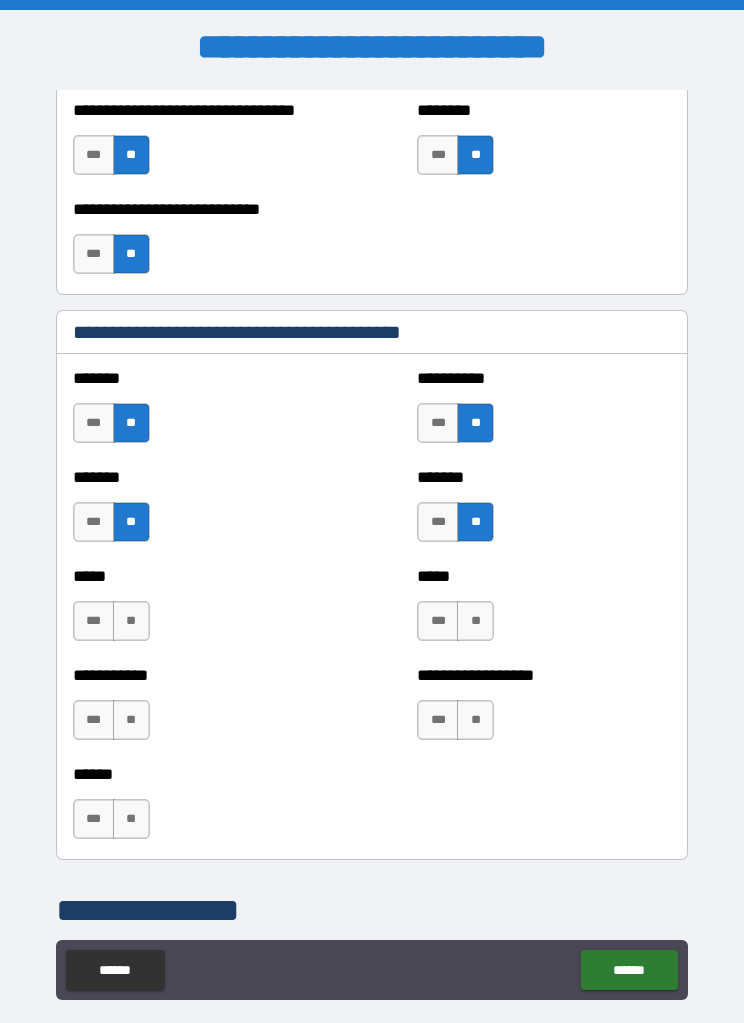 click on "**" at bounding box center (131, 621) 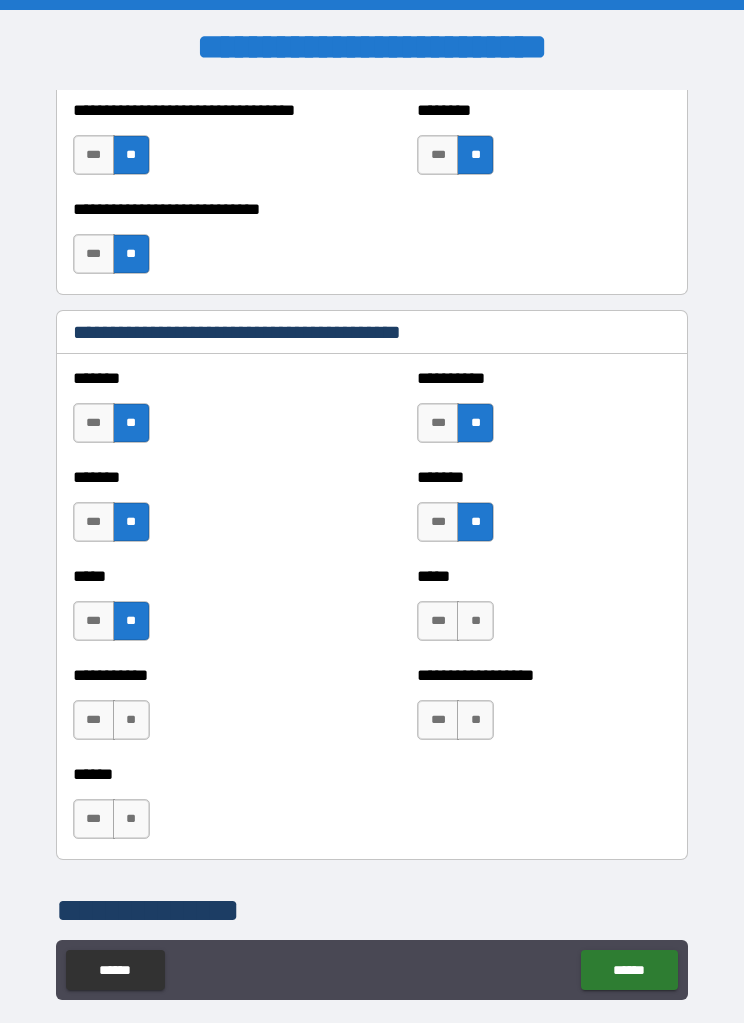 click on "**" at bounding box center [475, 621] 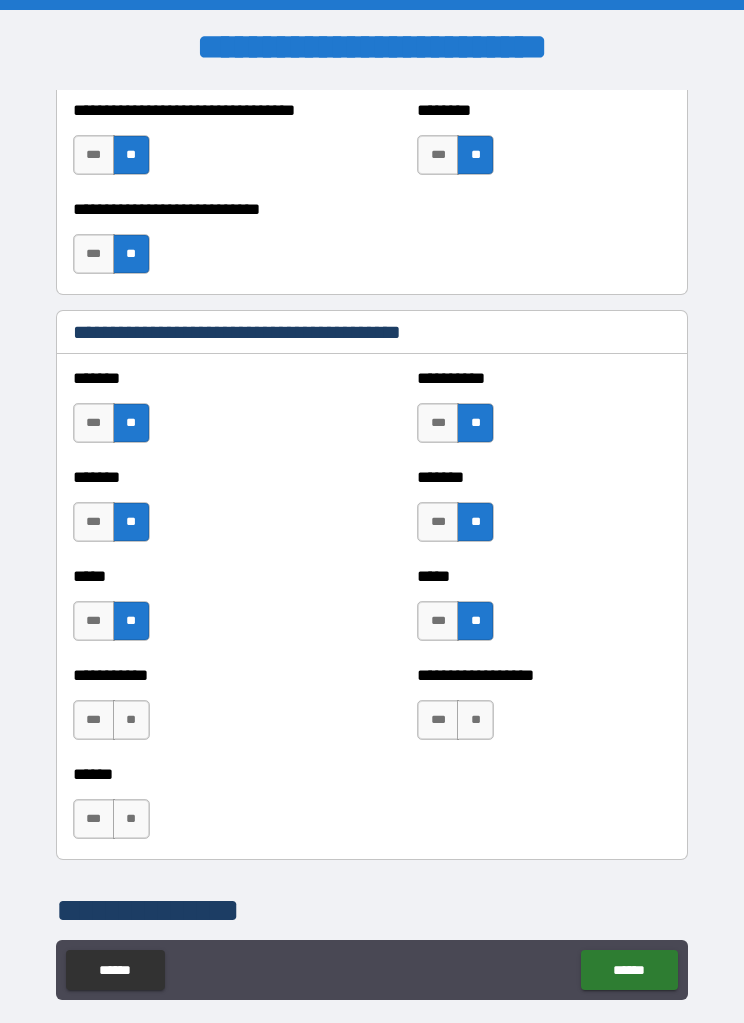 click on "**" at bounding box center (131, 720) 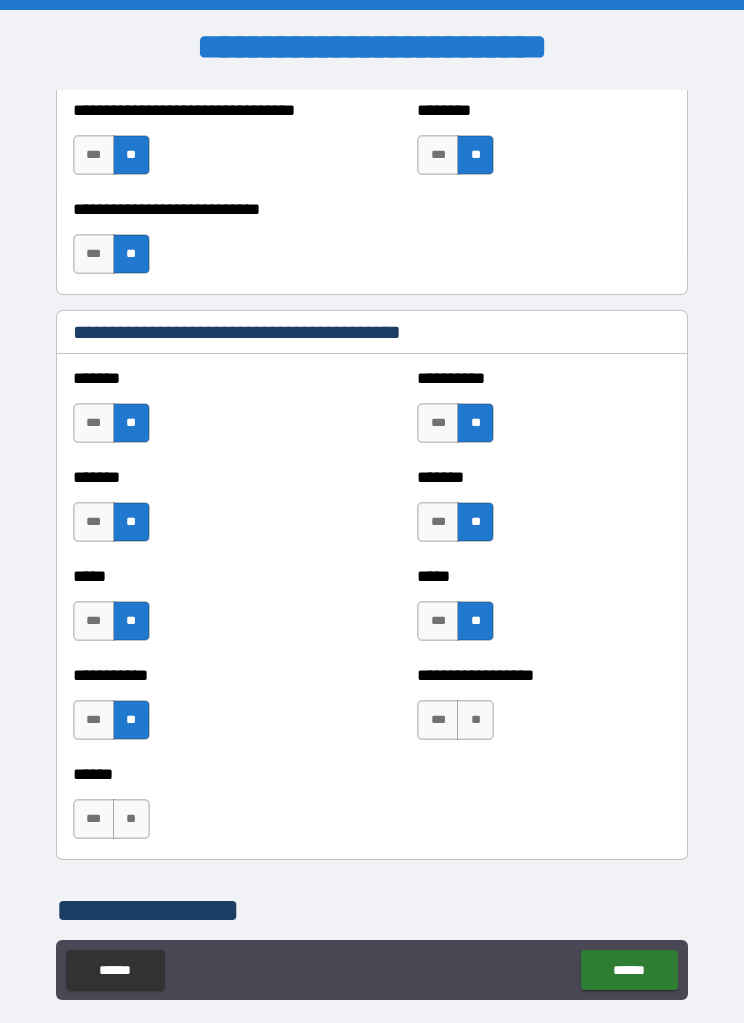 click on "**" at bounding box center [475, 720] 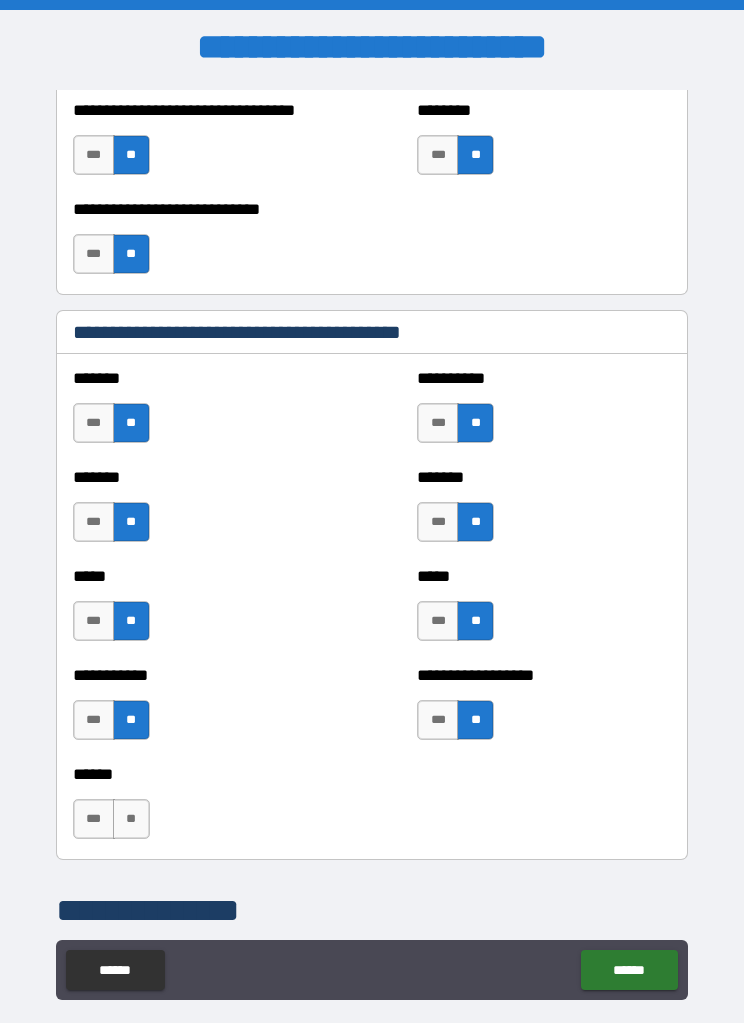 click on "**" at bounding box center [131, 819] 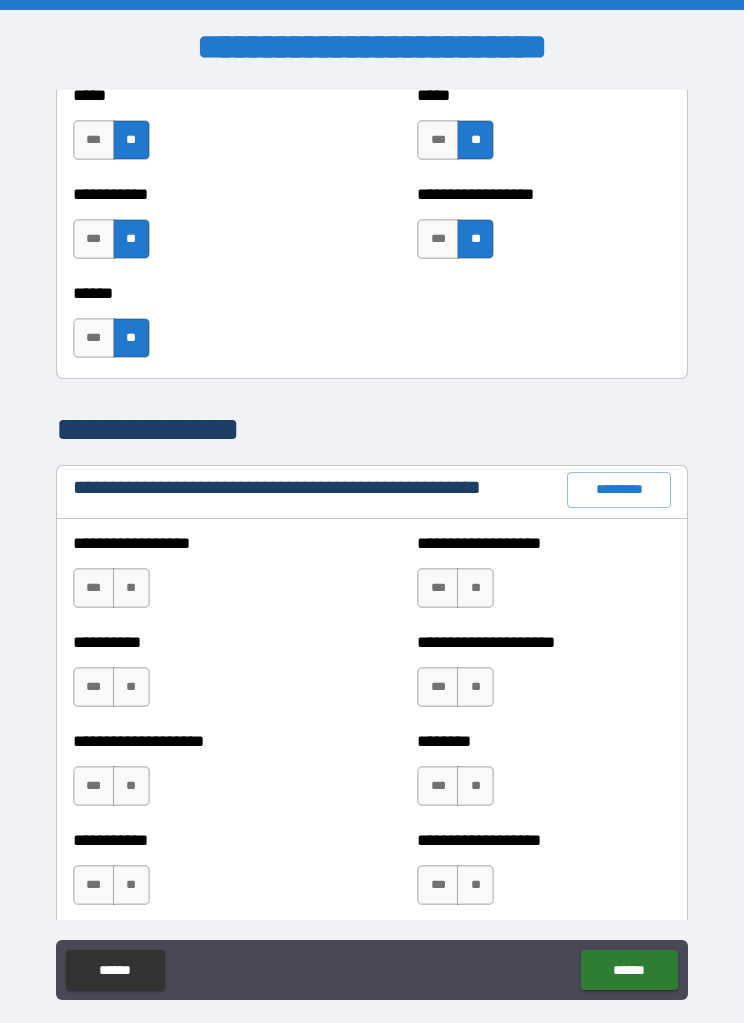 scroll, scrollTop: 2041, scrollLeft: 0, axis: vertical 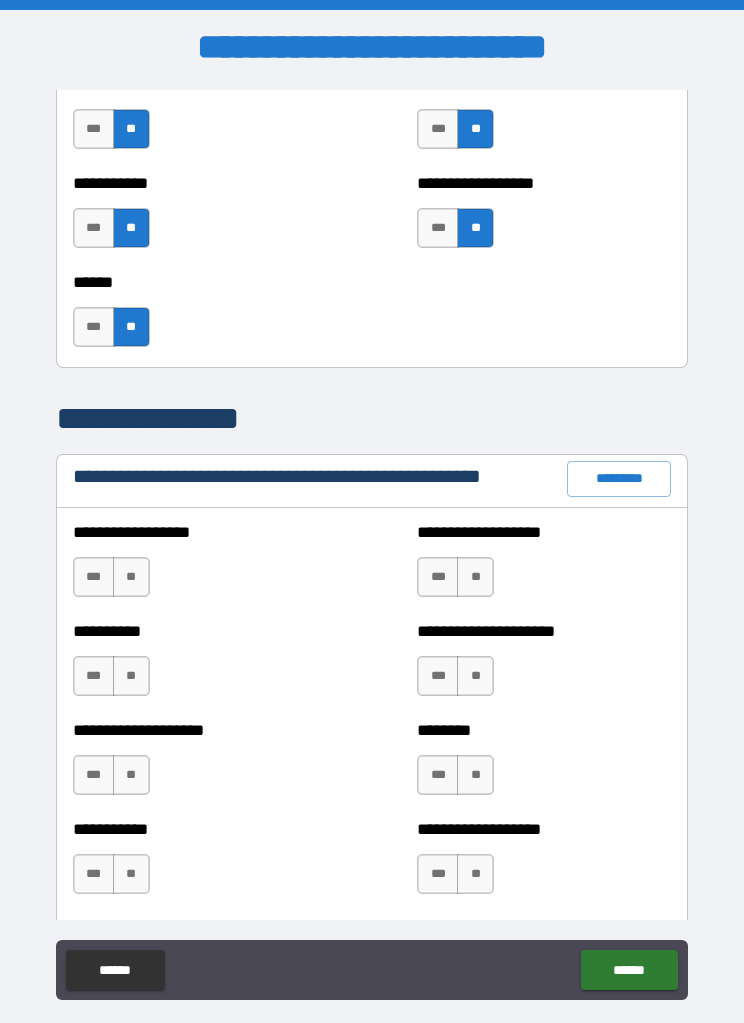 click on "**" at bounding box center (131, 577) 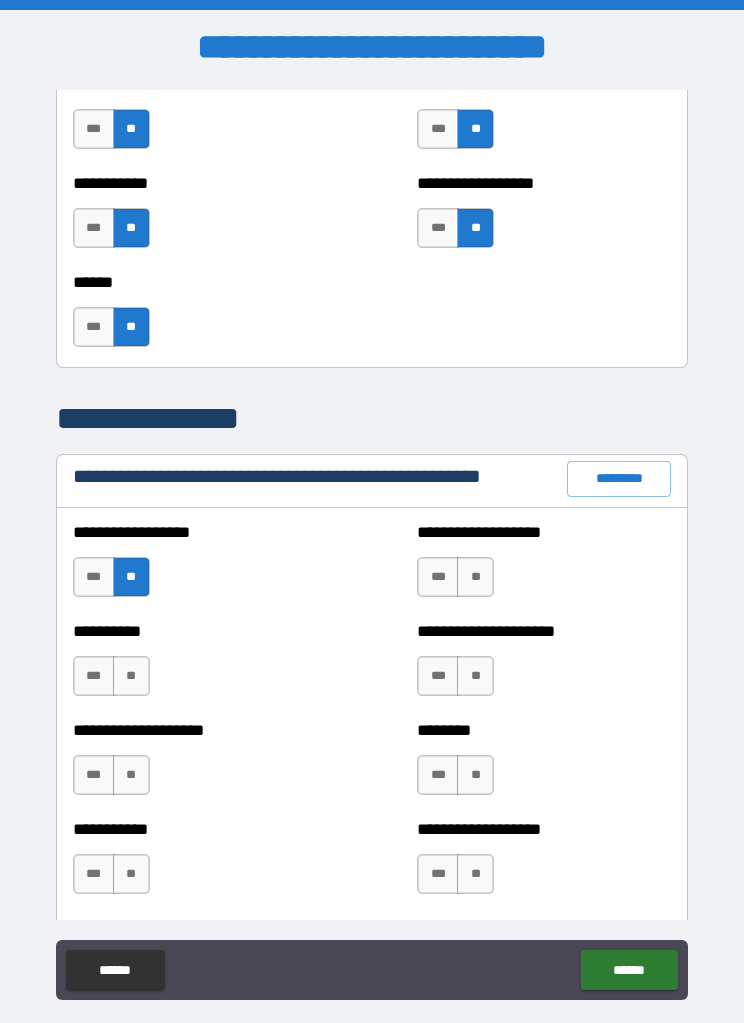 click on "**" at bounding box center [131, 676] 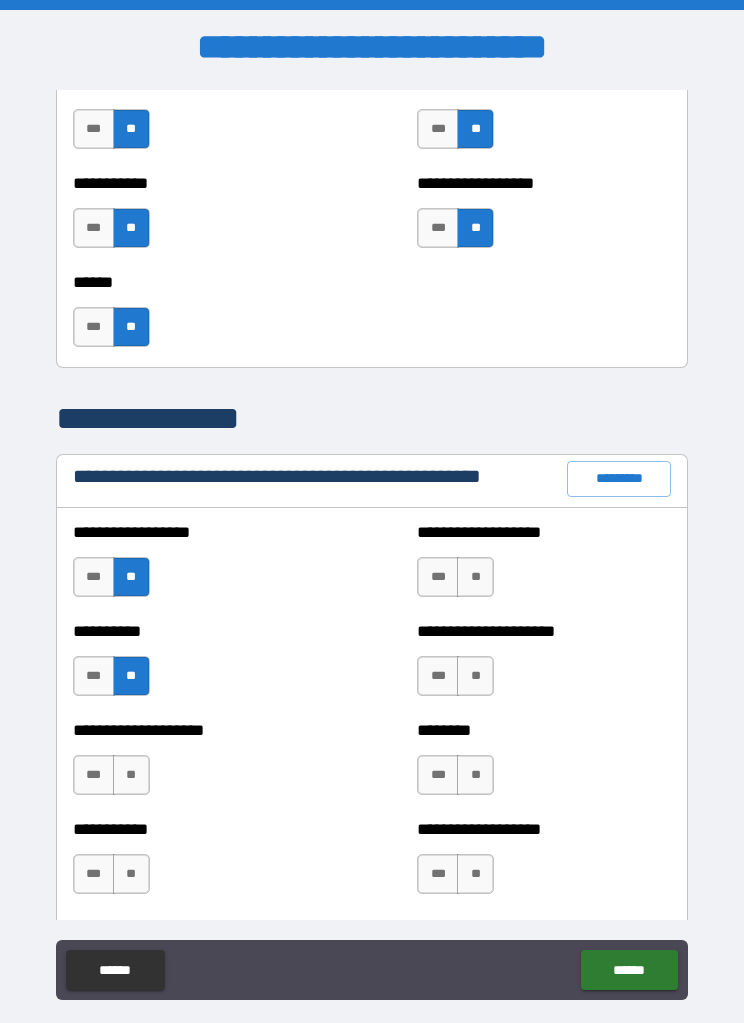 click on "**" at bounding box center (131, 775) 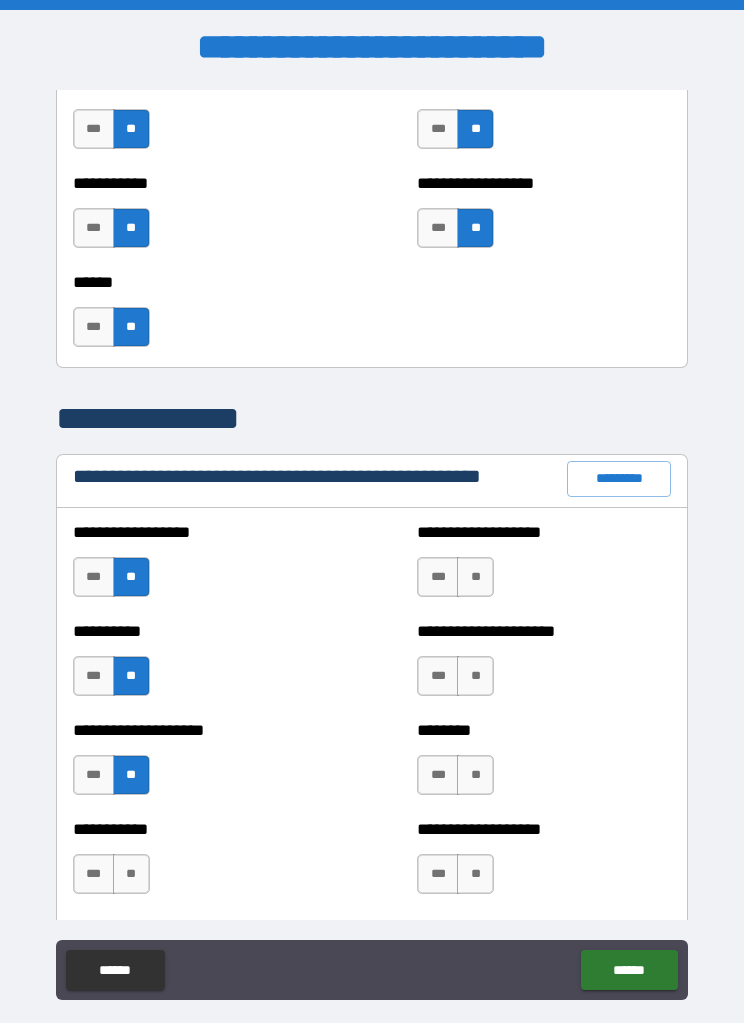 click on "**" at bounding box center (131, 874) 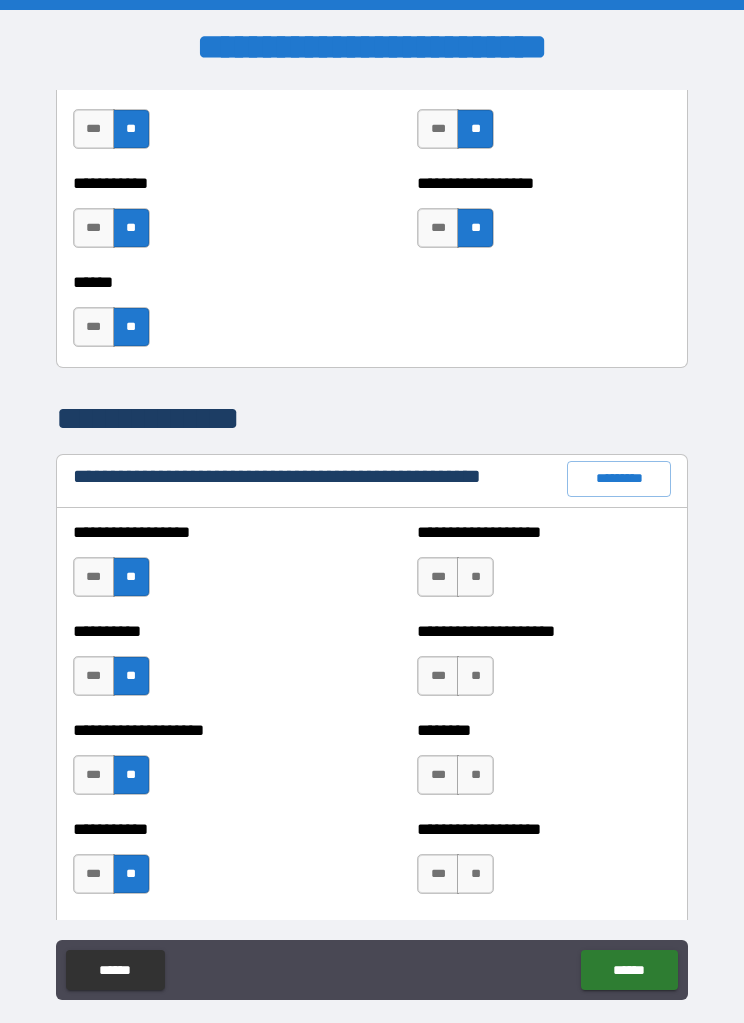 click on "**" at bounding box center [475, 577] 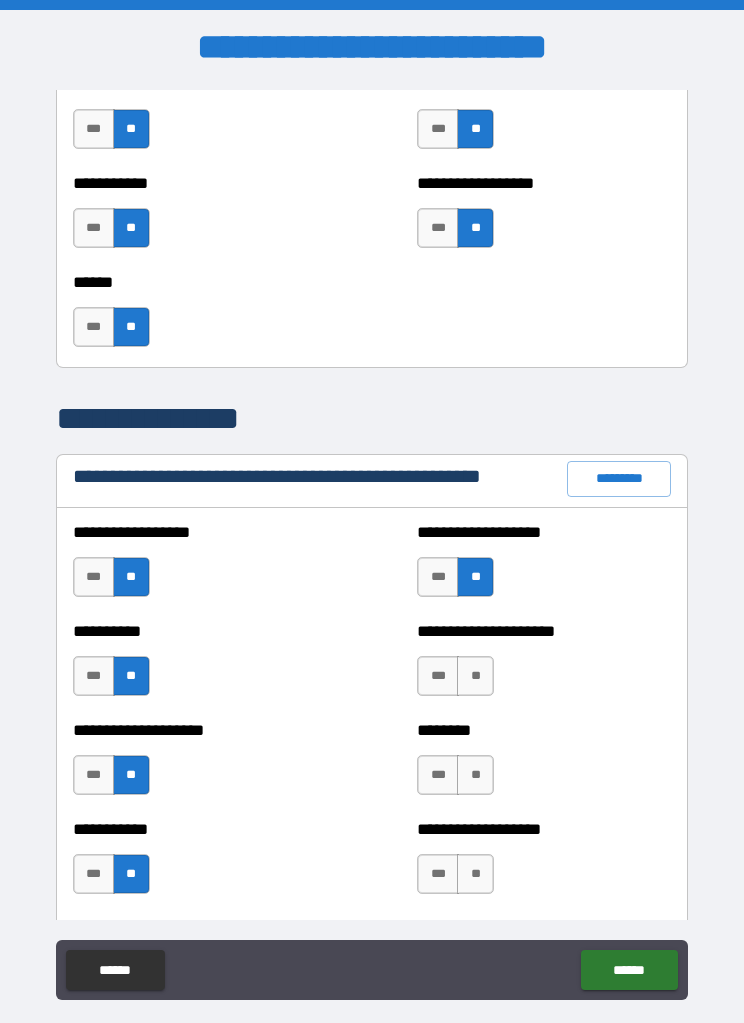 click on "**" at bounding box center (475, 676) 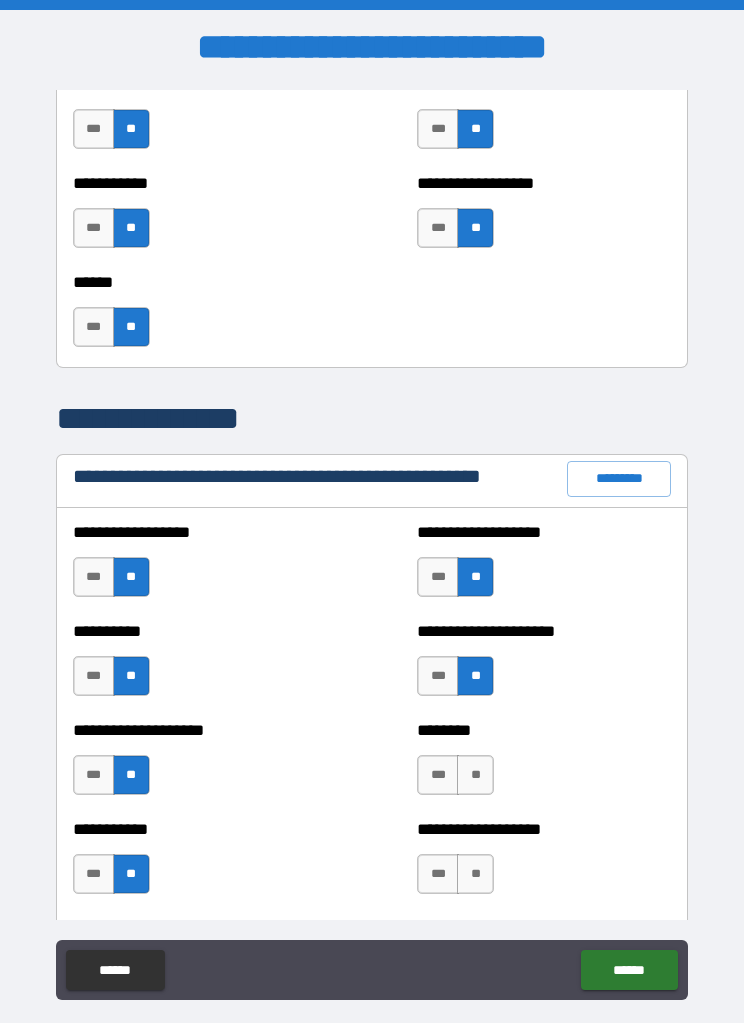 click on "**" at bounding box center [475, 775] 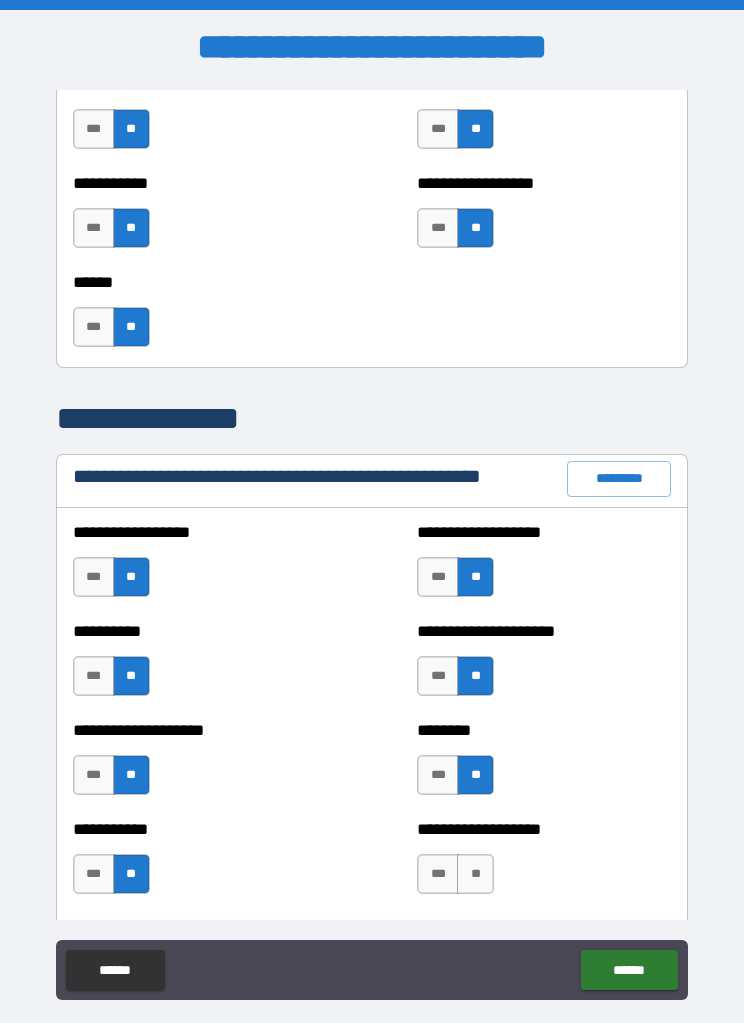 click on "**" at bounding box center [475, 874] 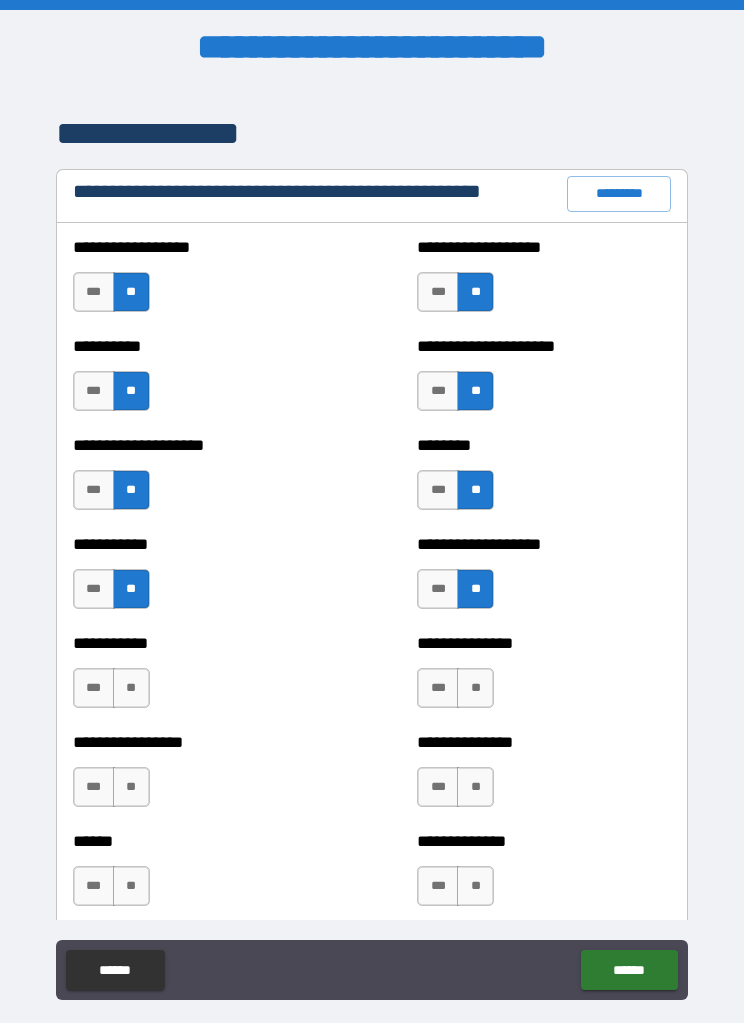scroll, scrollTop: 2355, scrollLeft: 0, axis: vertical 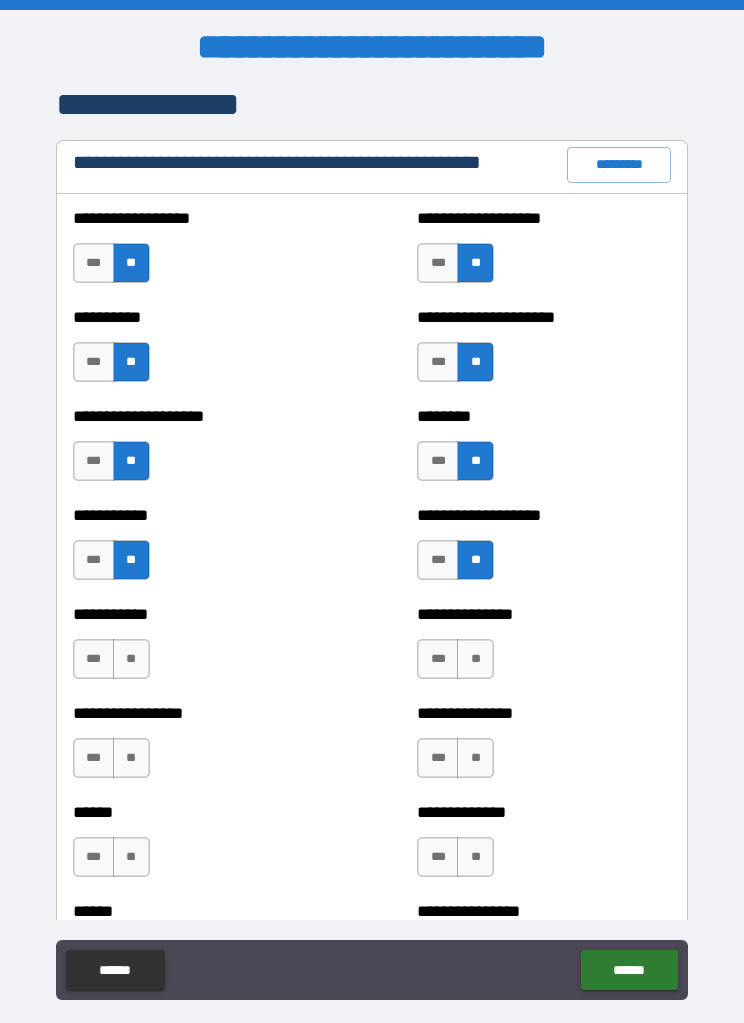 click on "**" at bounding box center [131, 659] 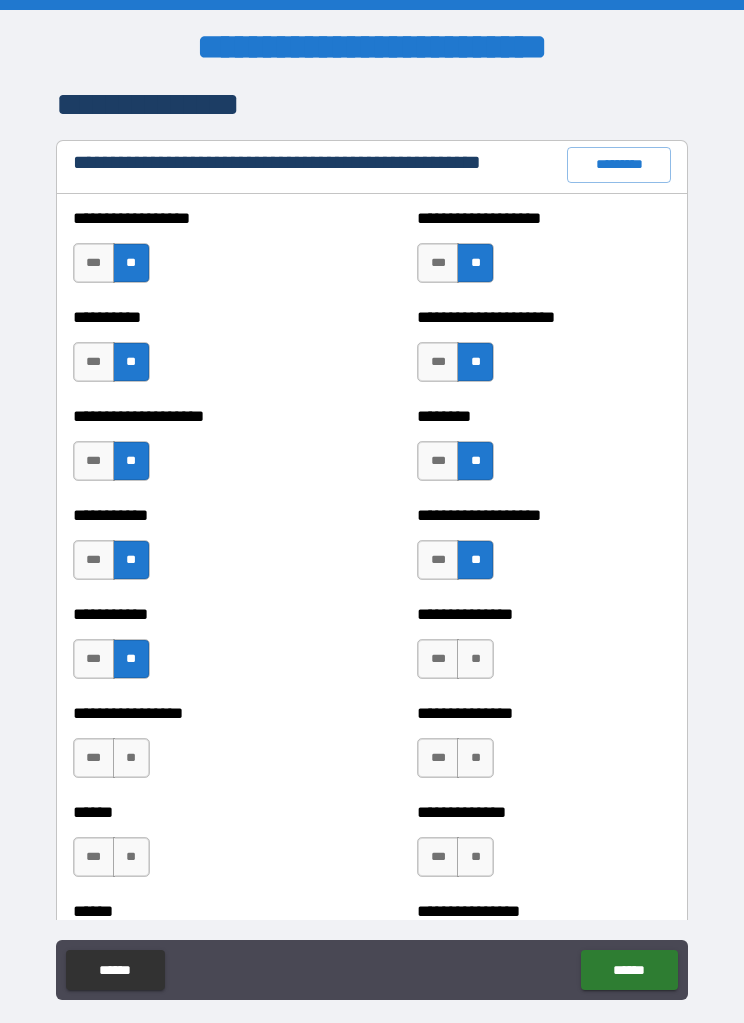 click on "**" at bounding box center (475, 659) 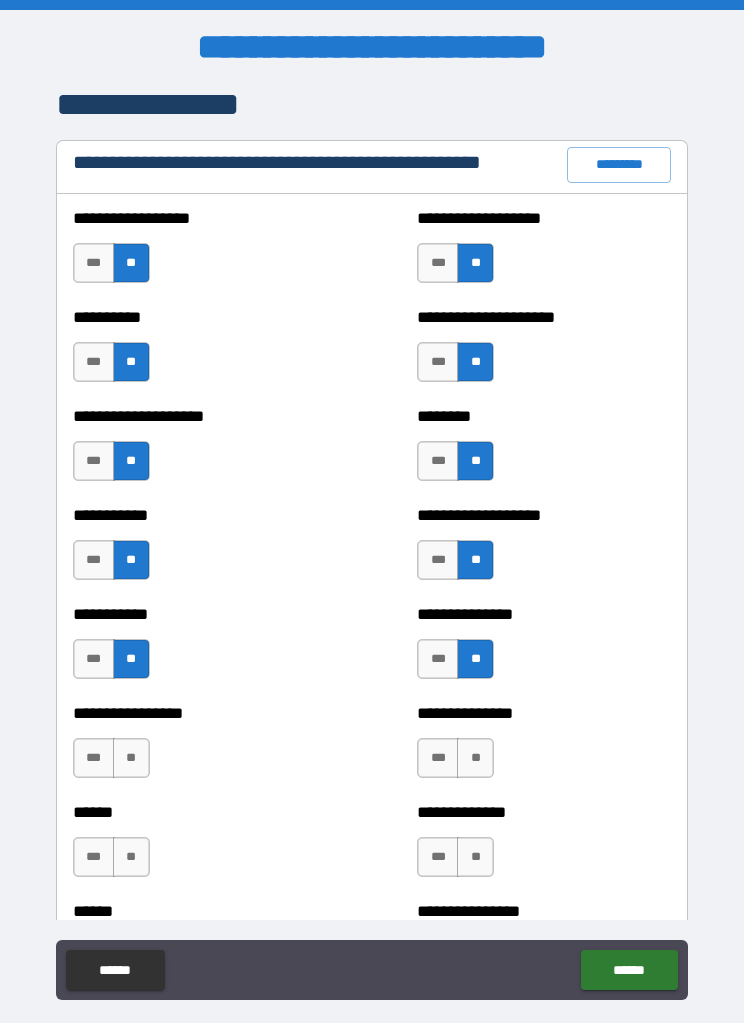 click on "**" at bounding box center (131, 758) 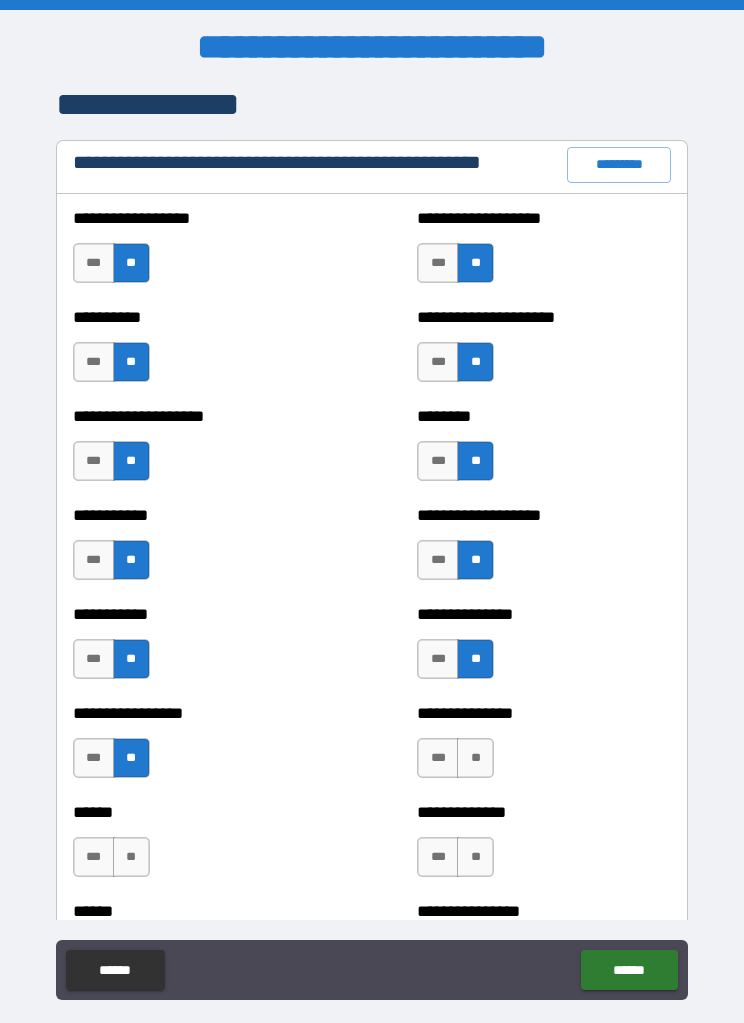 click on "**" at bounding box center (475, 758) 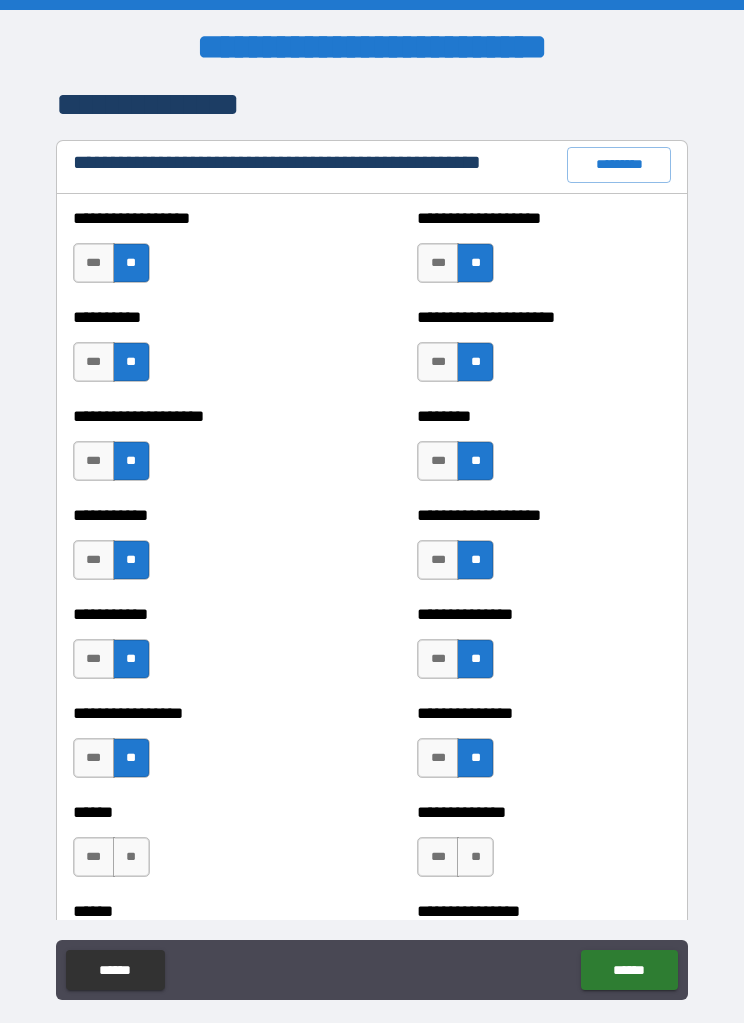 click on "**" at bounding box center [131, 857] 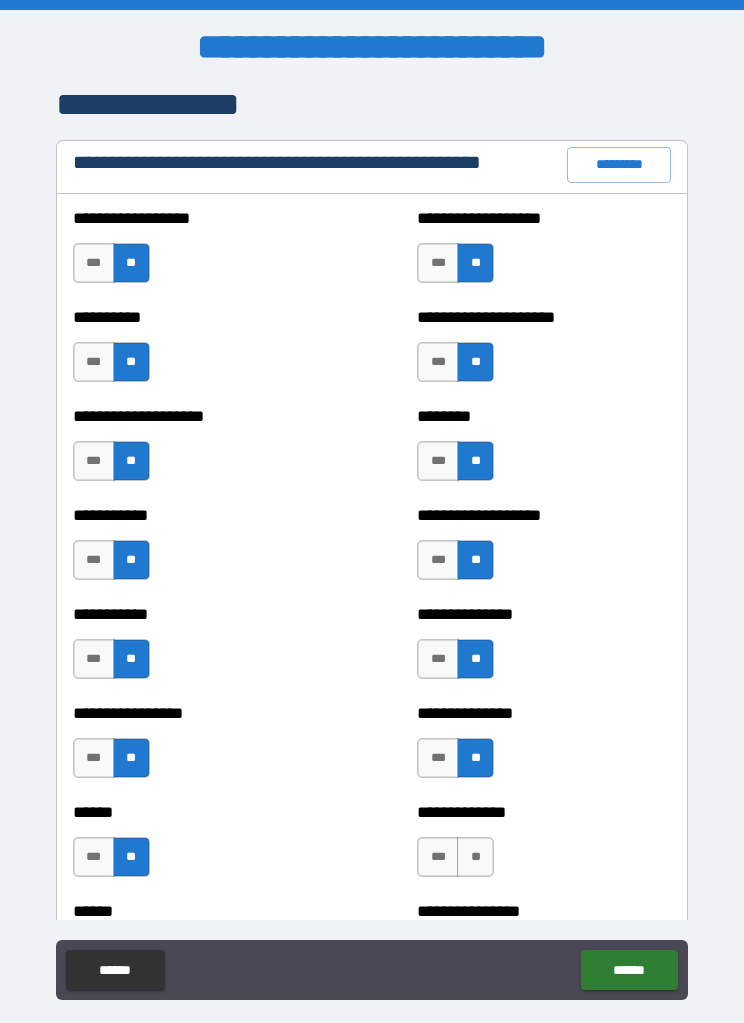 click on "**" at bounding box center [475, 857] 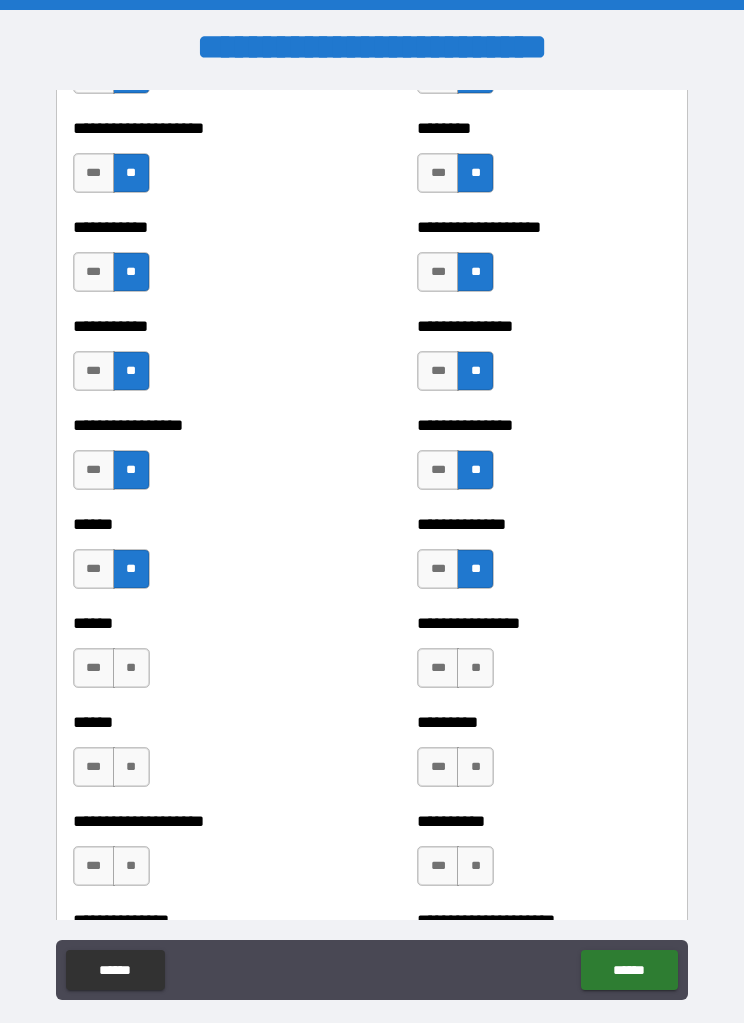 scroll, scrollTop: 2649, scrollLeft: 0, axis: vertical 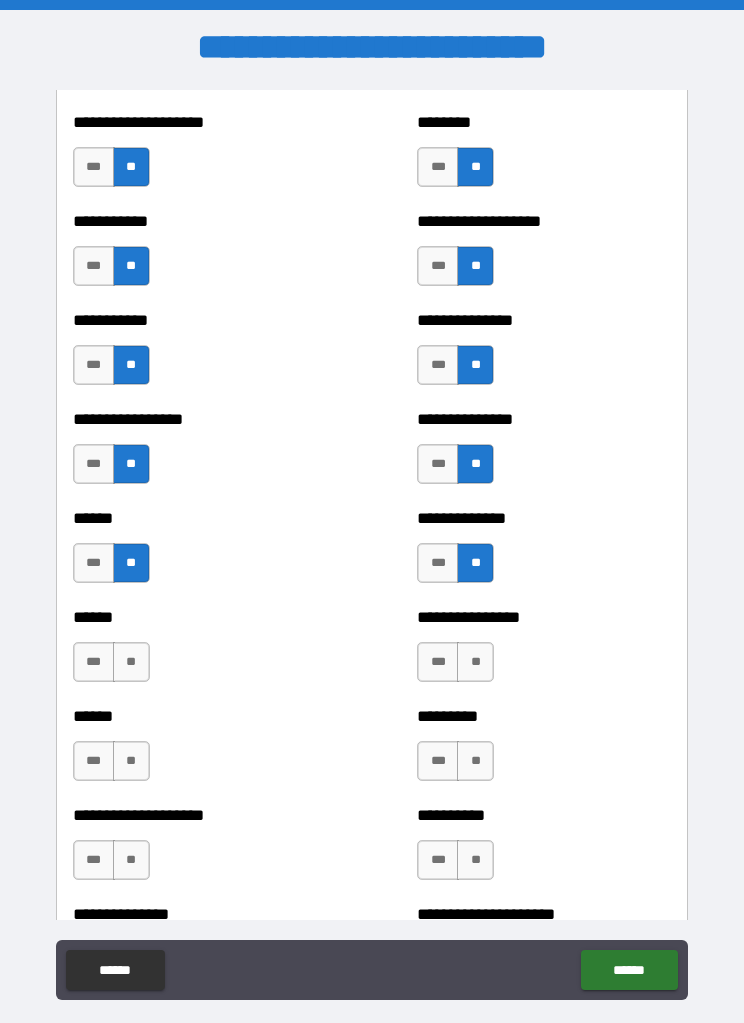 click on "**" at bounding box center (131, 662) 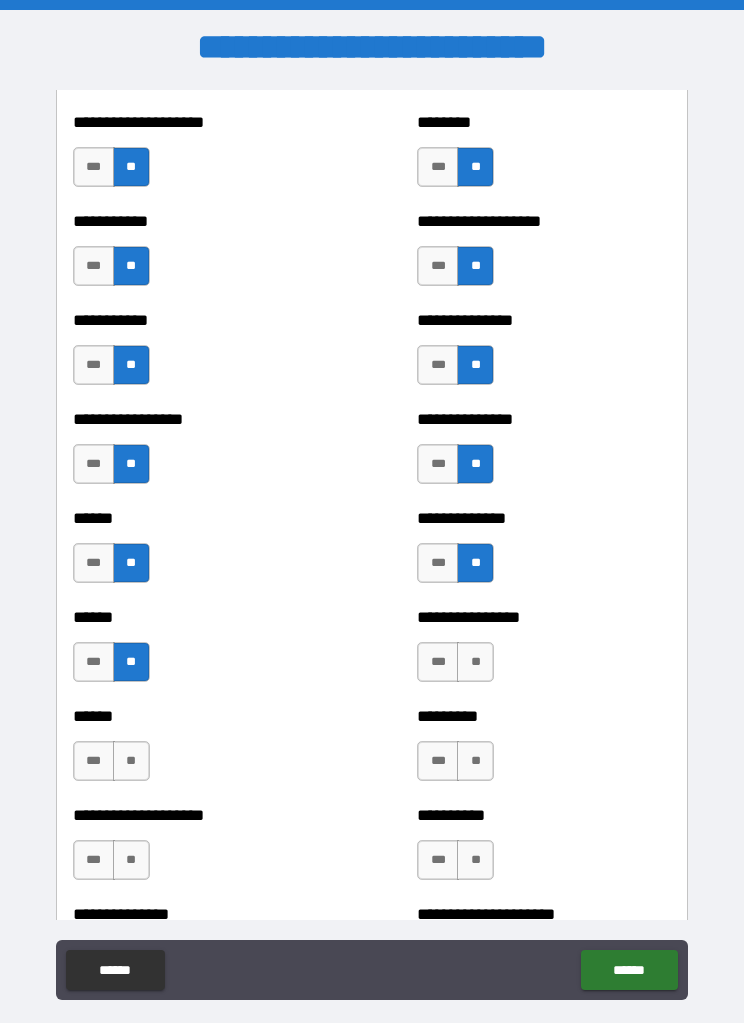 click on "**" at bounding box center (475, 662) 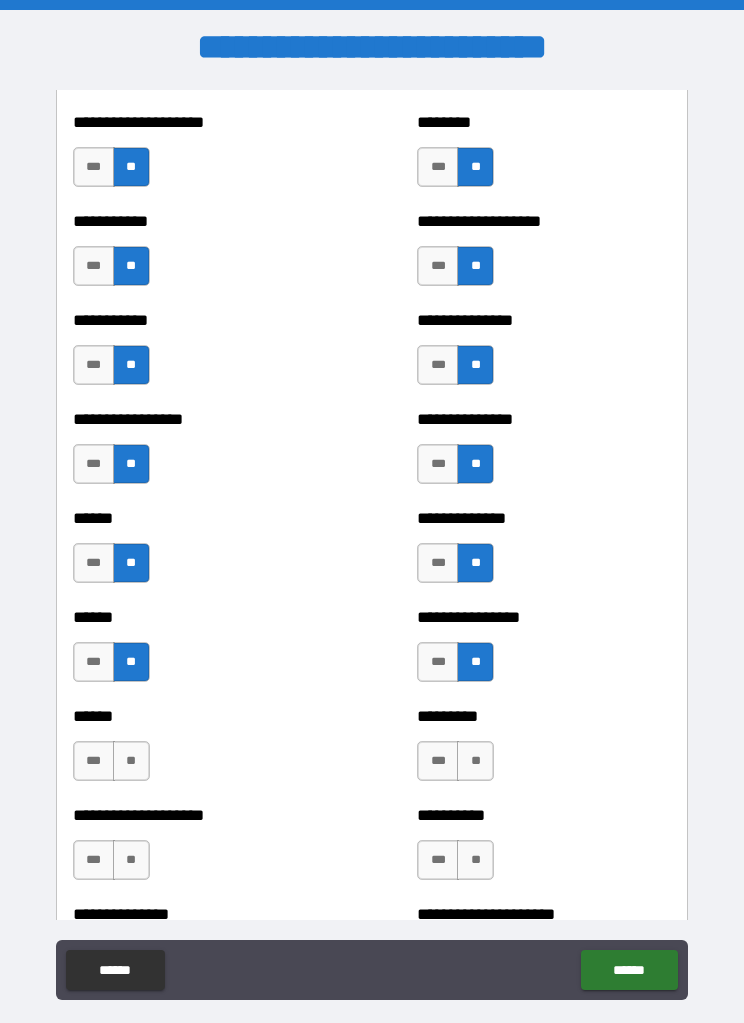 click on "**" at bounding box center [131, 761] 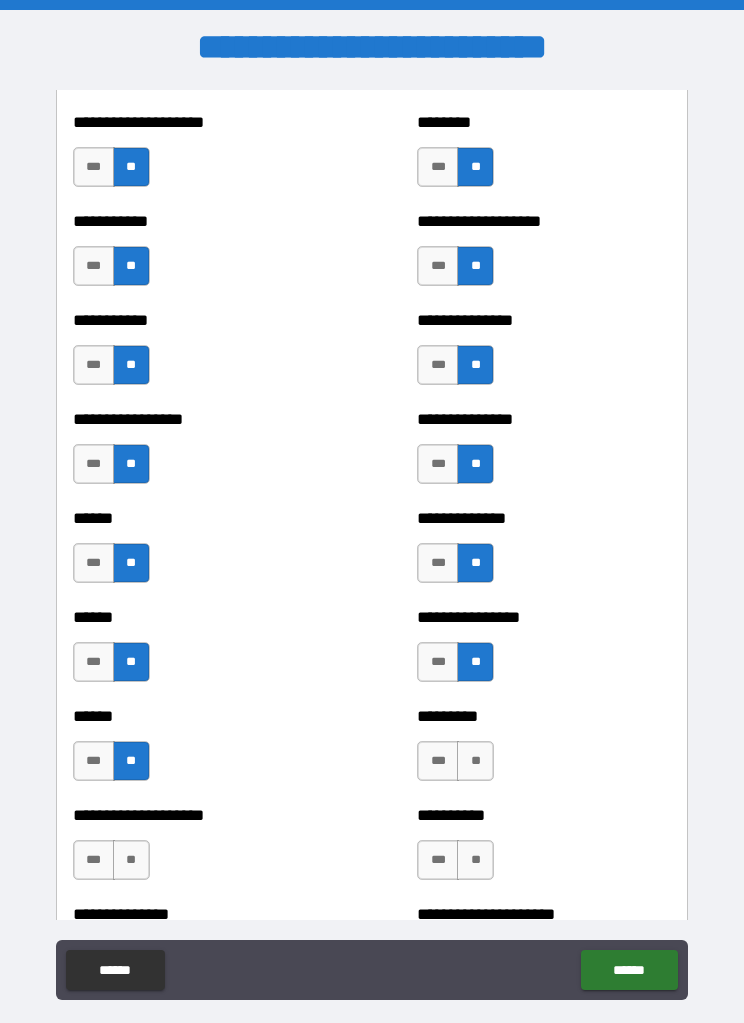 click on "**" at bounding box center [475, 761] 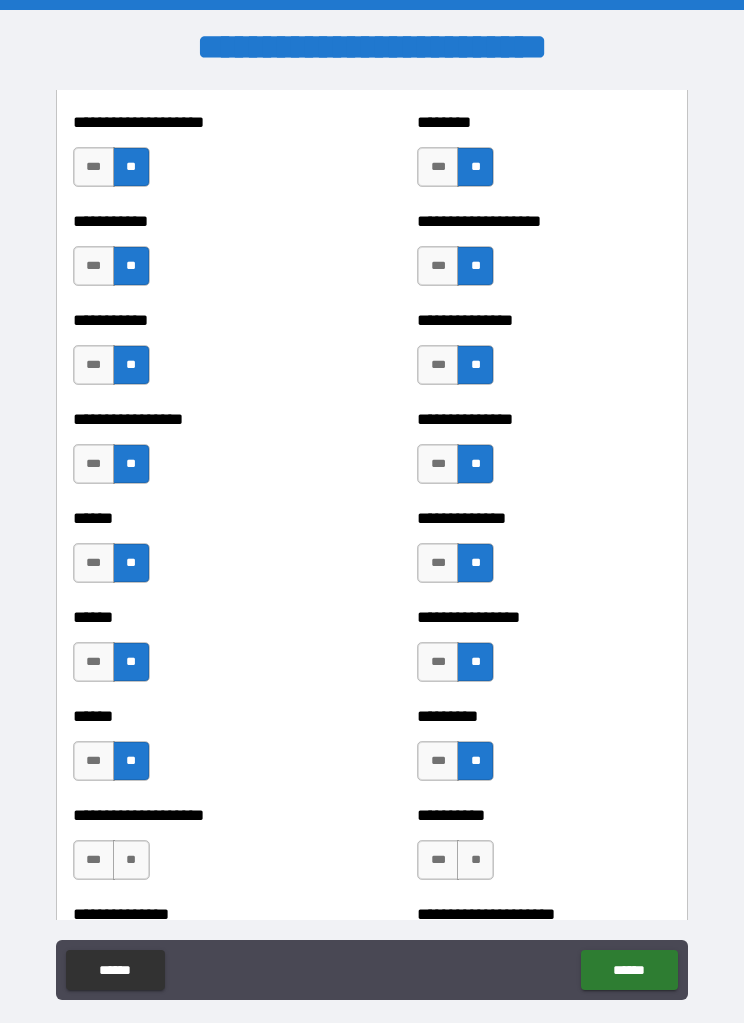 click on "**" at bounding box center [131, 860] 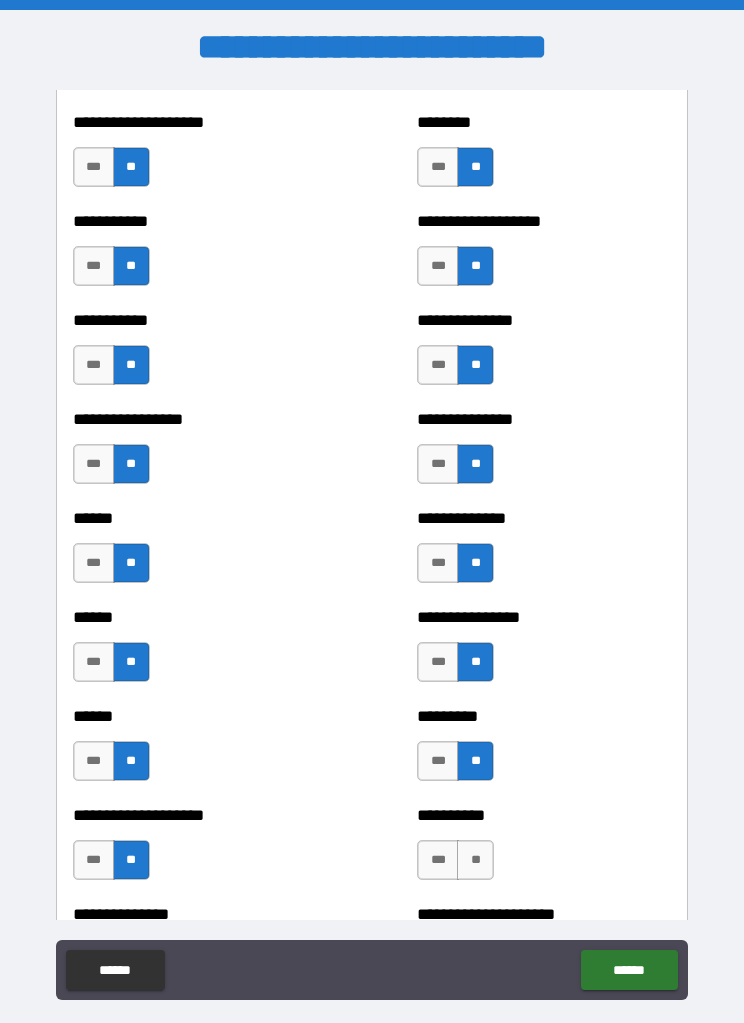click on "**" at bounding box center (475, 860) 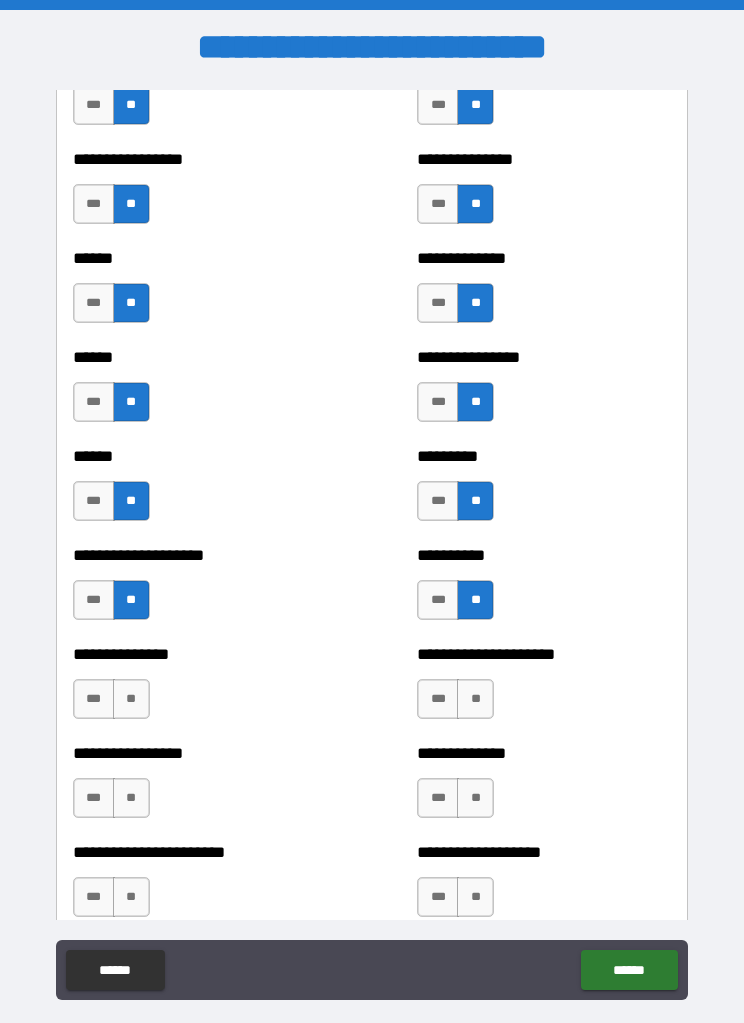 scroll, scrollTop: 2913, scrollLeft: 0, axis: vertical 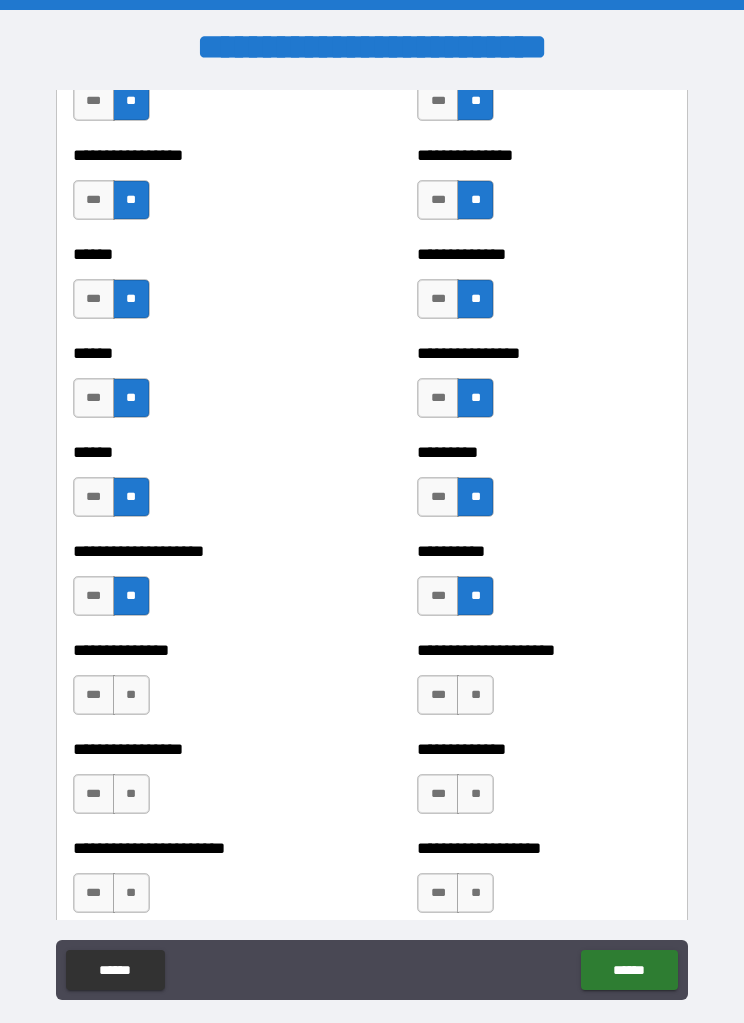 click on "**" at bounding box center [131, 695] 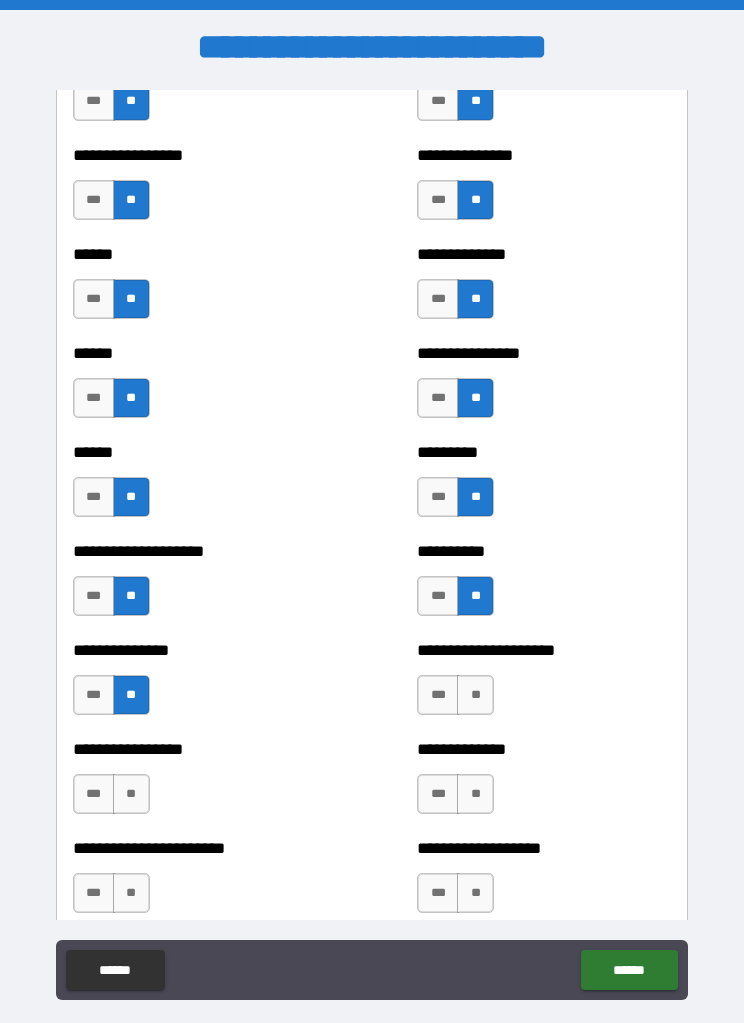 click on "**" at bounding box center [475, 695] 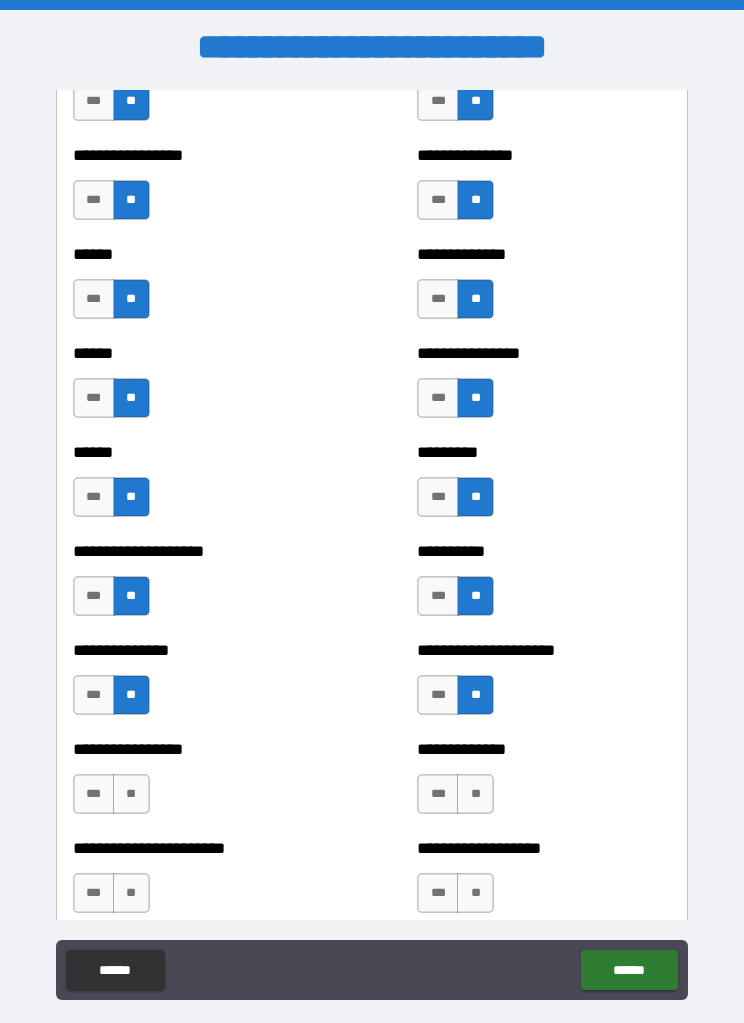 click on "**" at bounding box center [131, 794] 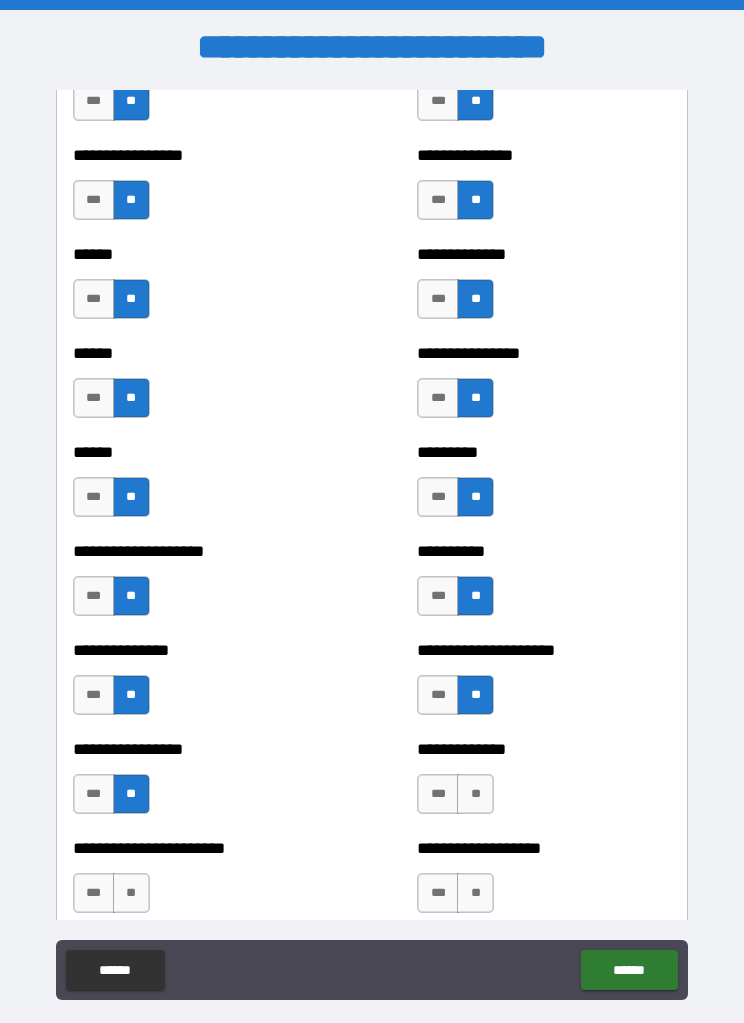 click on "**" at bounding box center (475, 794) 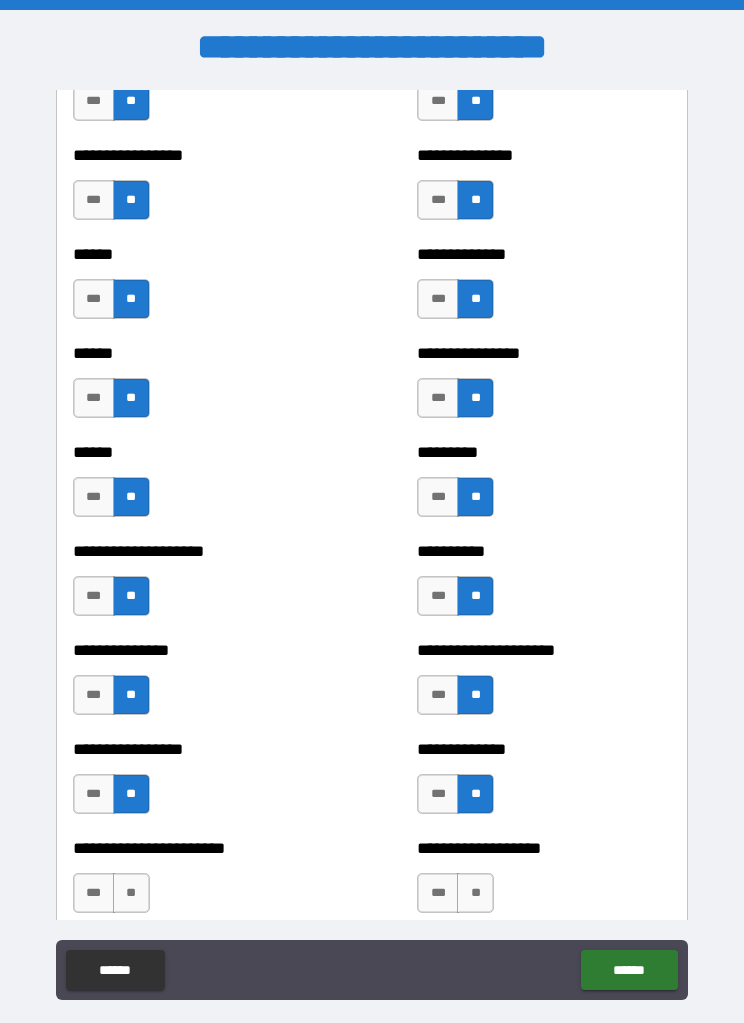 click on "**" at bounding box center [131, 893] 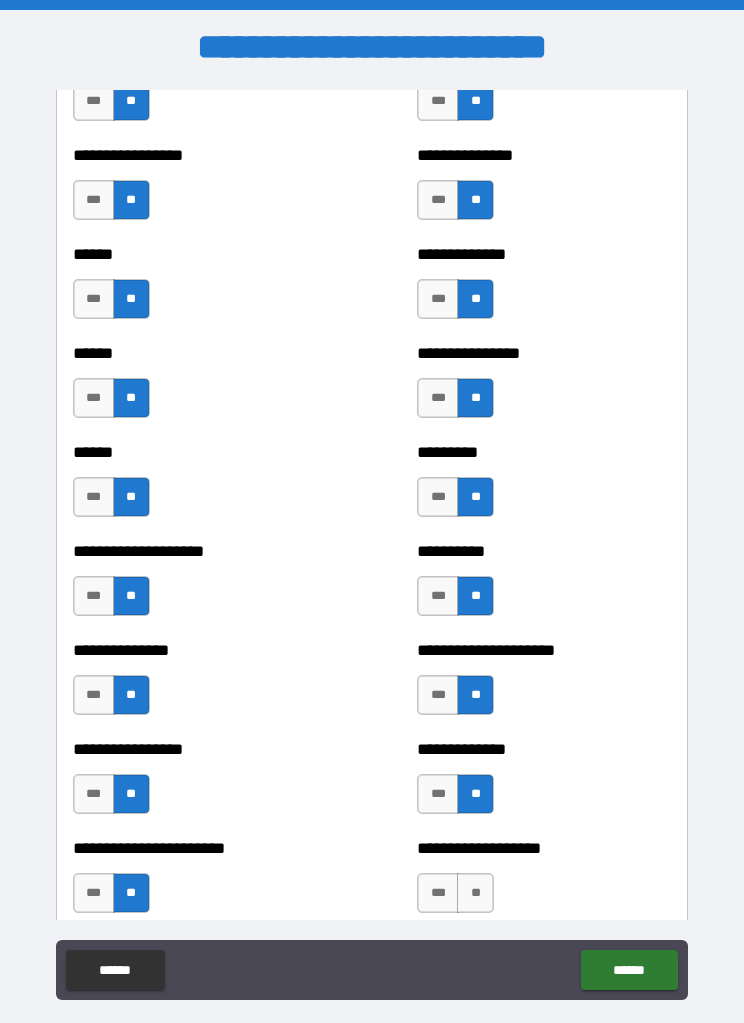 click on "**" at bounding box center [475, 893] 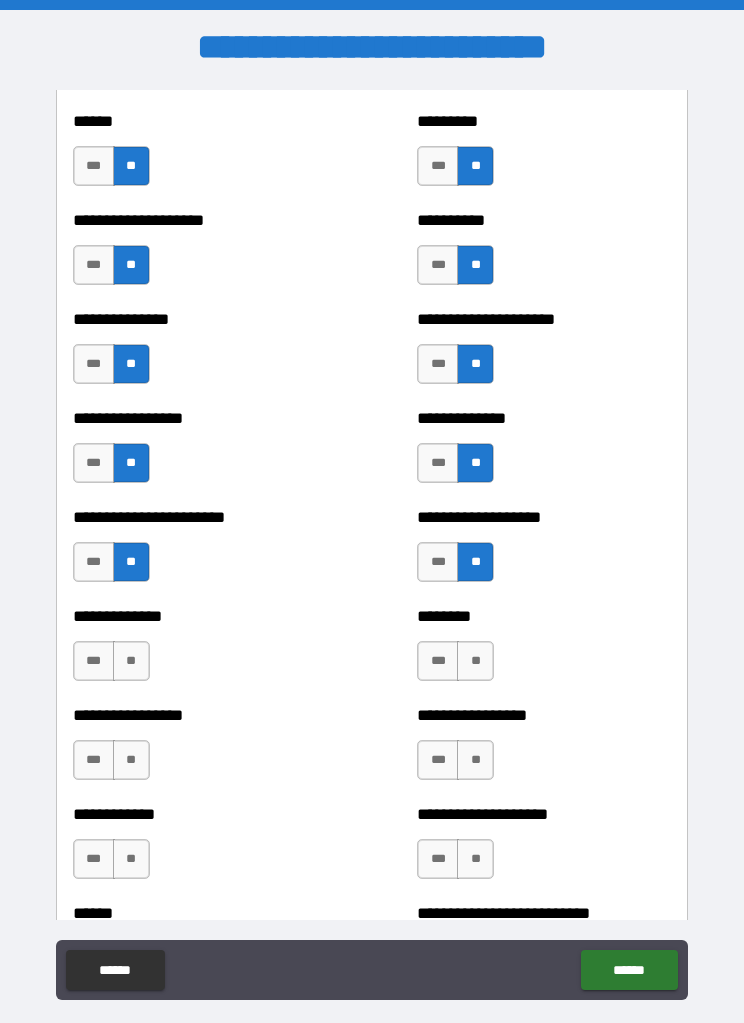 scroll, scrollTop: 3247, scrollLeft: 0, axis: vertical 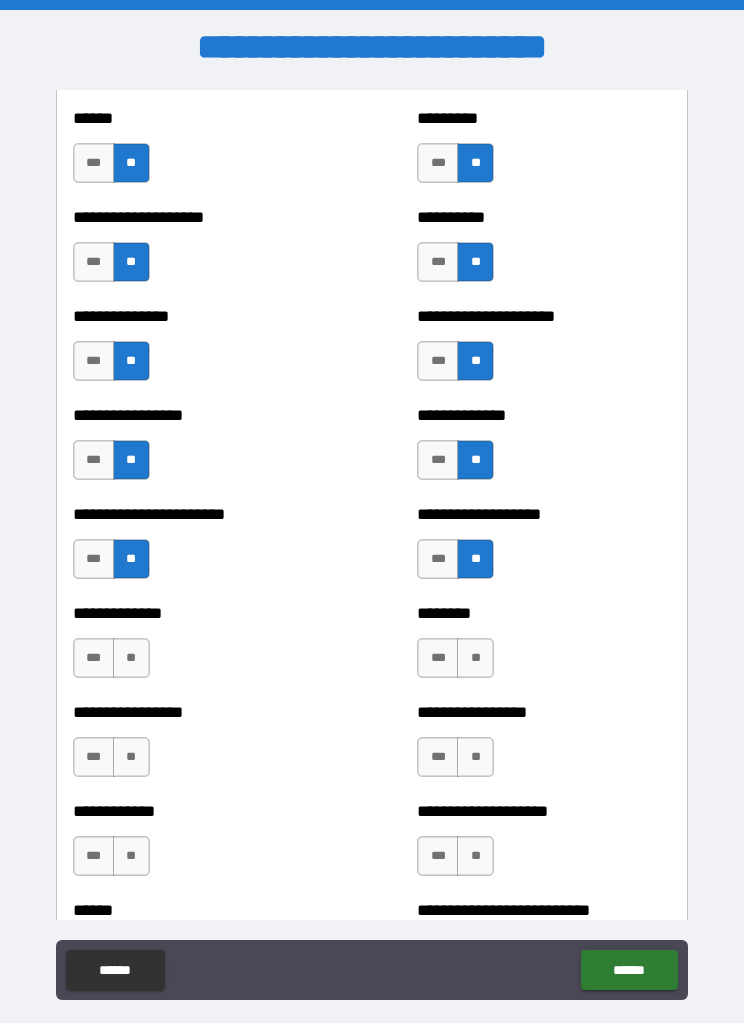 click on "**" at bounding box center [131, 658] 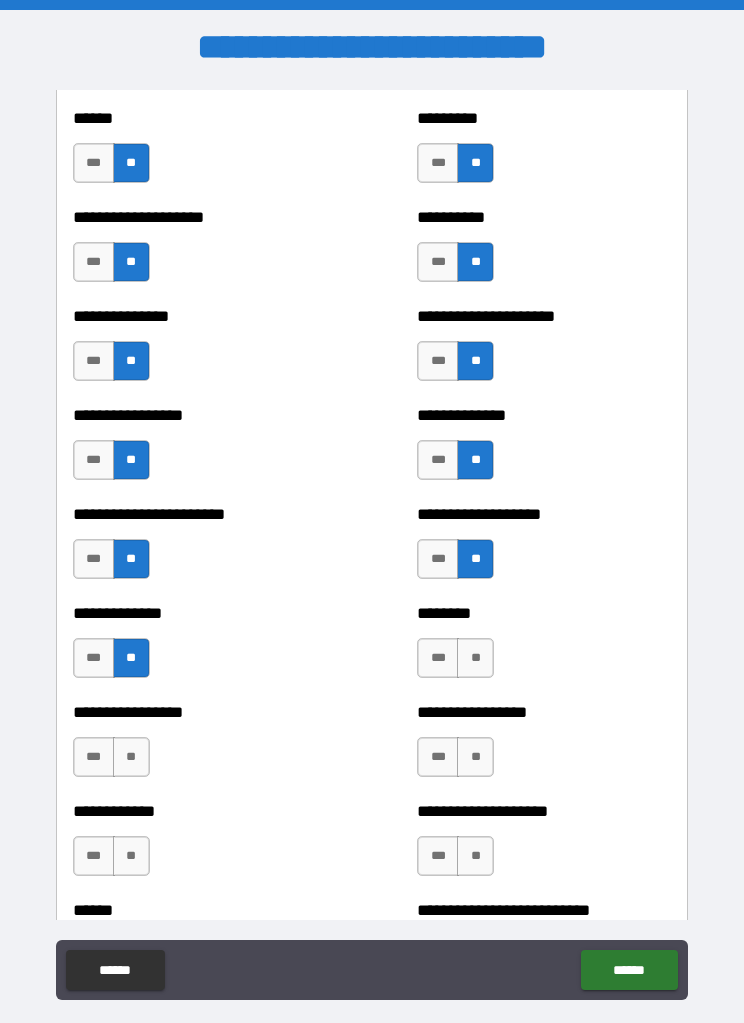 click on "**" at bounding box center (475, 658) 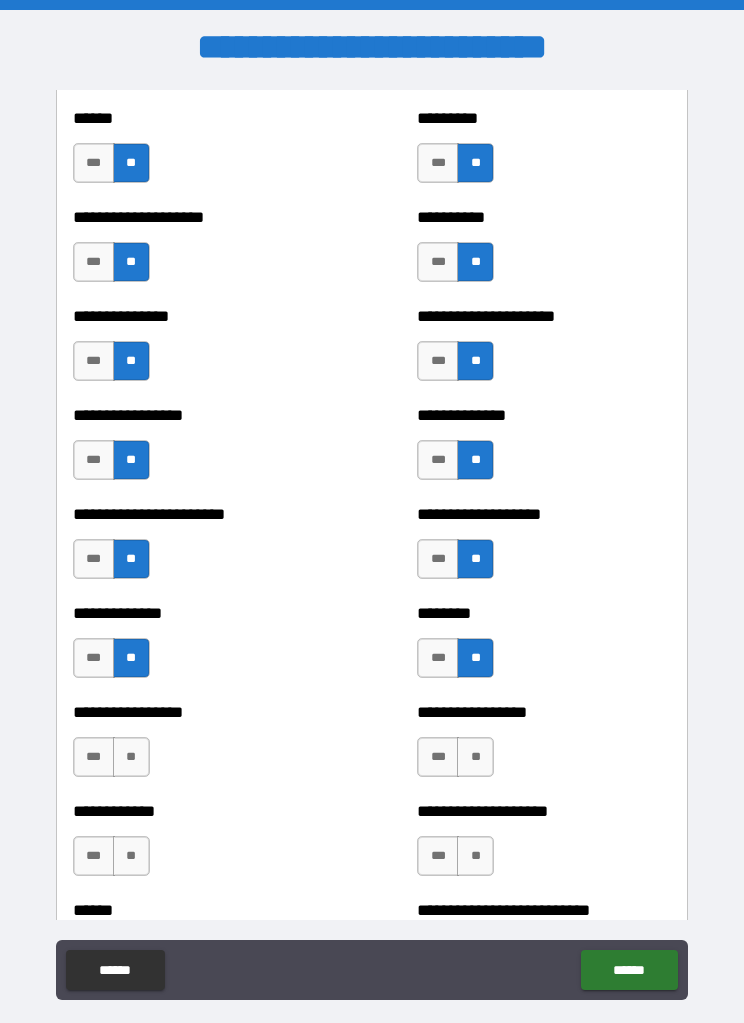 click on "**" at bounding box center [131, 757] 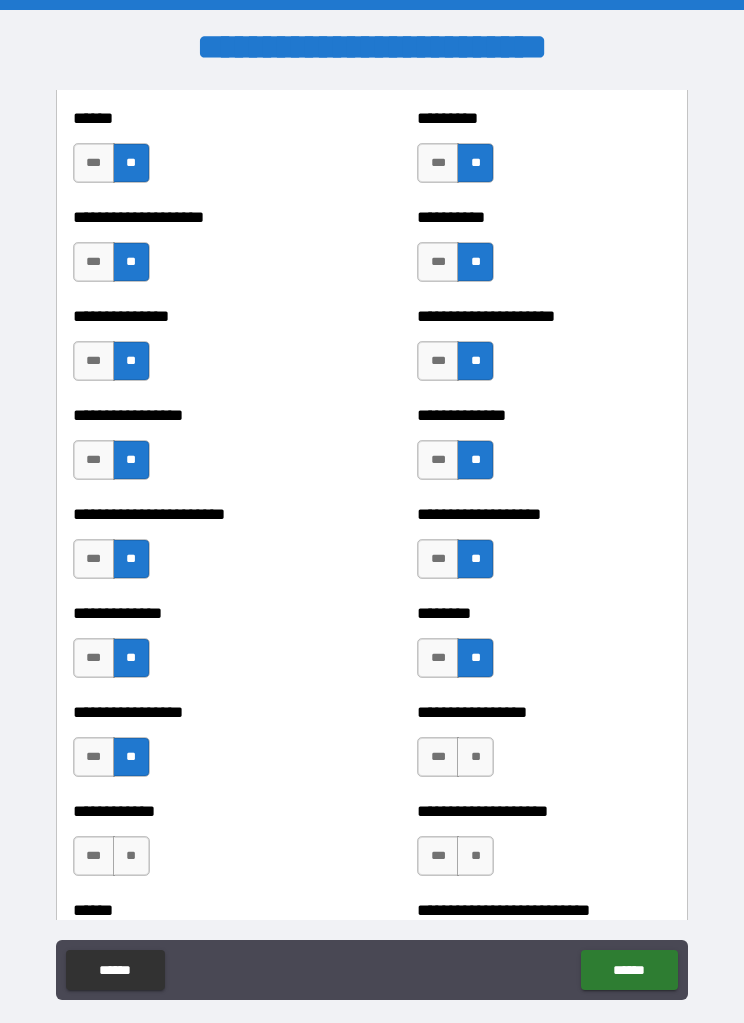 click on "**" at bounding box center [475, 757] 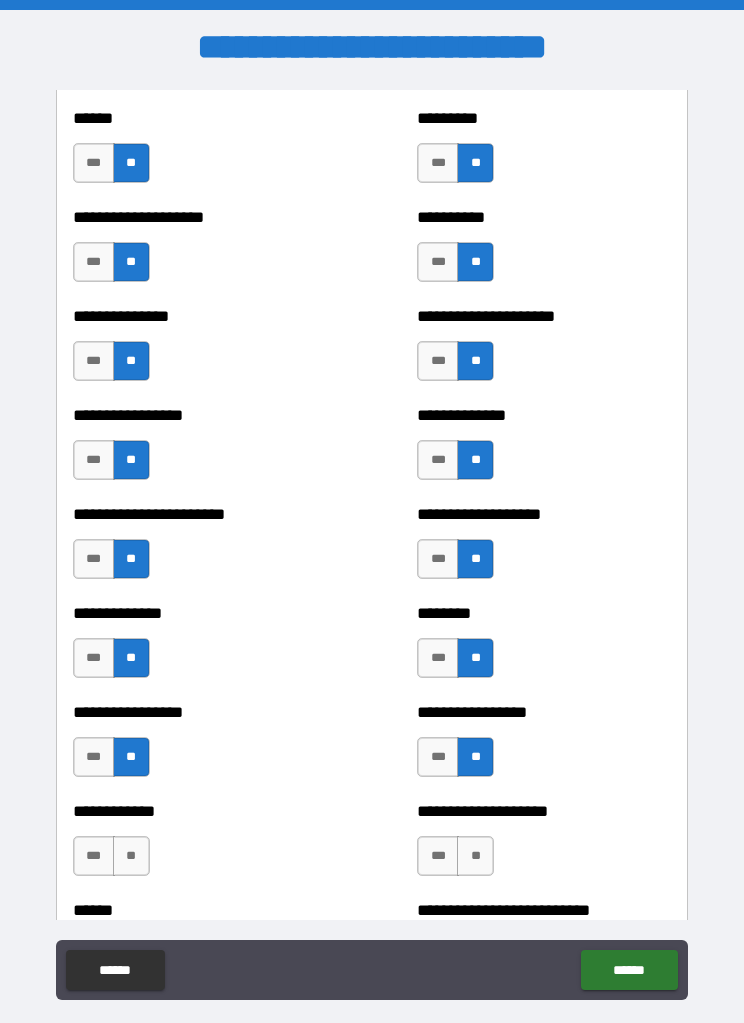 click on "**" at bounding box center [131, 856] 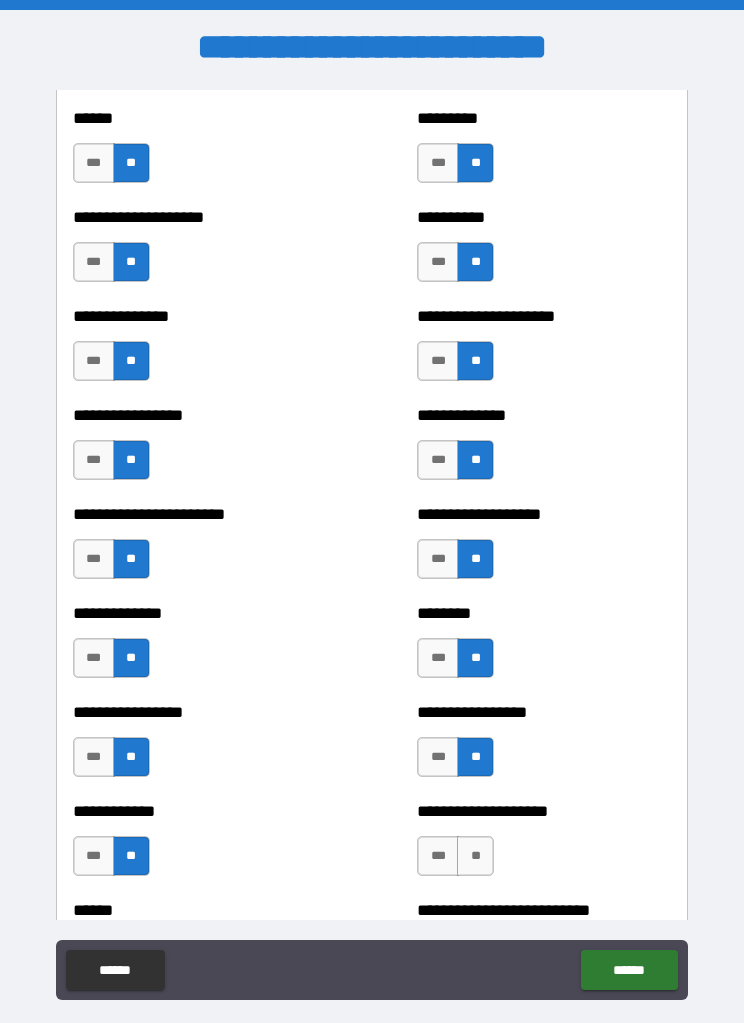 click on "**" at bounding box center [475, 856] 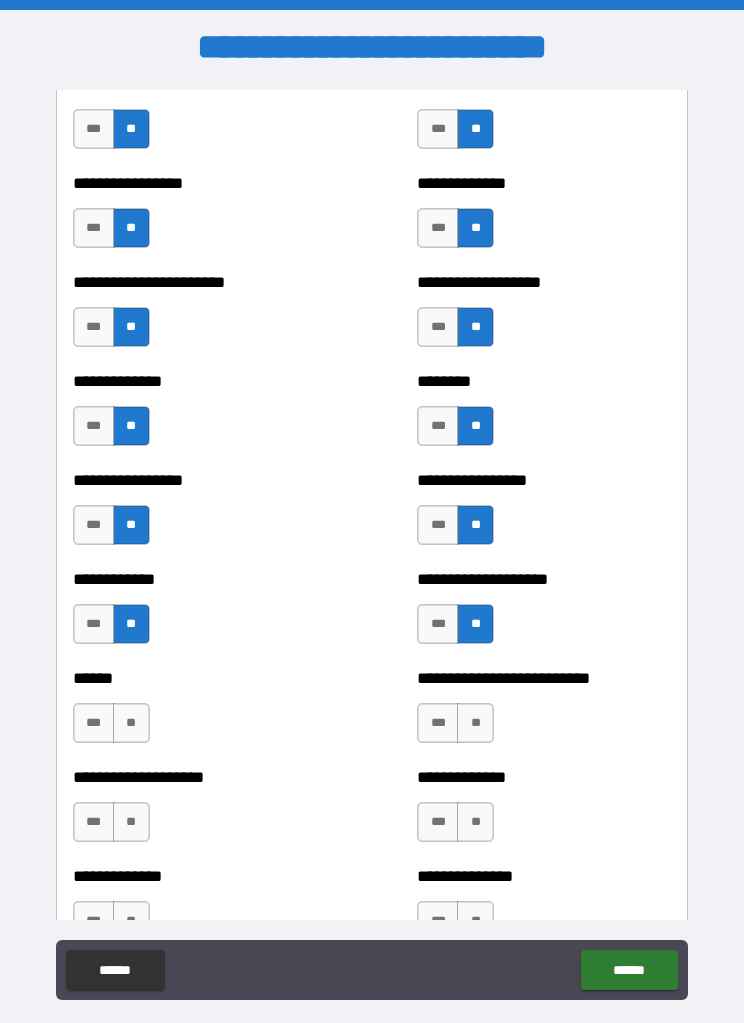 scroll, scrollTop: 3526, scrollLeft: 0, axis: vertical 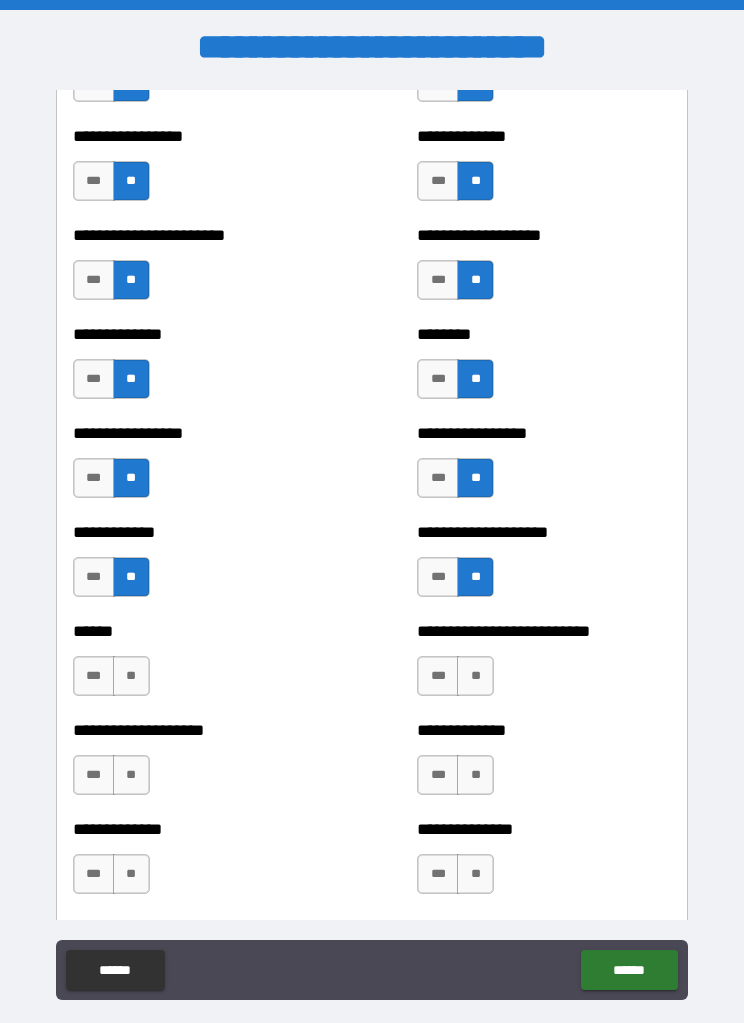 click on "**" at bounding box center [131, 676] 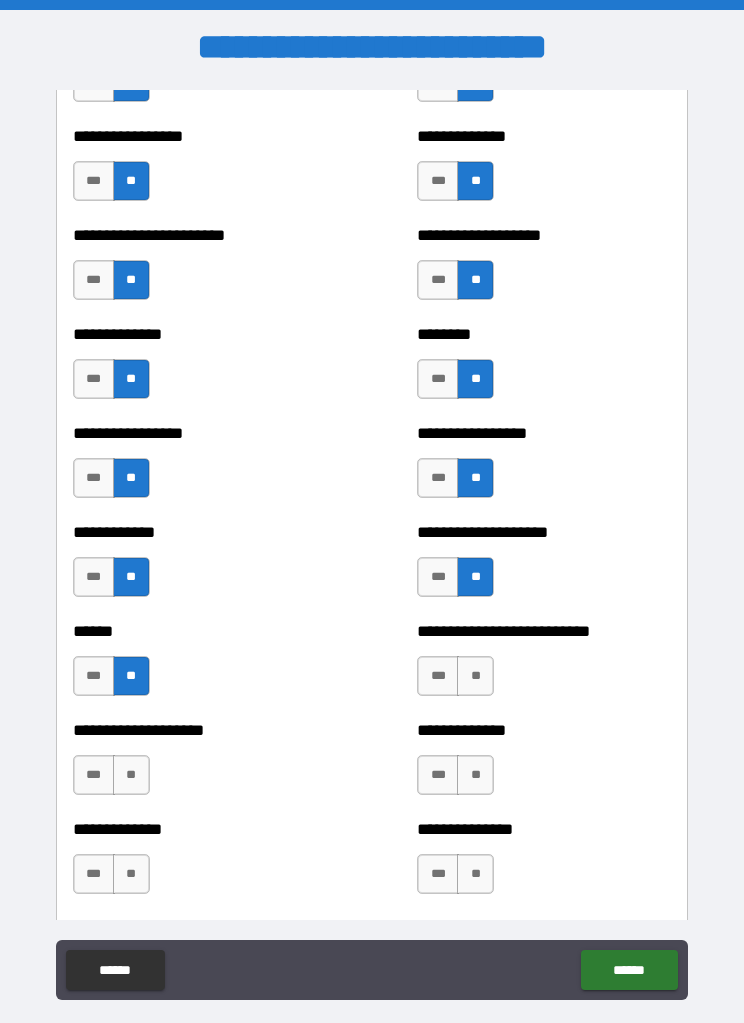 click on "**" at bounding box center (475, 676) 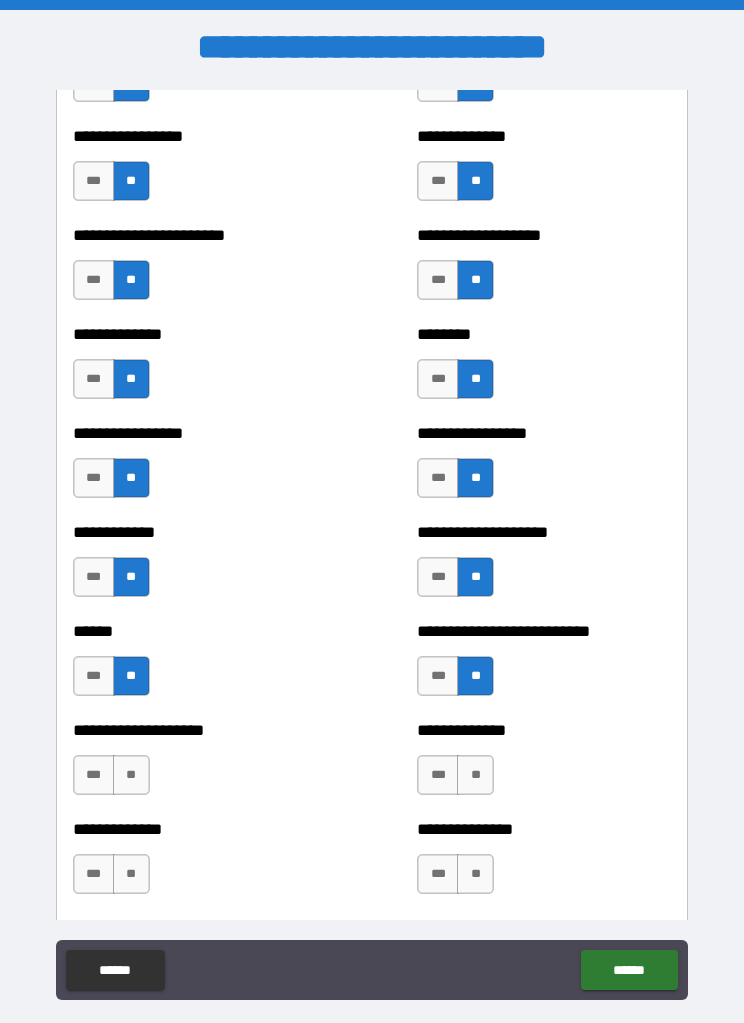 click on "**" at bounding box center (131, 775) 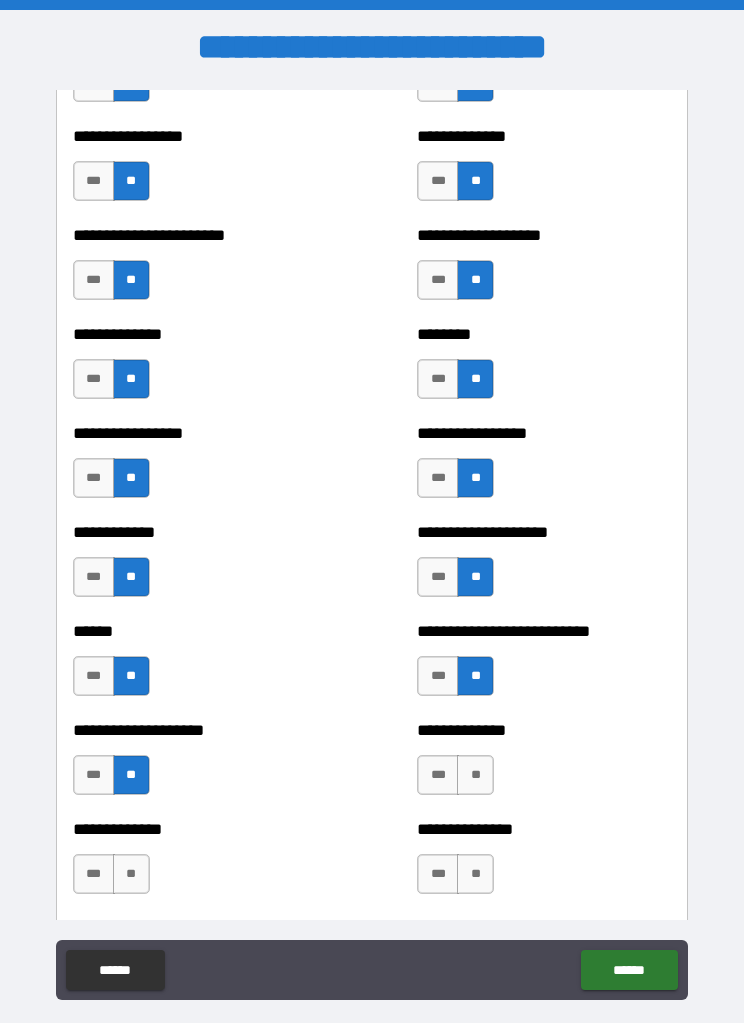 click on "**" at bounding box center (475, 775) 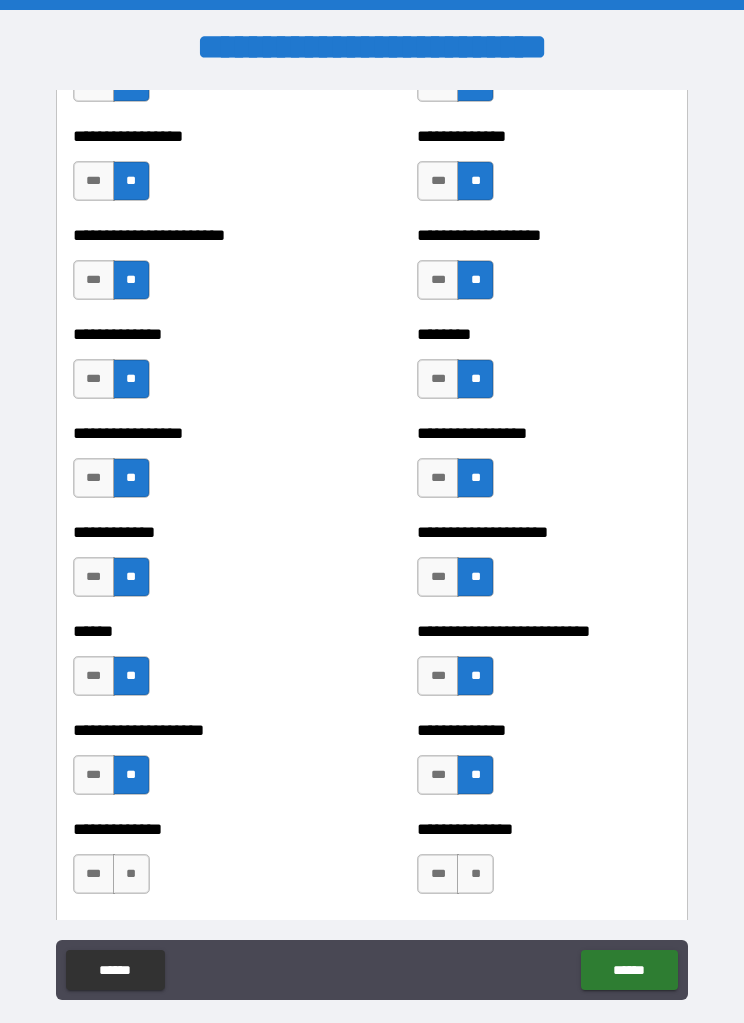 click on "**" at bounding box center (131, 874) 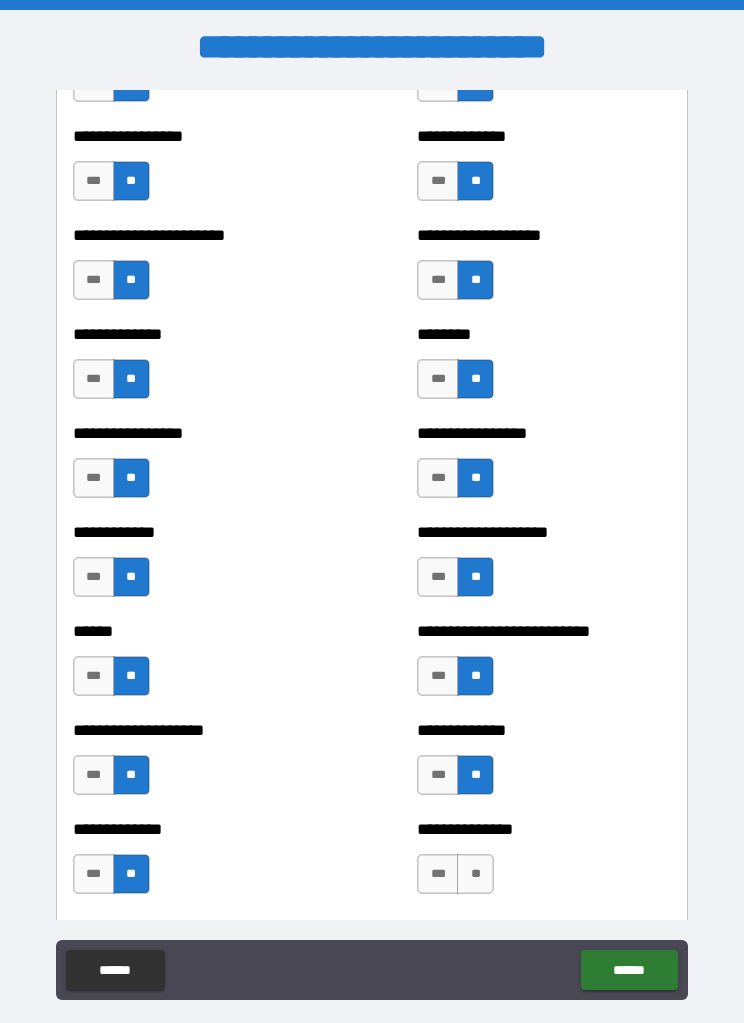 click on "**" at bounding box center (475, 874) 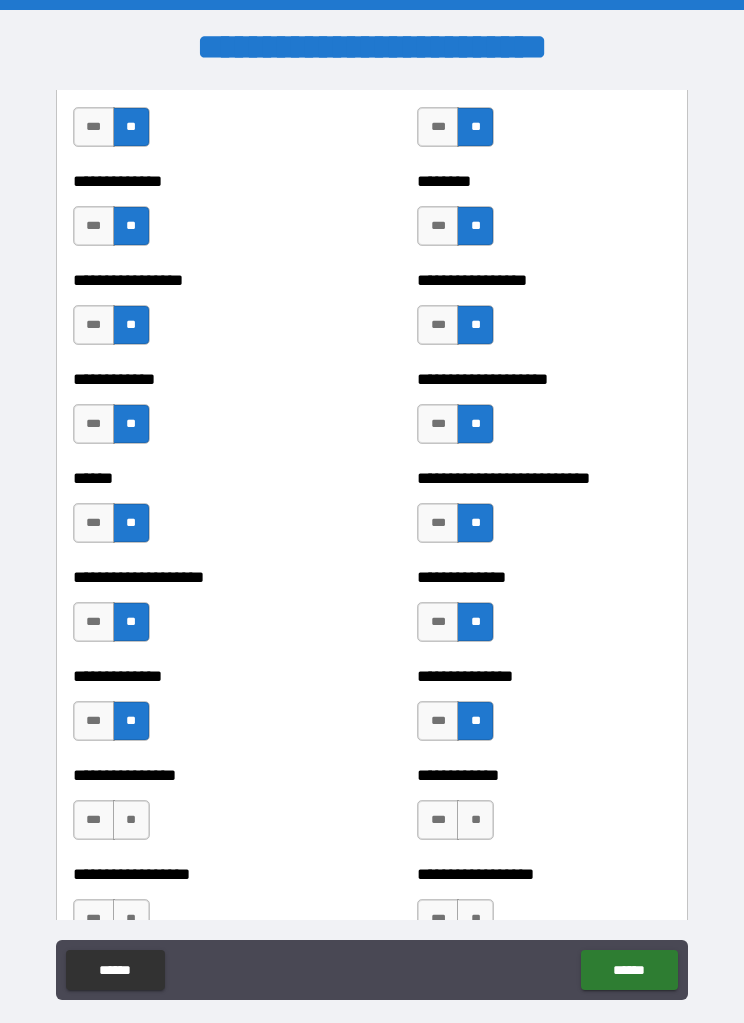 scroll, scrollTop: 3693, scrollLeft: 0, axis: vertical 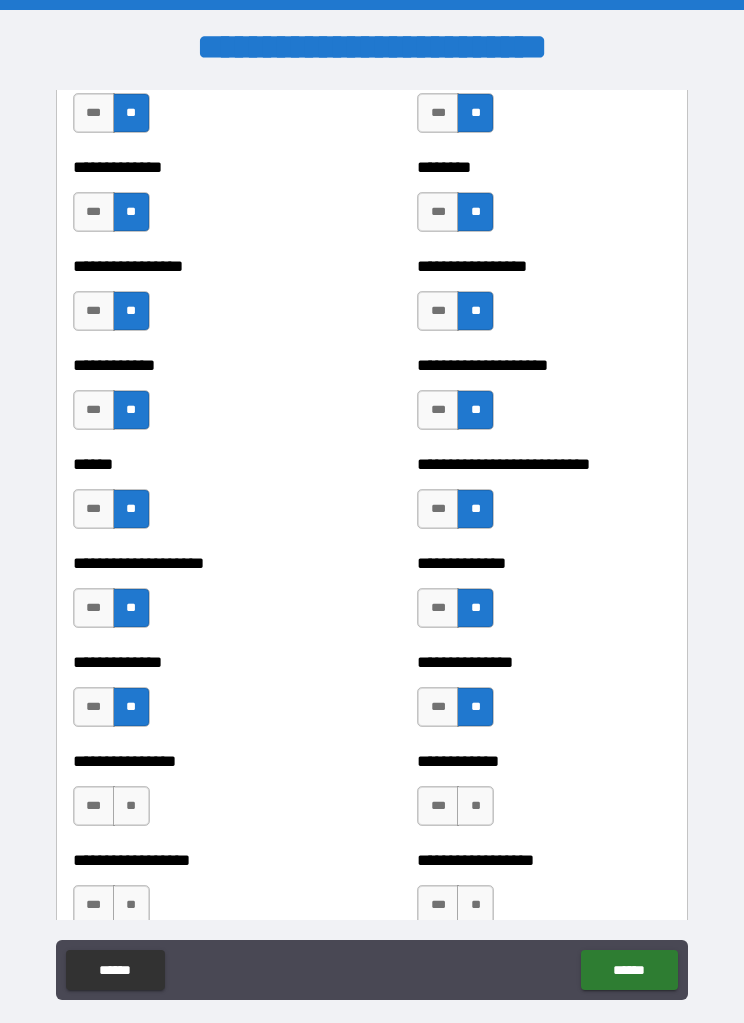 click on "**" at bounding box center (131, 806) 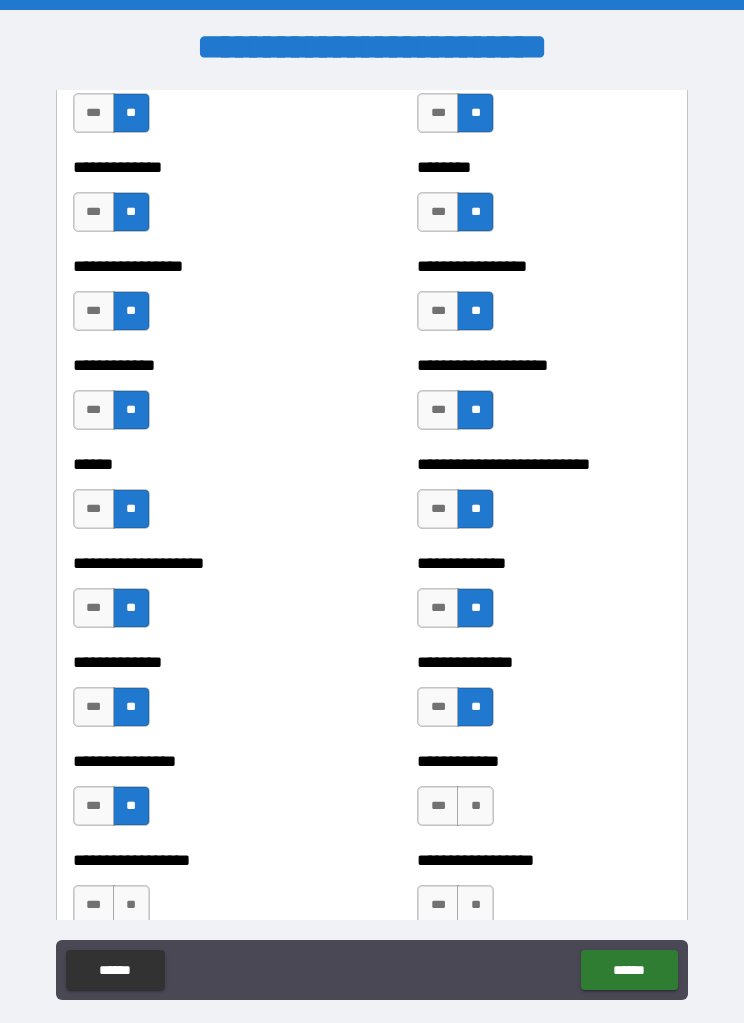 click on "**" at bounding box center [475, 806] 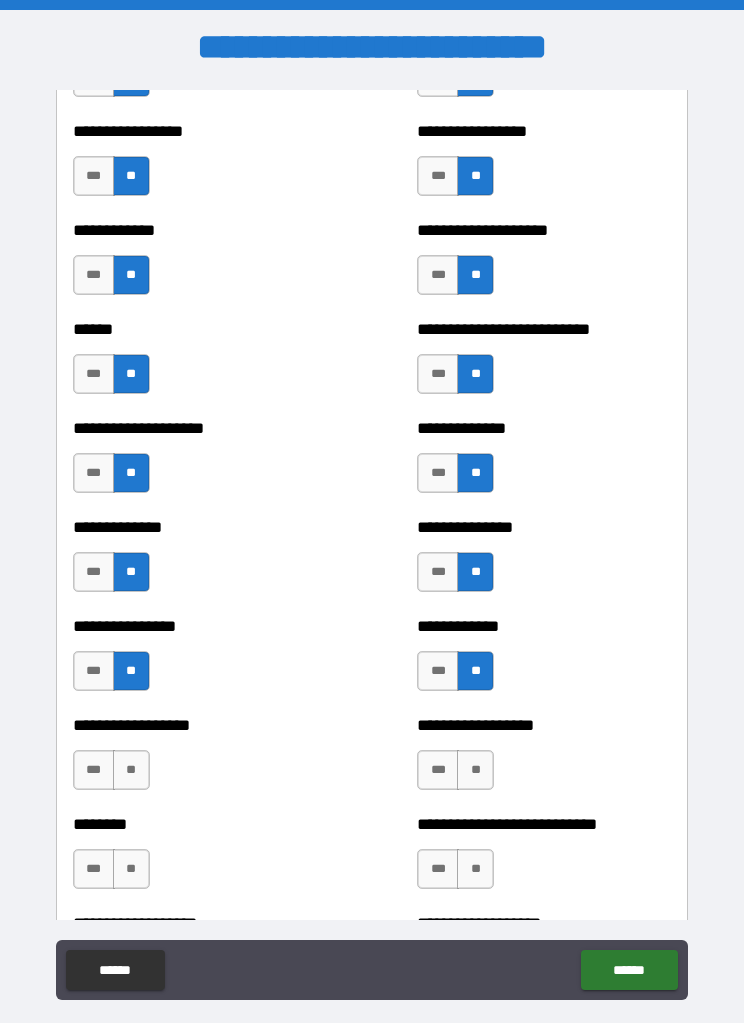 scroll, scrollTop: 3829, scrollLeft: 0, axis: vertical 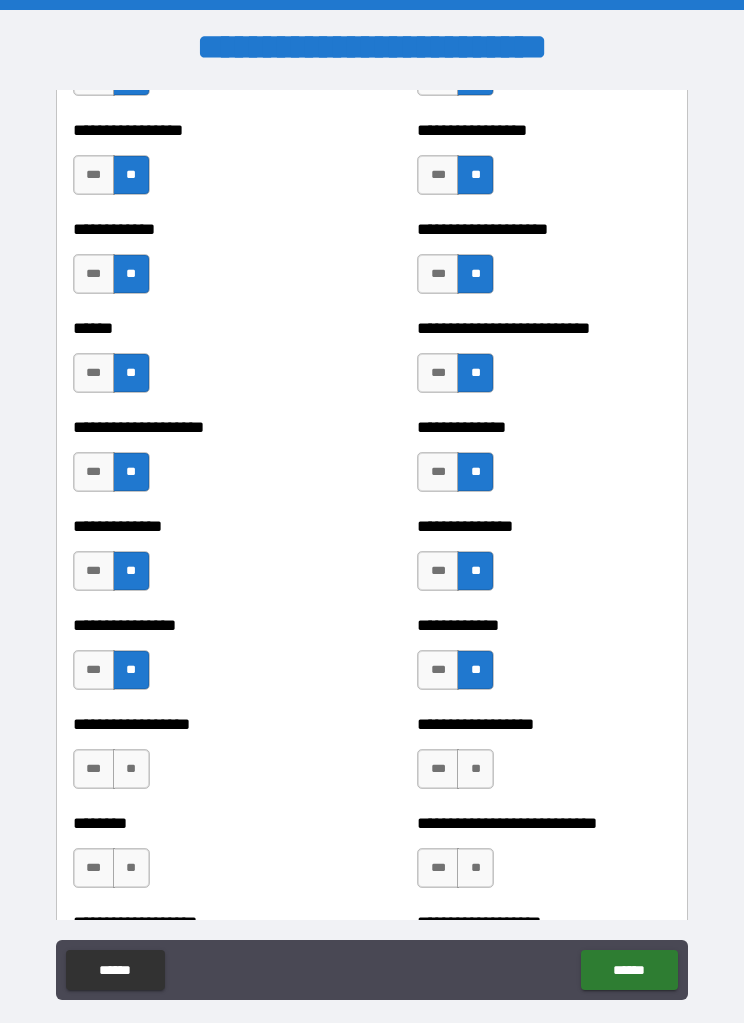 click on "**" at bounding box center (131, 769) 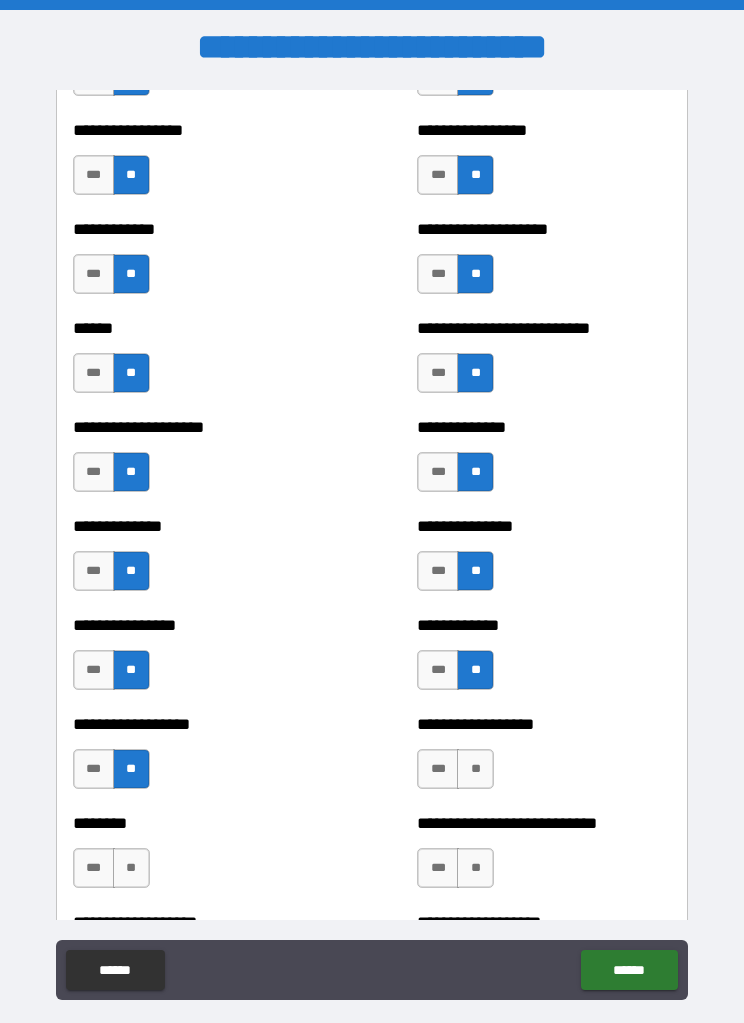 click on "**" at bounding box center [475, 769] 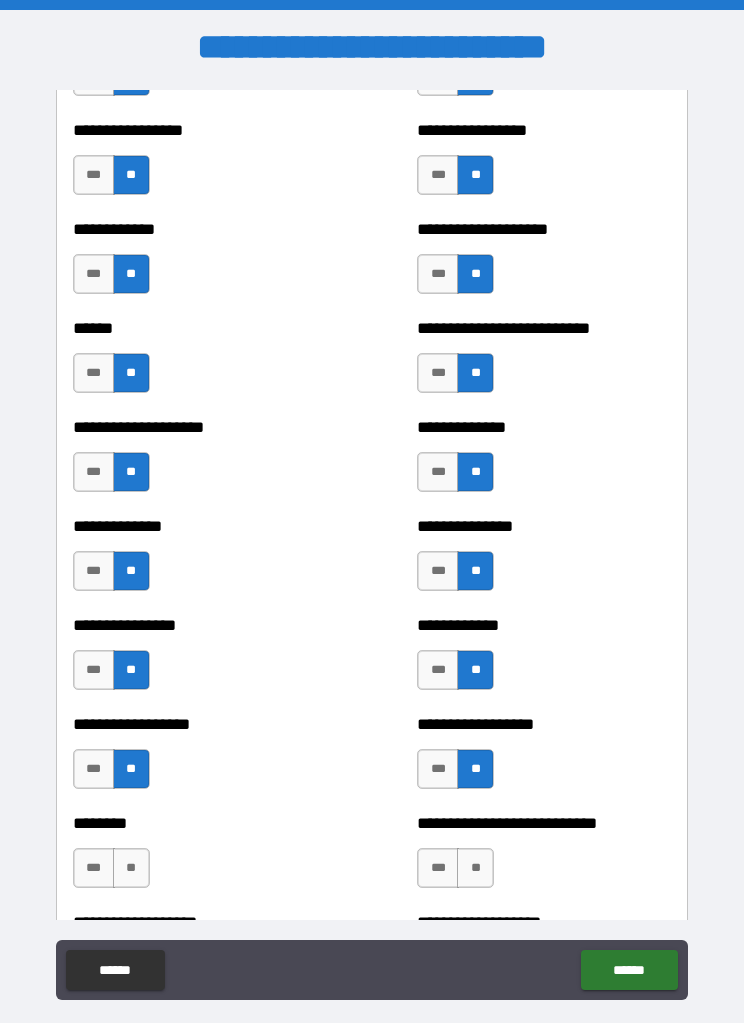 click on "**" at bounding box center (131, 868) 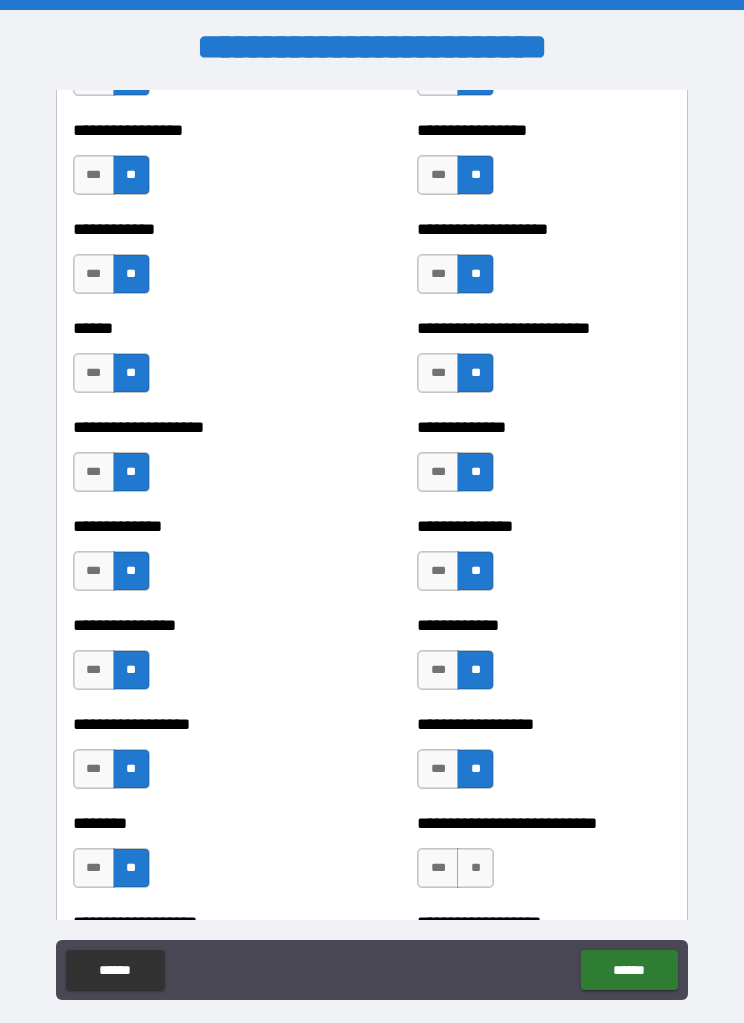 click on "**" at bounding box center (475, 868) 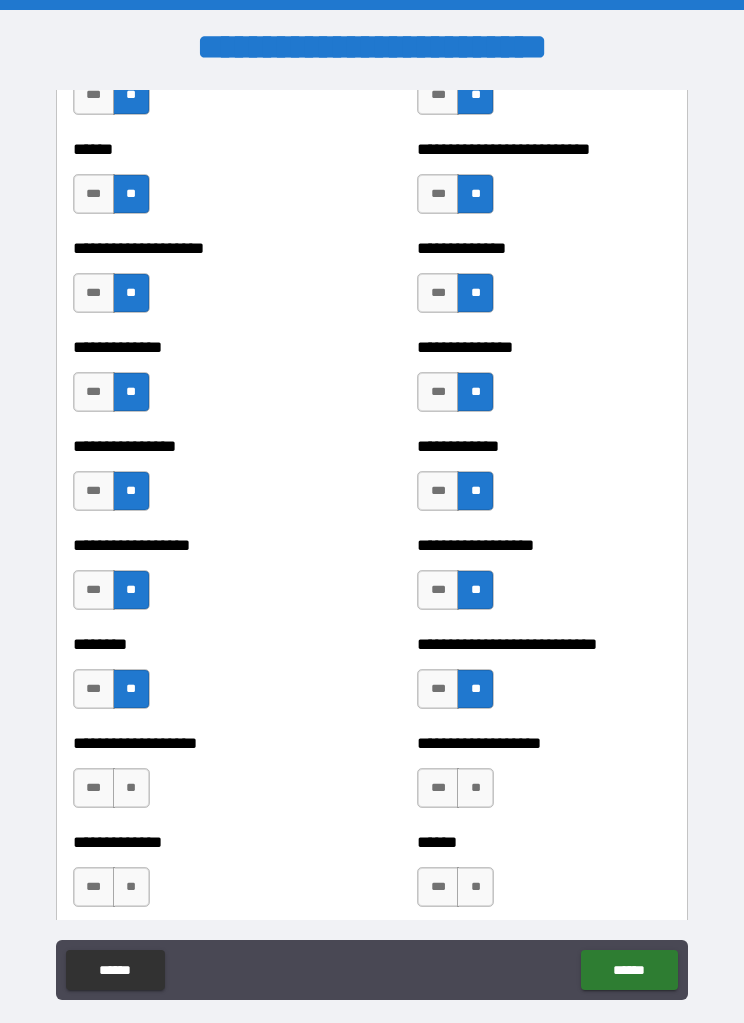 scroll, scrollTop: 4011, scrollLeft: 0, axis: vertical 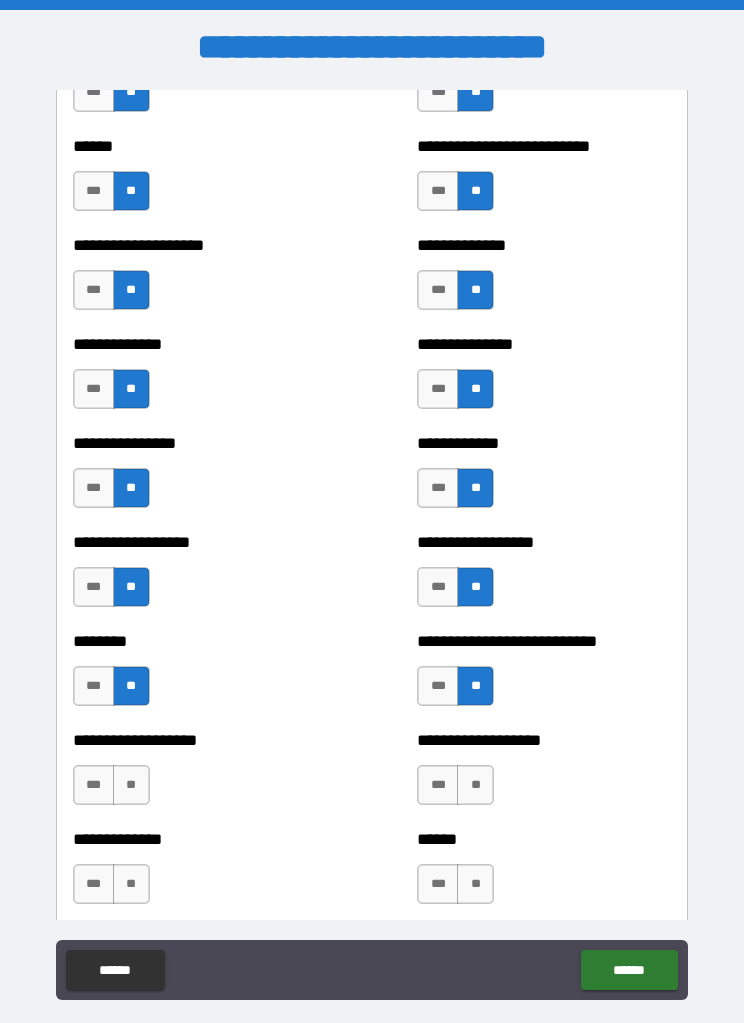 click on "**" at bounding box center [131, 785] 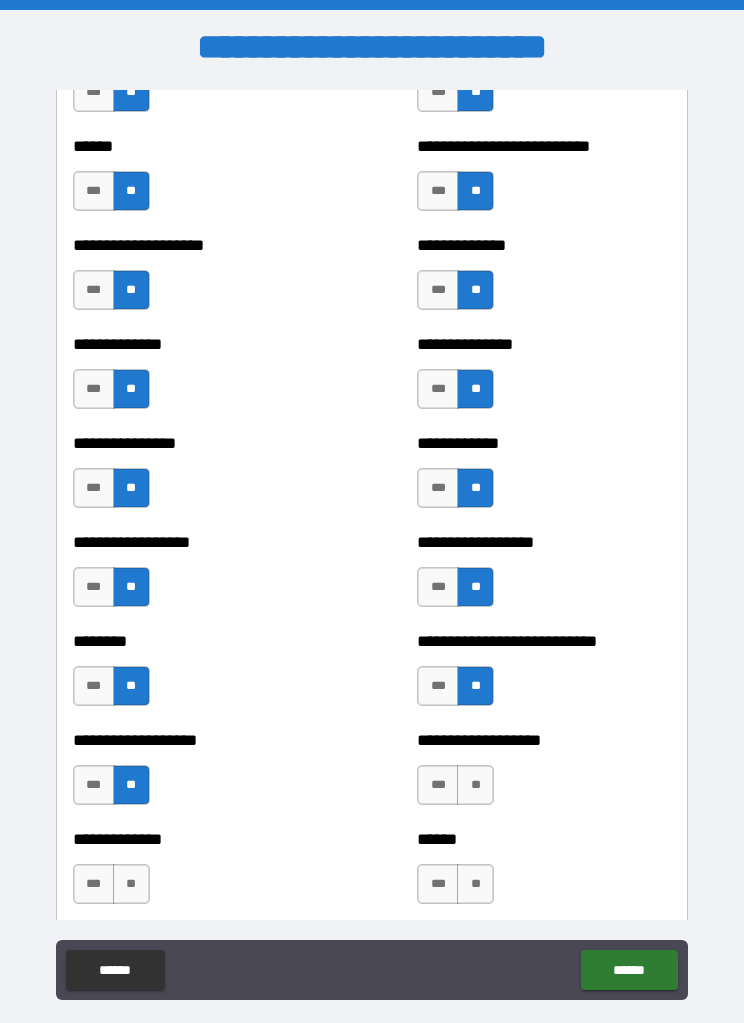 click on "**" at bounding box center (475, 785) 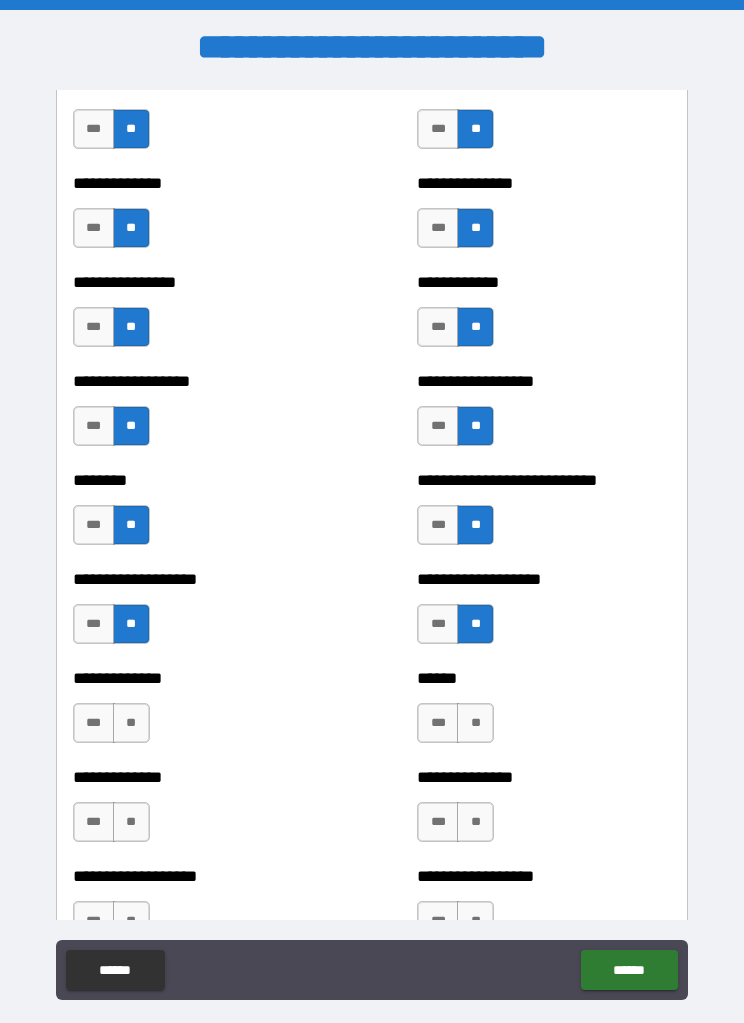 scroll, scrollTop: 4175, scrollLeft: 0, axis: vertical 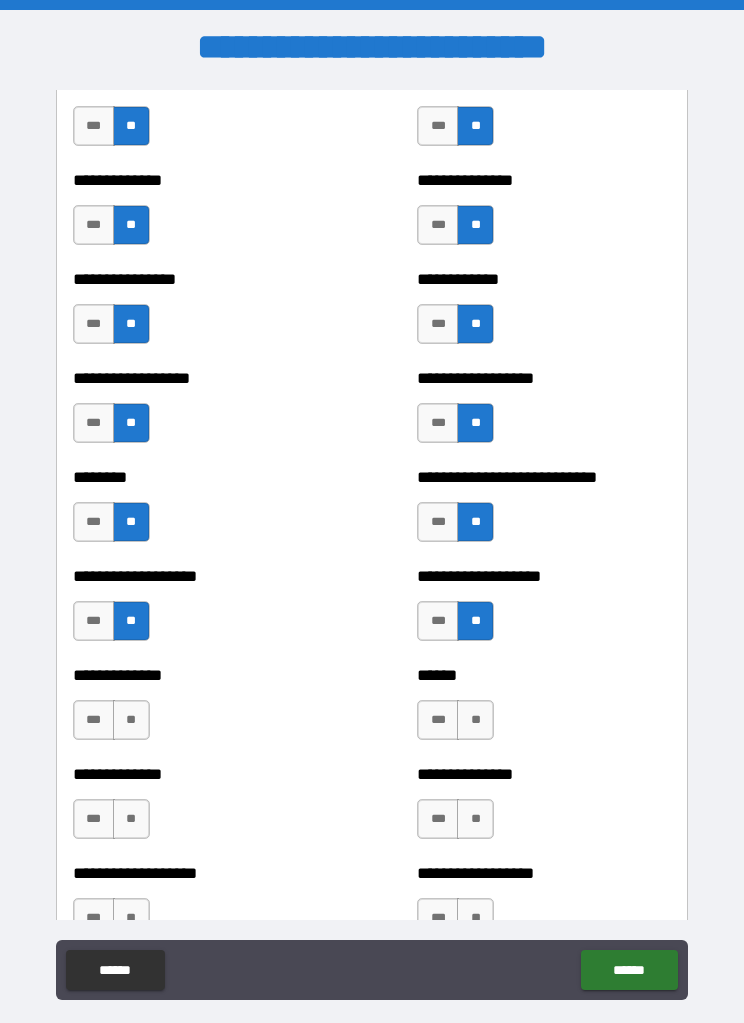 click on "**" at bounding box center (131, 720) 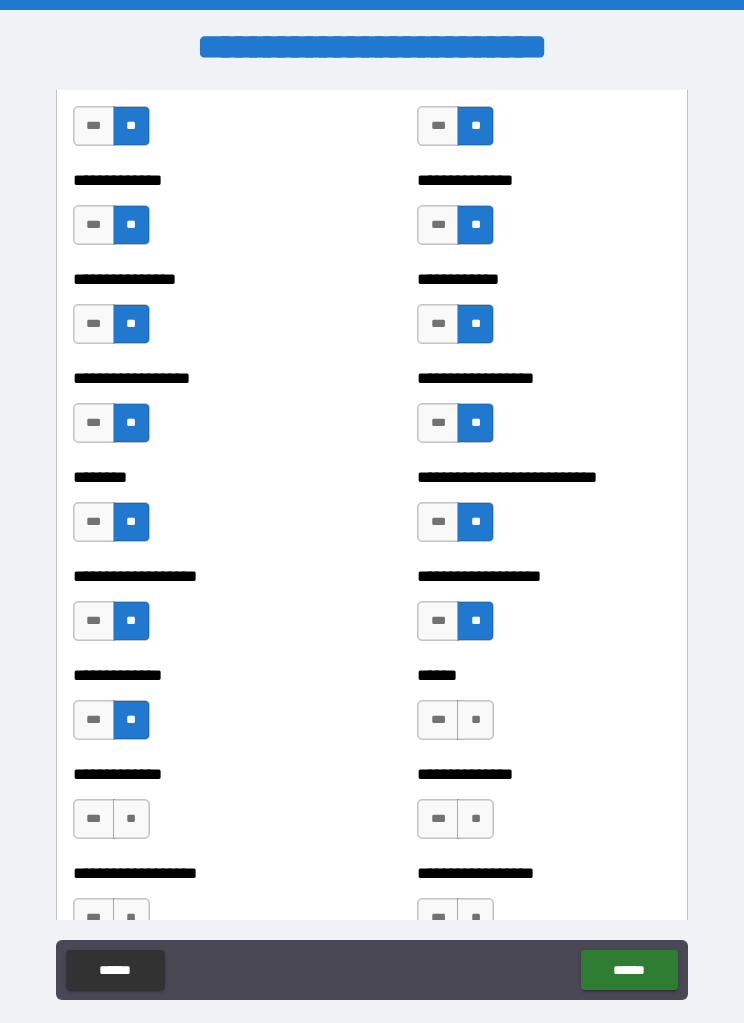 click on "**" at bounding box center (475, 720) 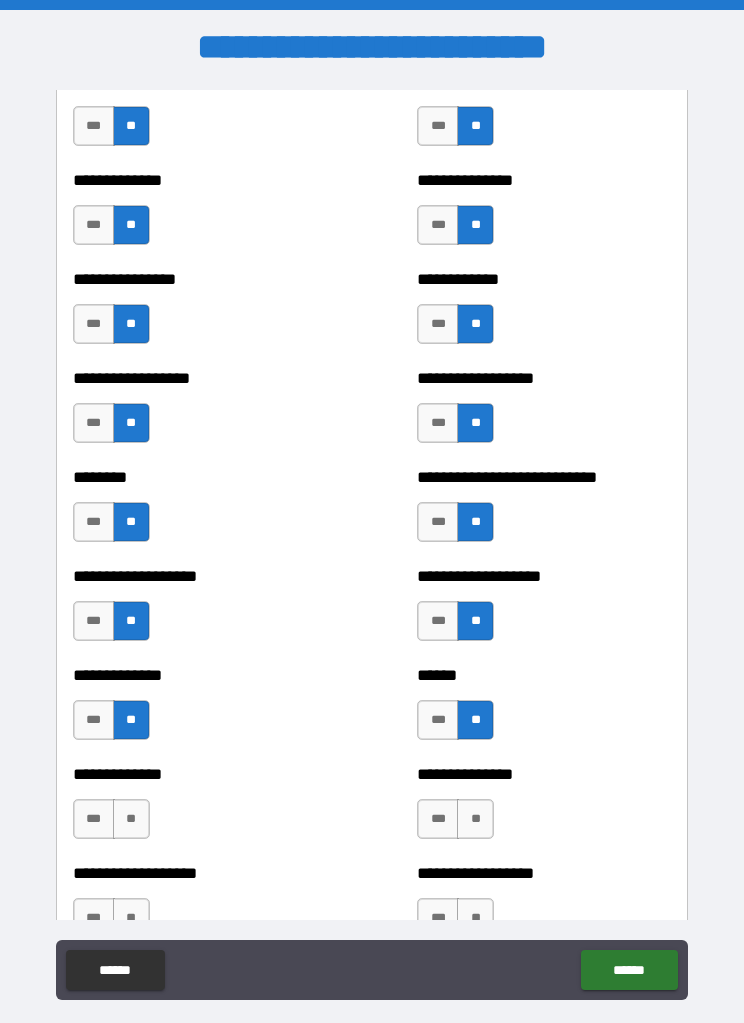 click on "**" at bounding box center (131, 819) 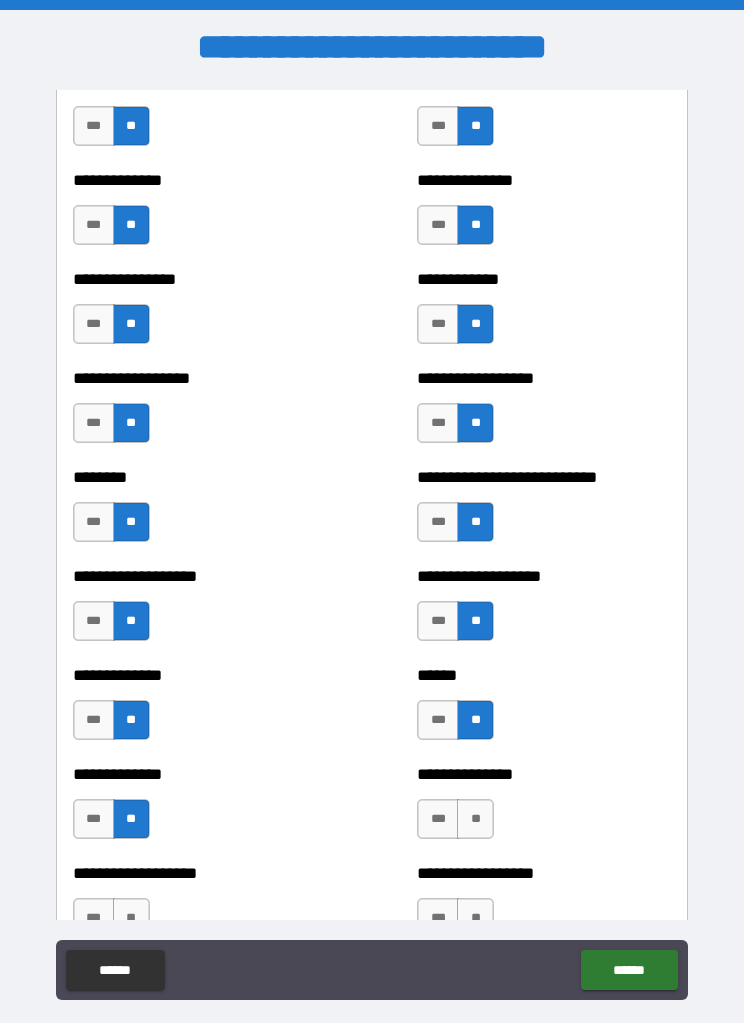 click on "**" at bounding box center (475, 819) 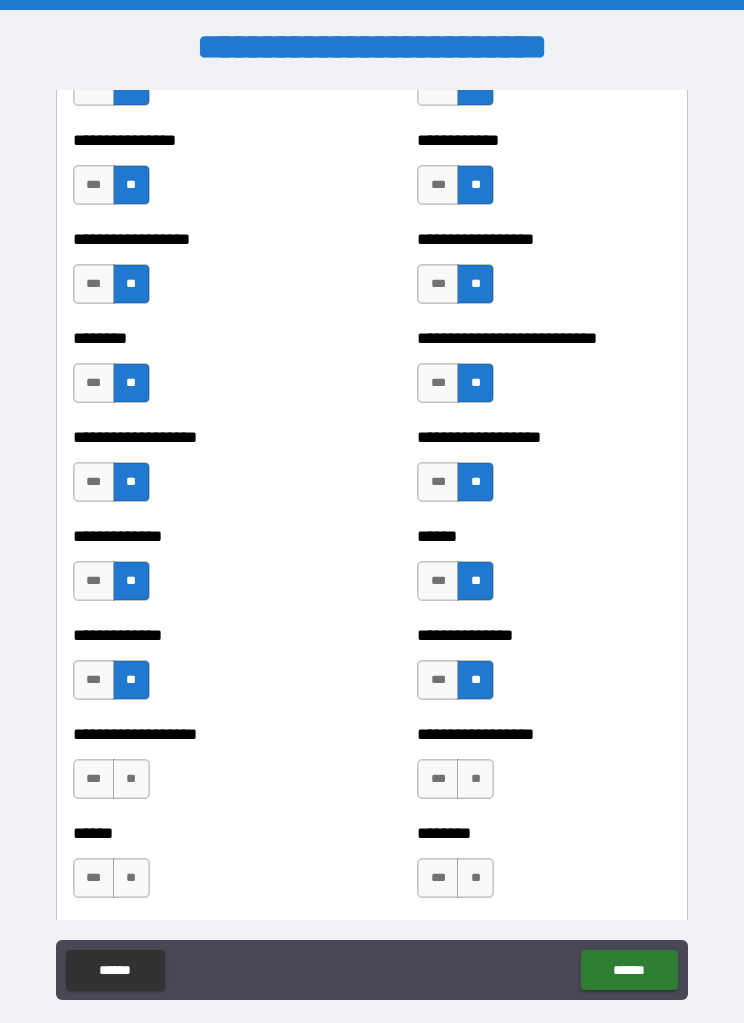 scroll, scrollTop: 4331, scrollLeft: 0, axis: vertical 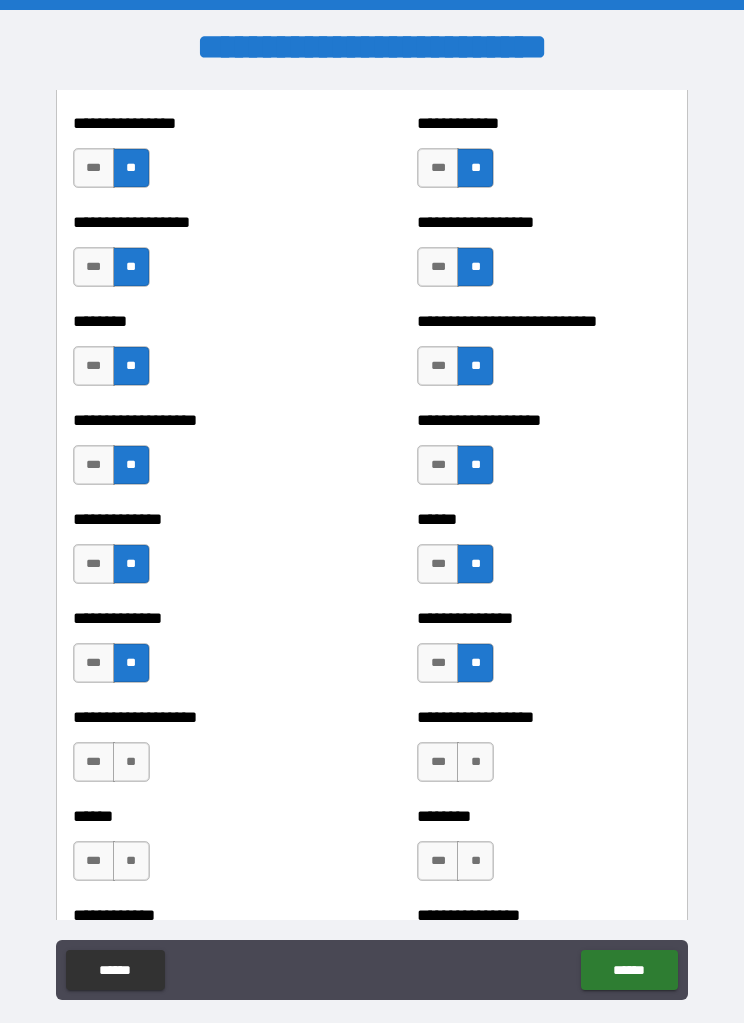 click on "**" at bounding box center (131, 762) 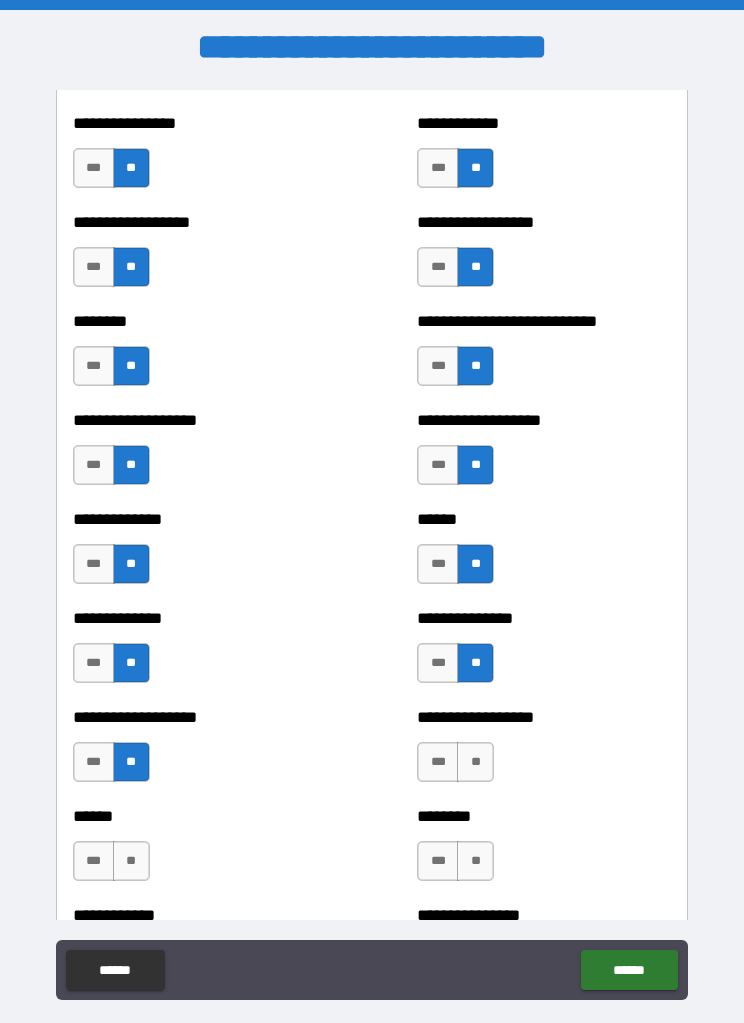 click on "**" at bounding box center [475, 762] 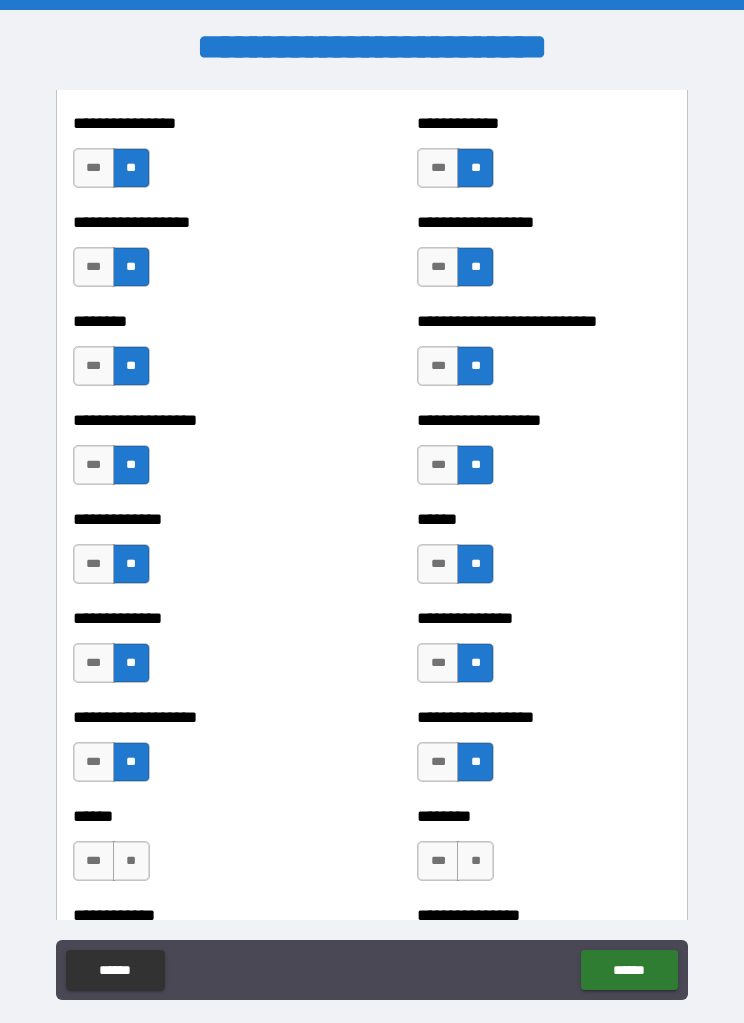 click on "**" at bounding box center [131, 861] 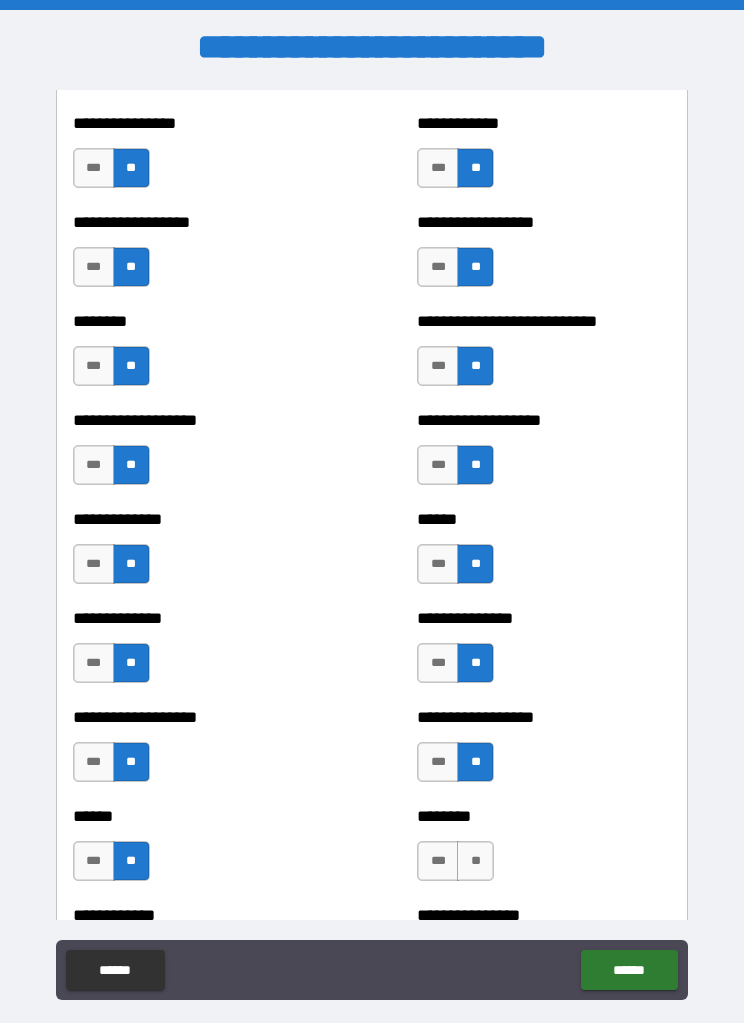 click on "**" at bounding box center (475, 861) 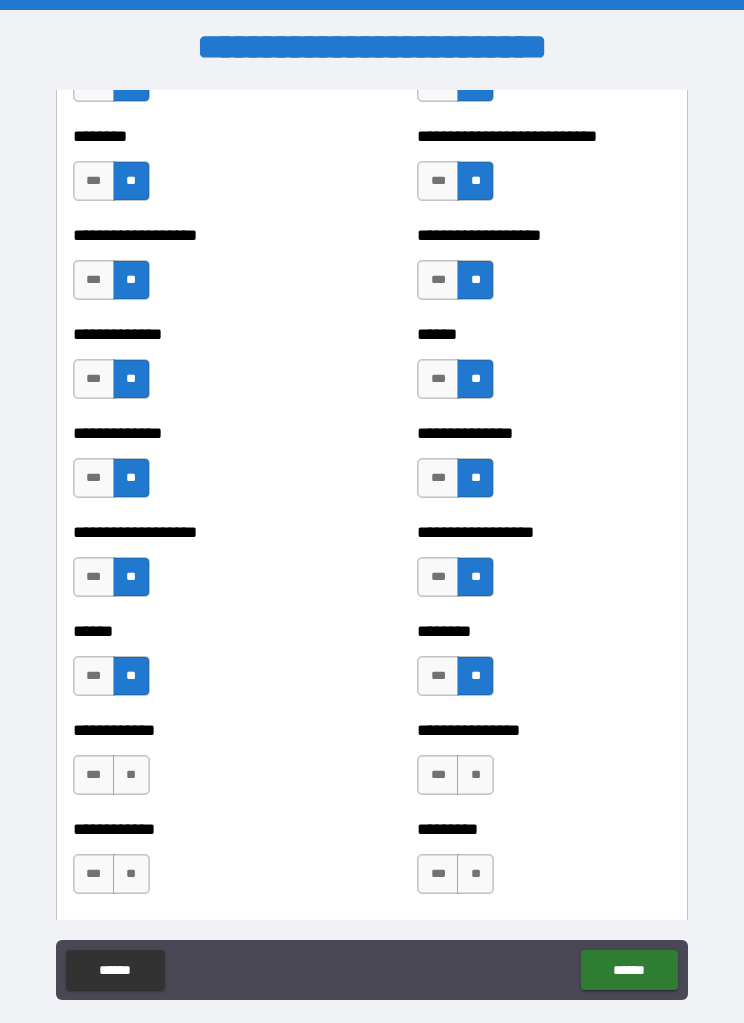 scroll, scrollTop: 4527, scrollLeft: 0, axis: vertical 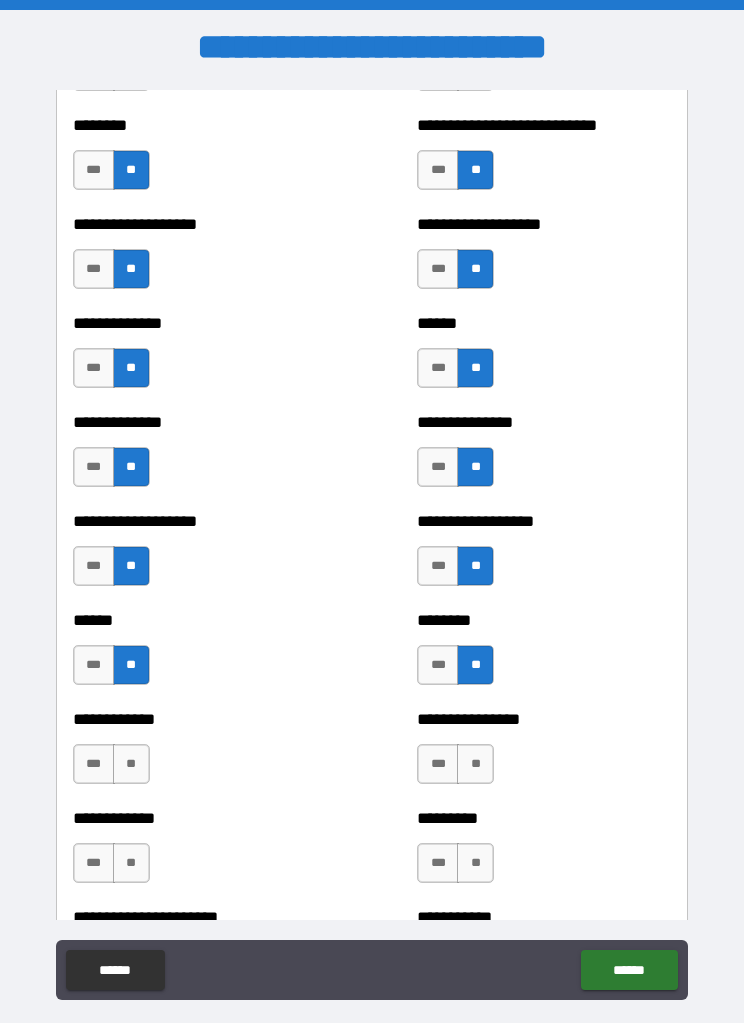 click on "**" at bounding box center [131, 764] 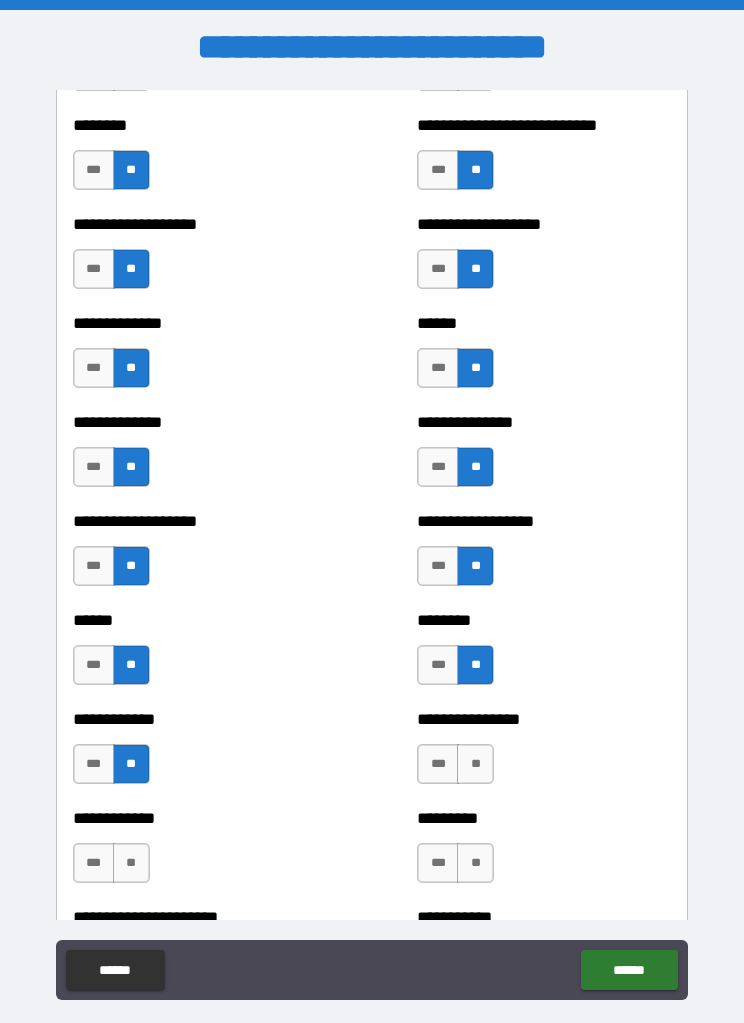 click on "**" at bounding box center [475, 764] 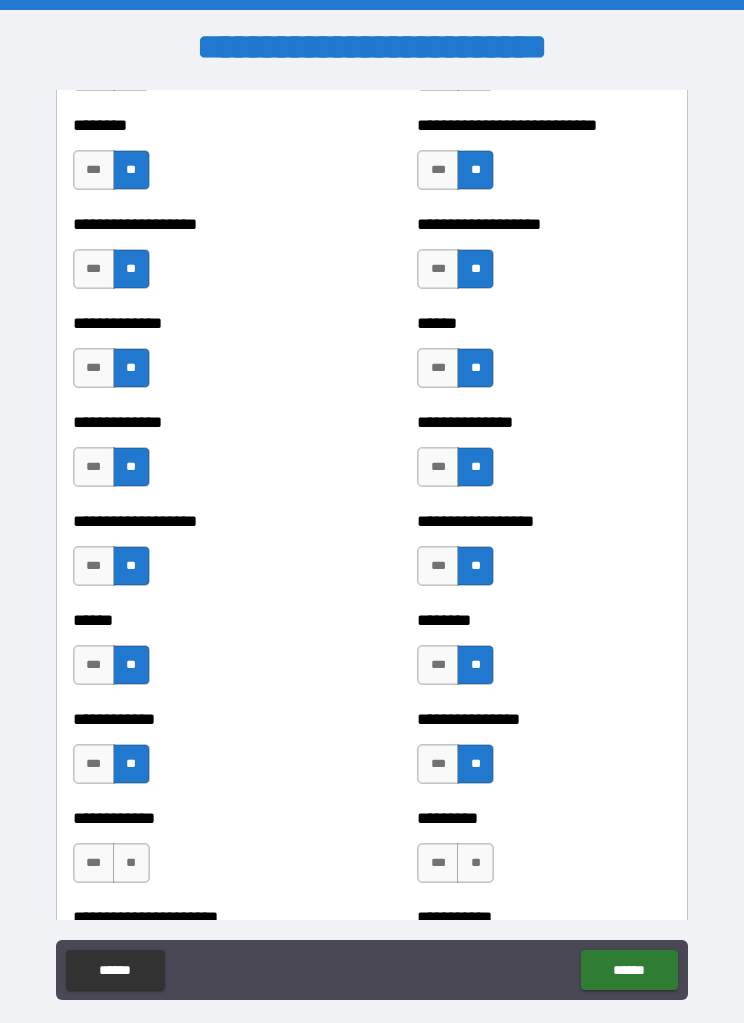 click on "**" at bounding box center (131, 863) 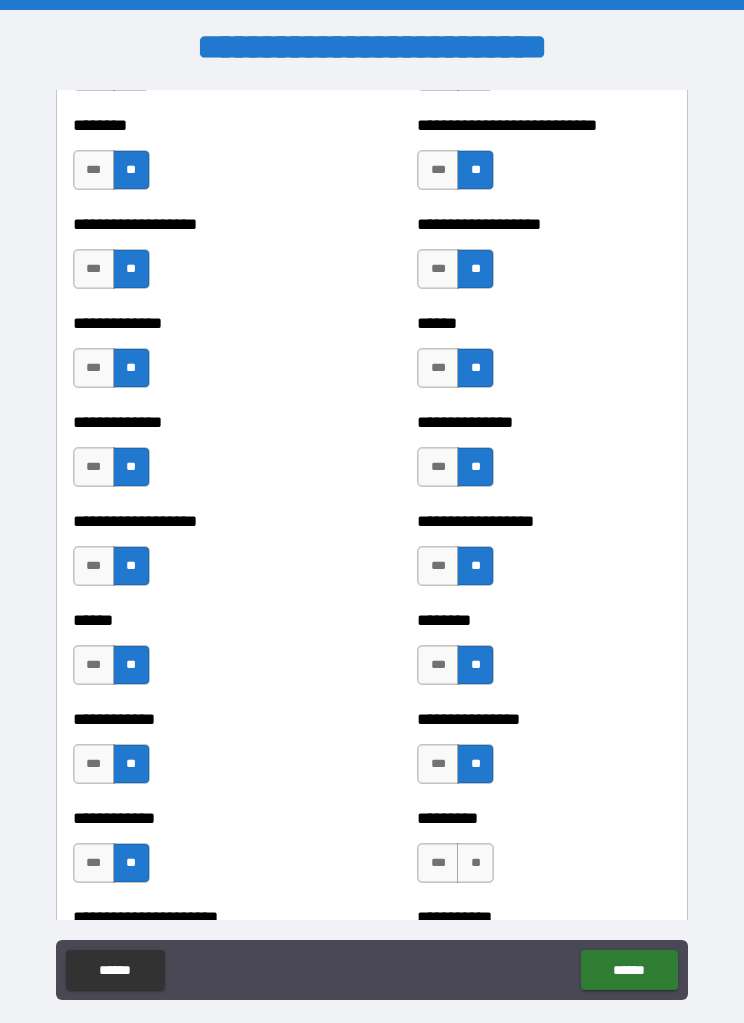 click on "**" at bounding box center (475, 863) 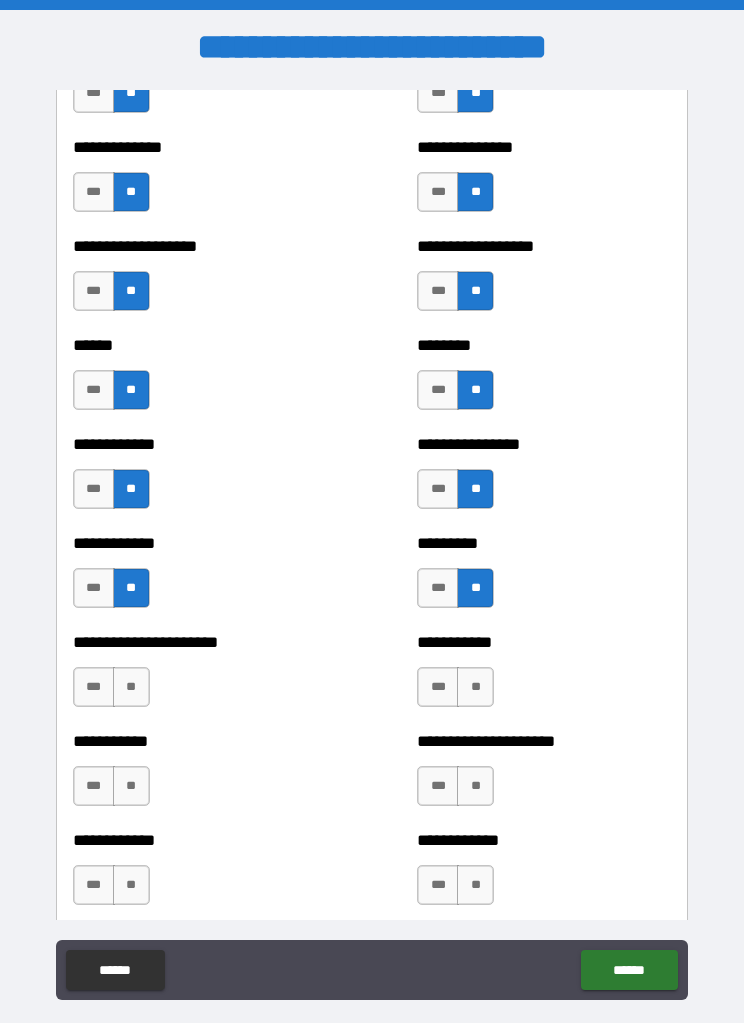 scroll, scrollTop: 4803, scrollLeft: 0, axis: vertical 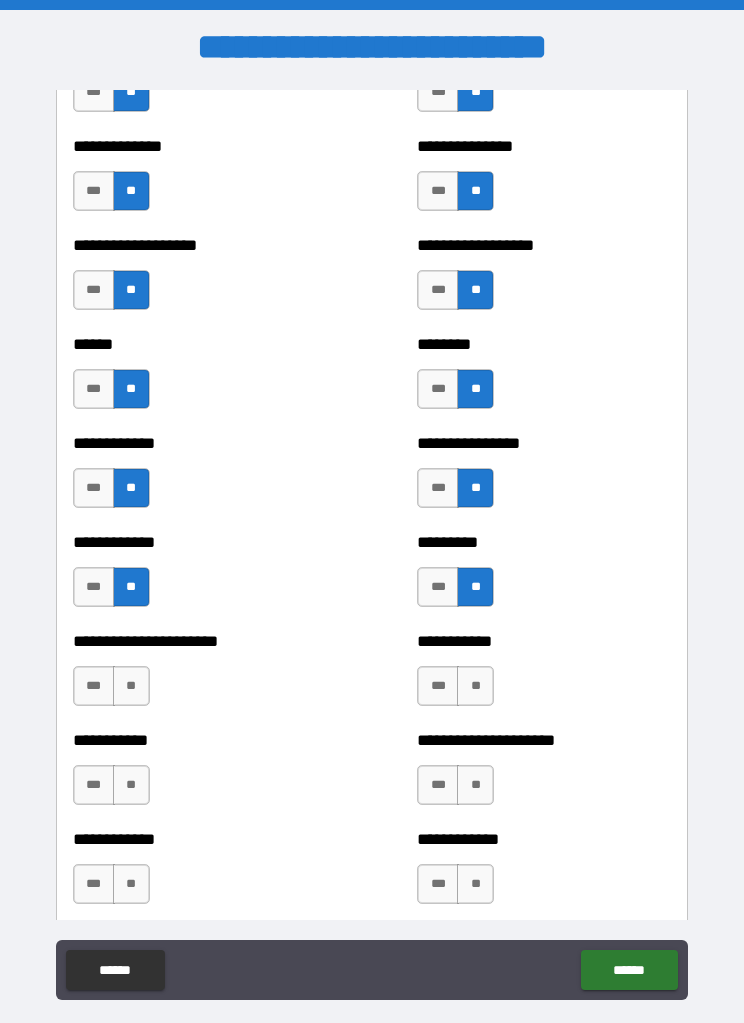 click on "**" at bounding box center (475, 686) 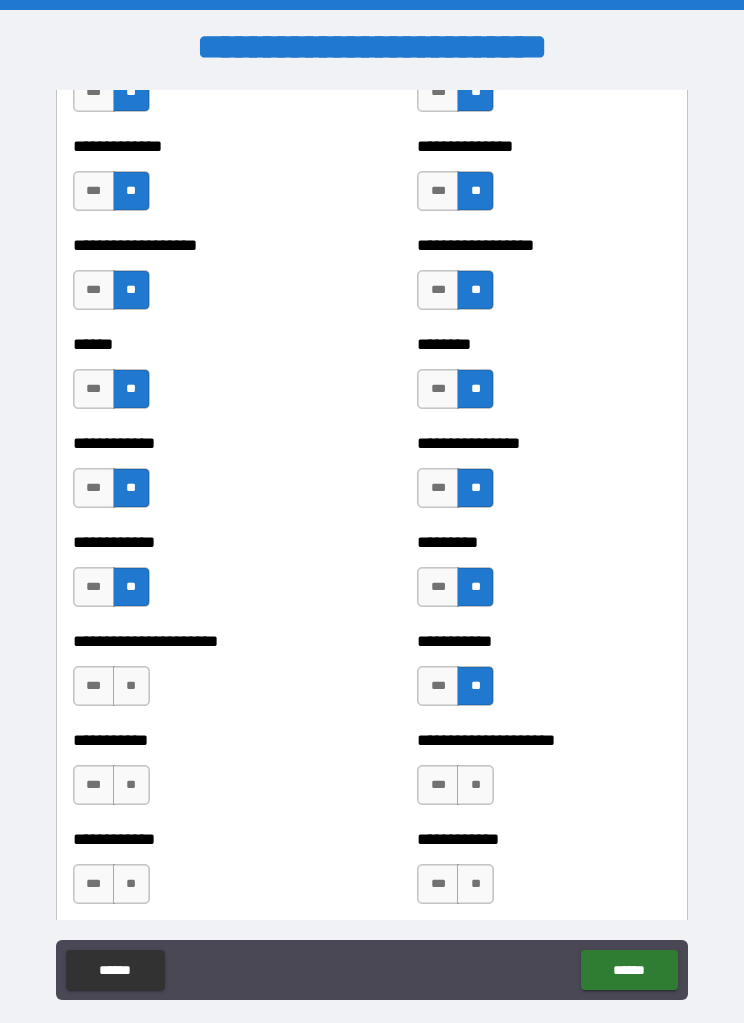 click on "**" at bounding box center (131, 686) 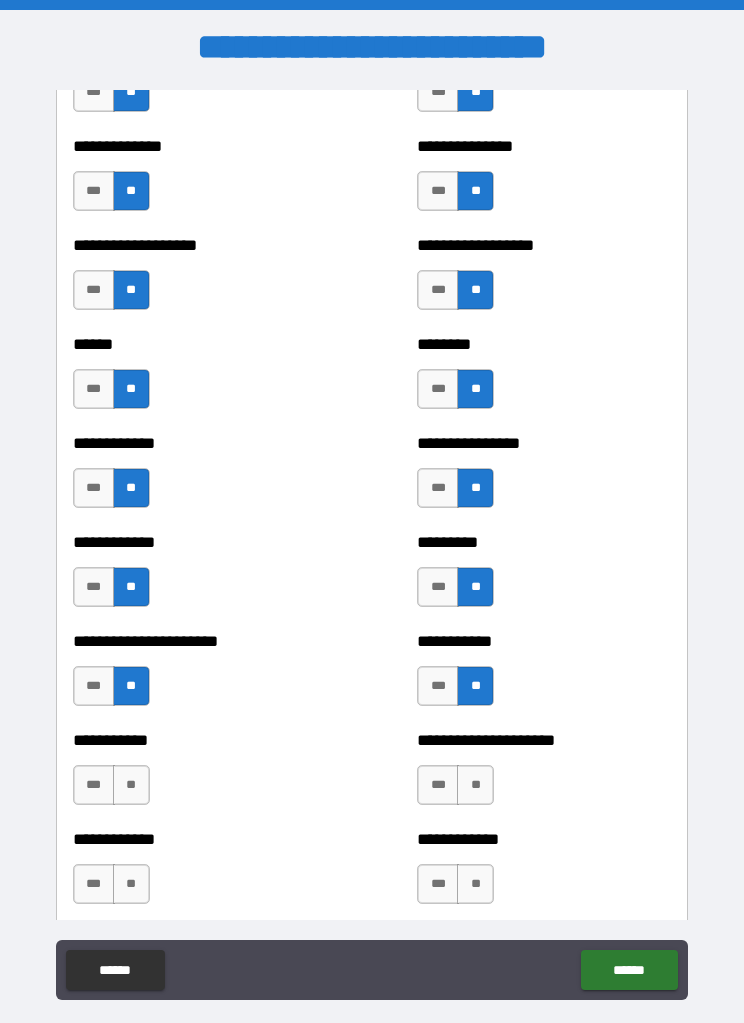 click on "**" at bounding box center [475, 785] 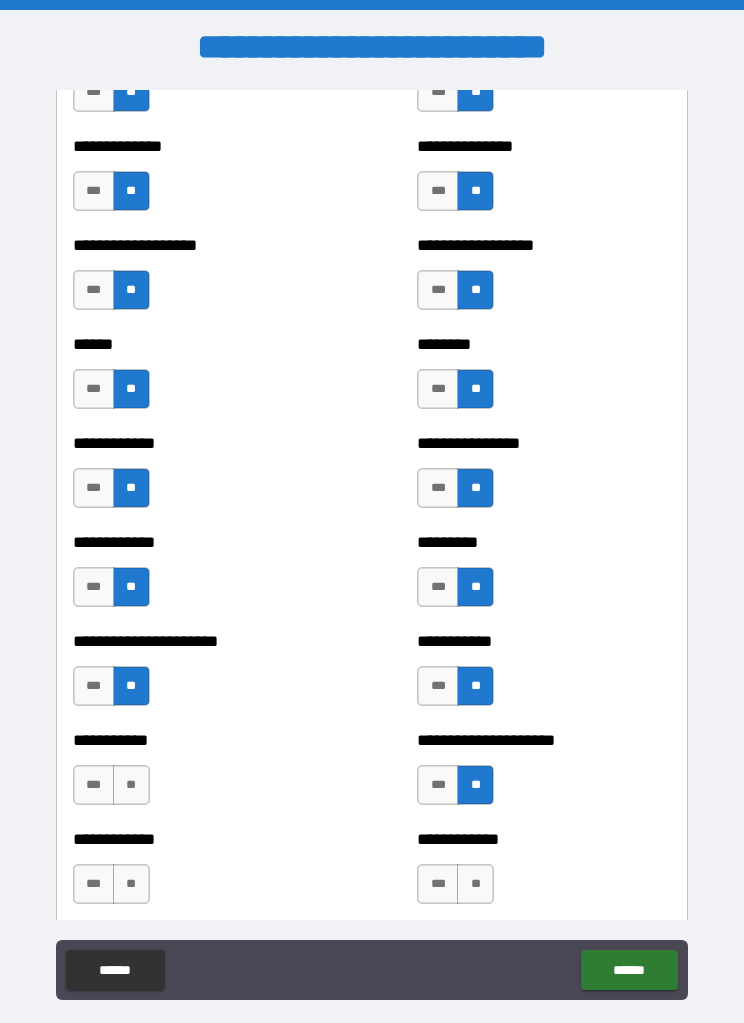 click on "**" at bounding box center [131, 785] 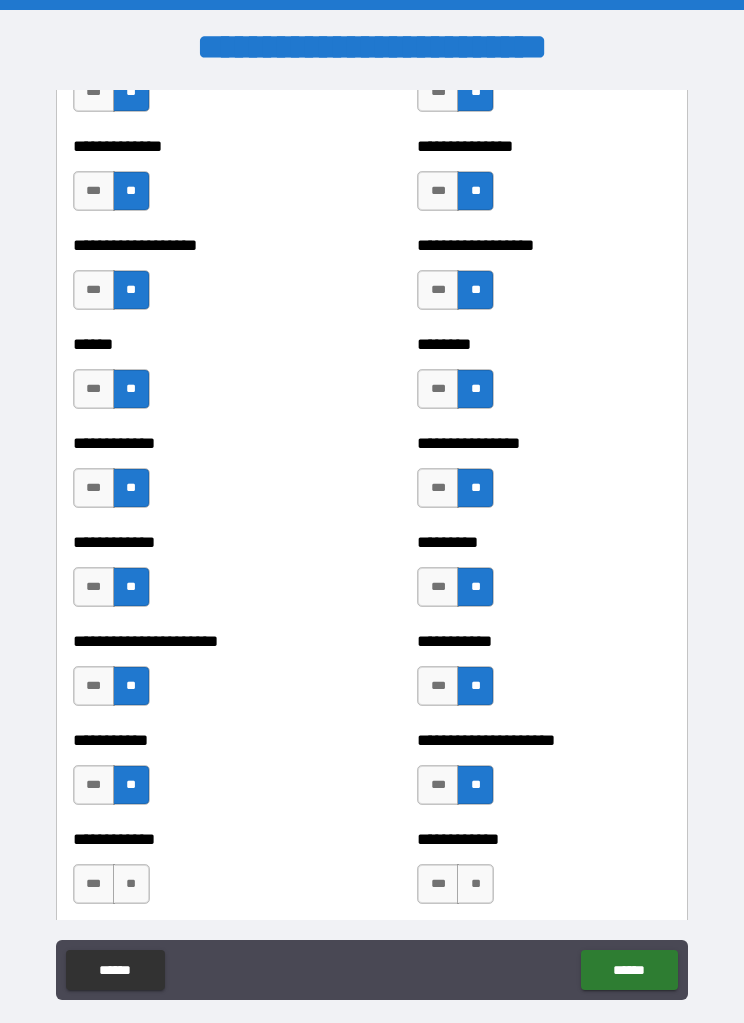 click on "**" at bounding box center (475, 884) 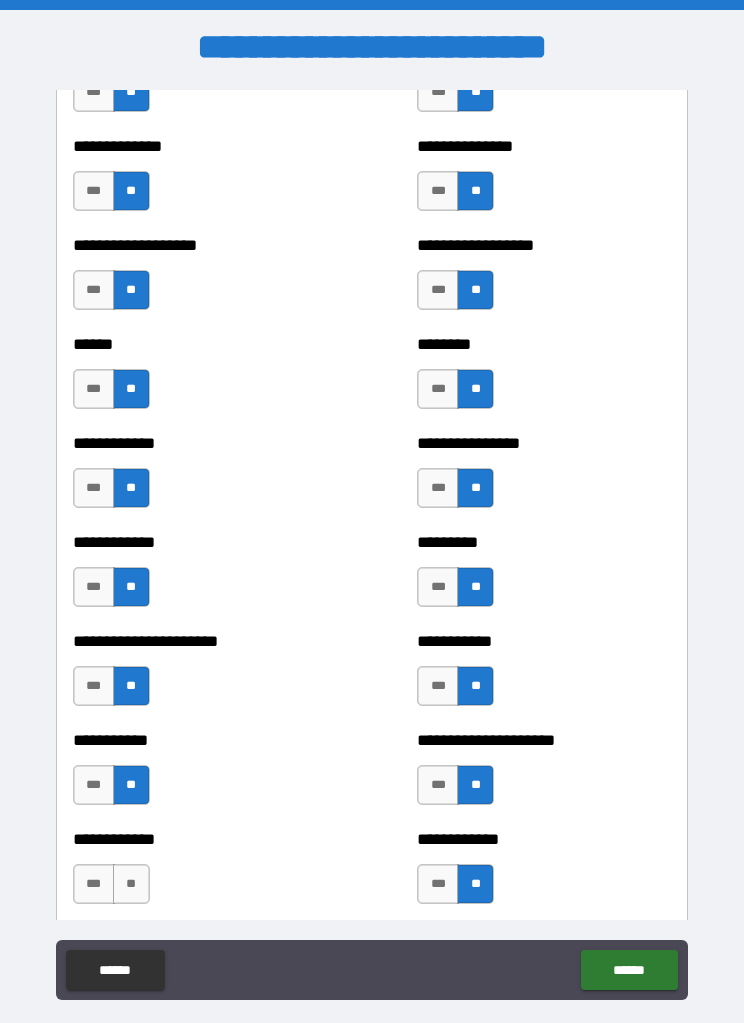 click on "**" at bounding box center [131, 884] 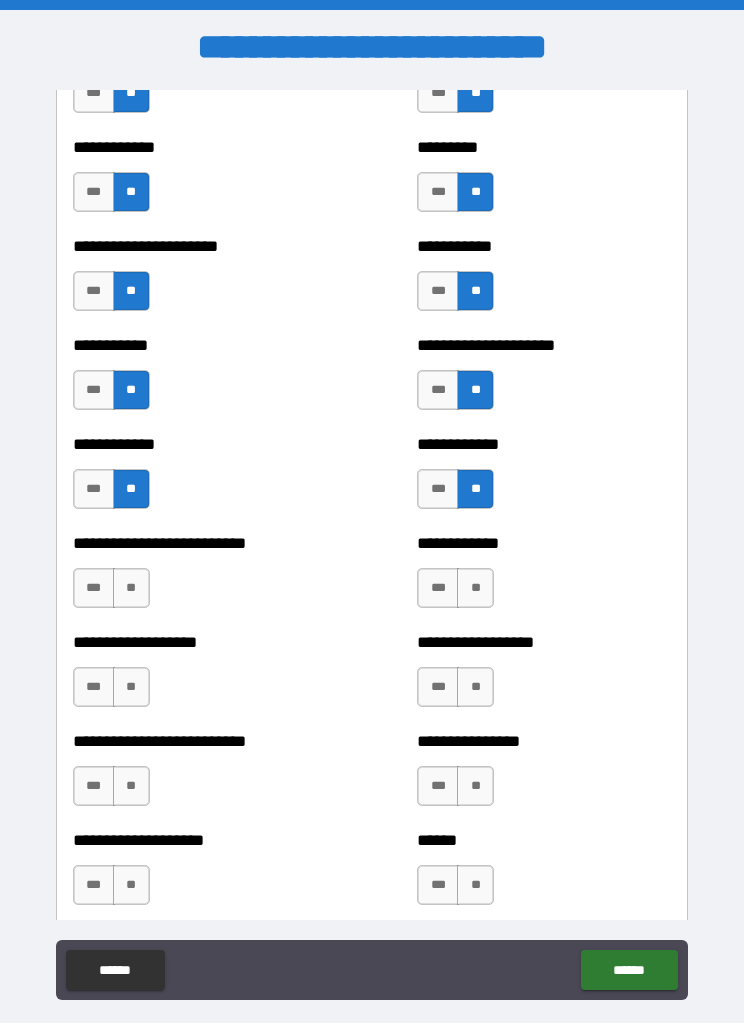 scroll, scrollTop: 5199, scrollLeft: 0, axis: vertical 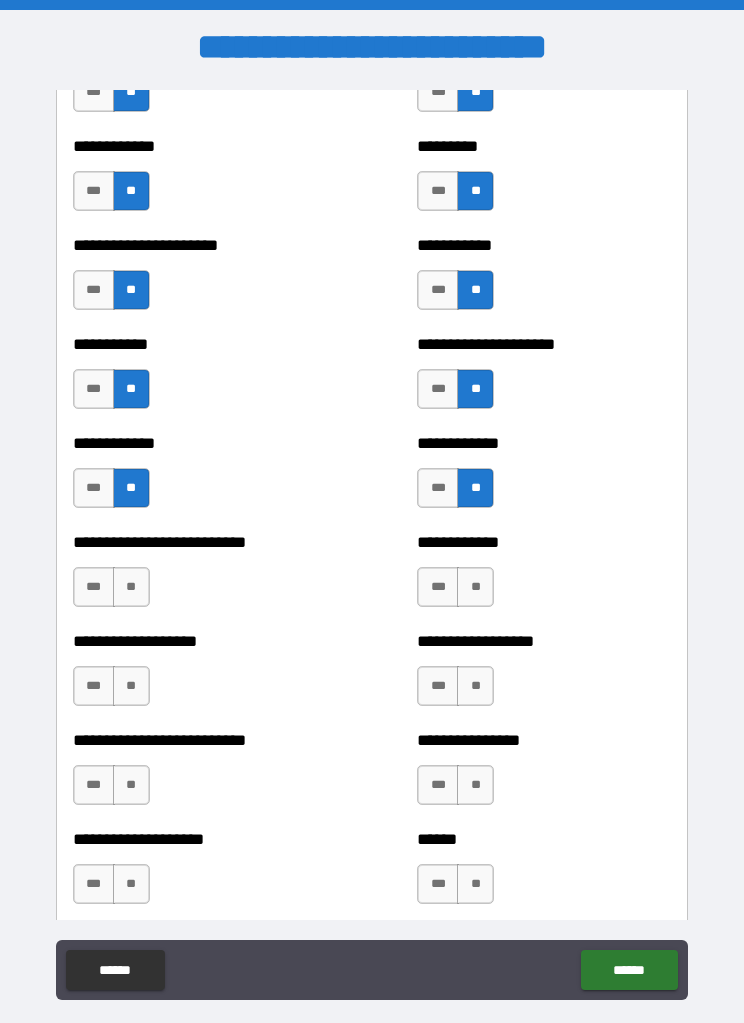click on "**" at bounding box center (131, 587) 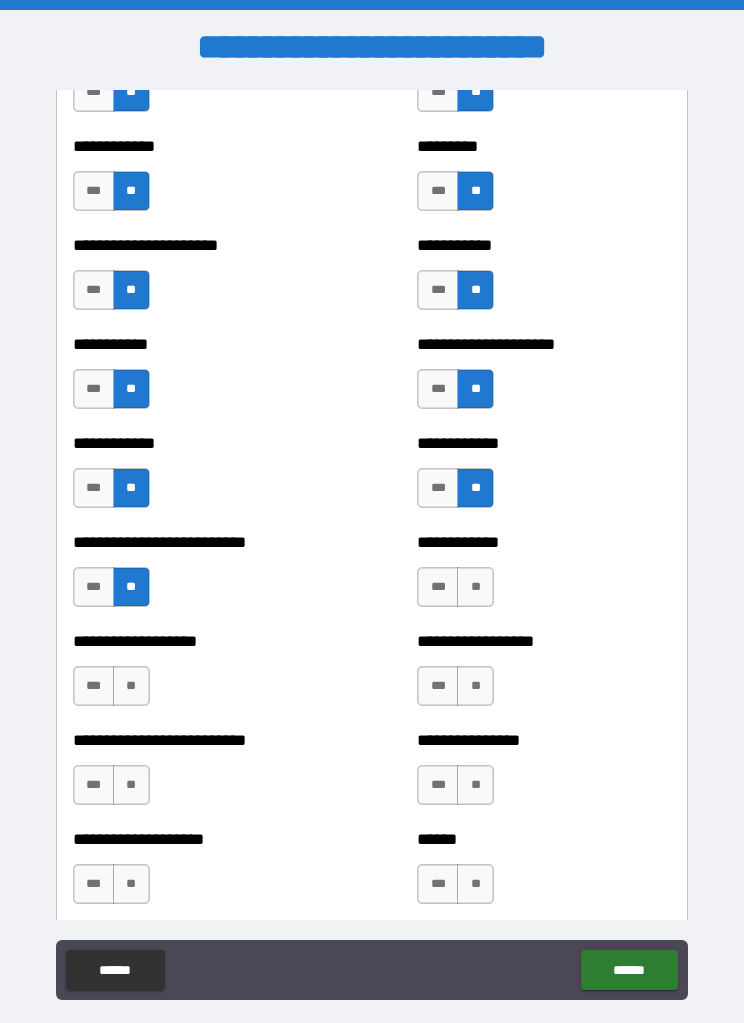 click on "**" at bounding box center [475, 587] 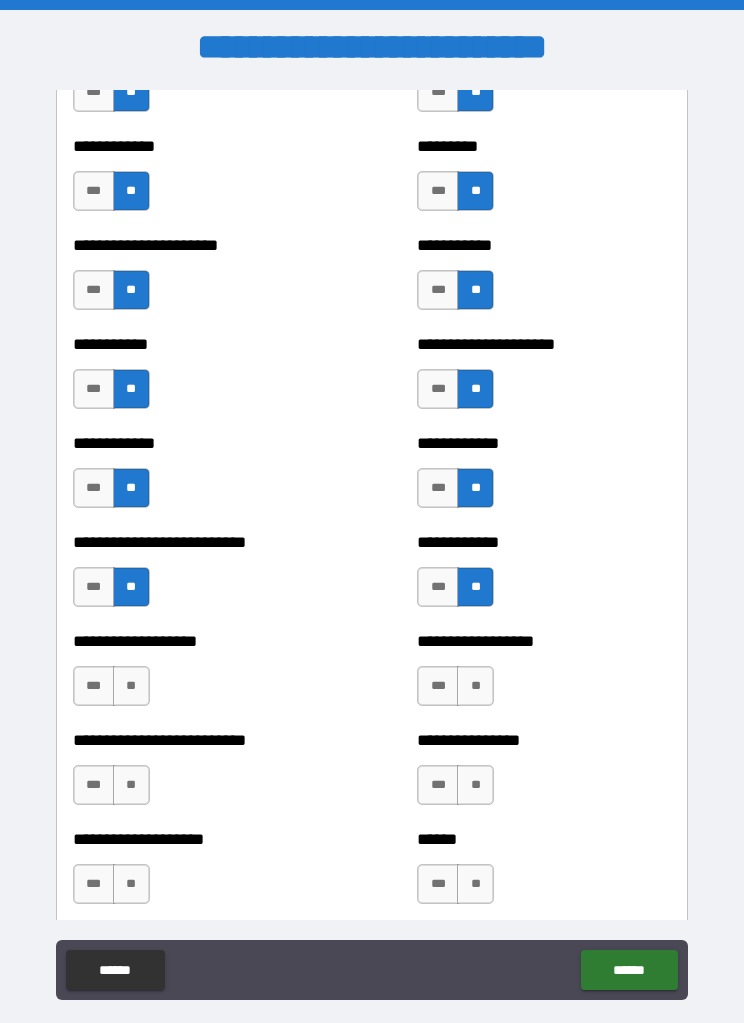 click on "**" at bounding box center [131, 686] 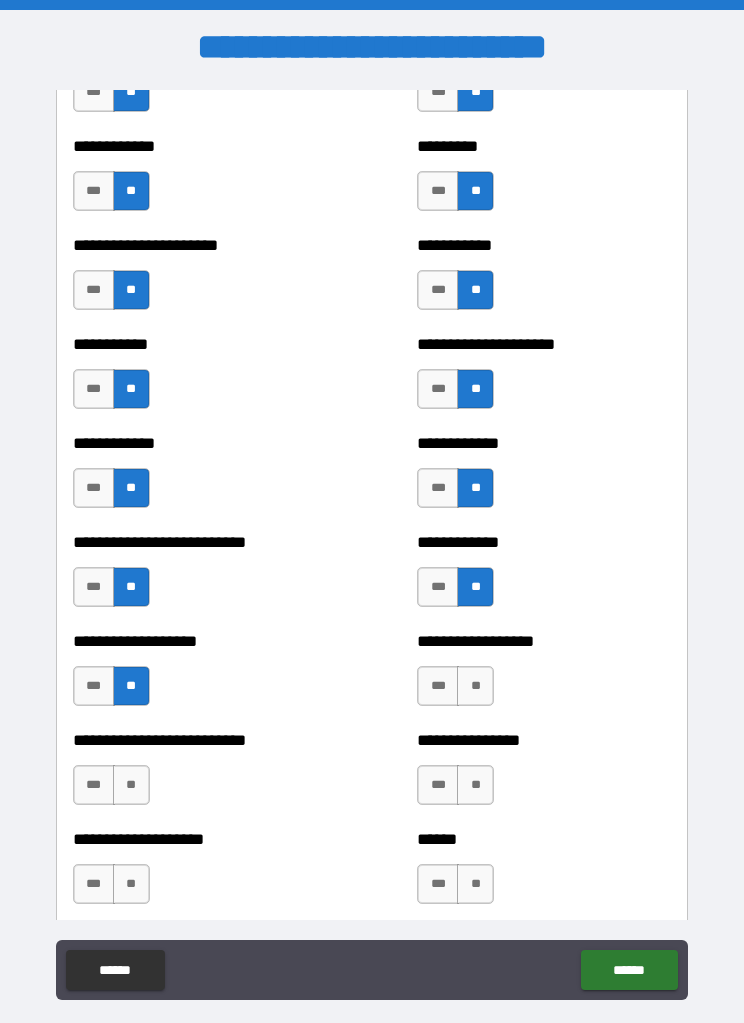 click on "**" at bounding box center (475, 686) 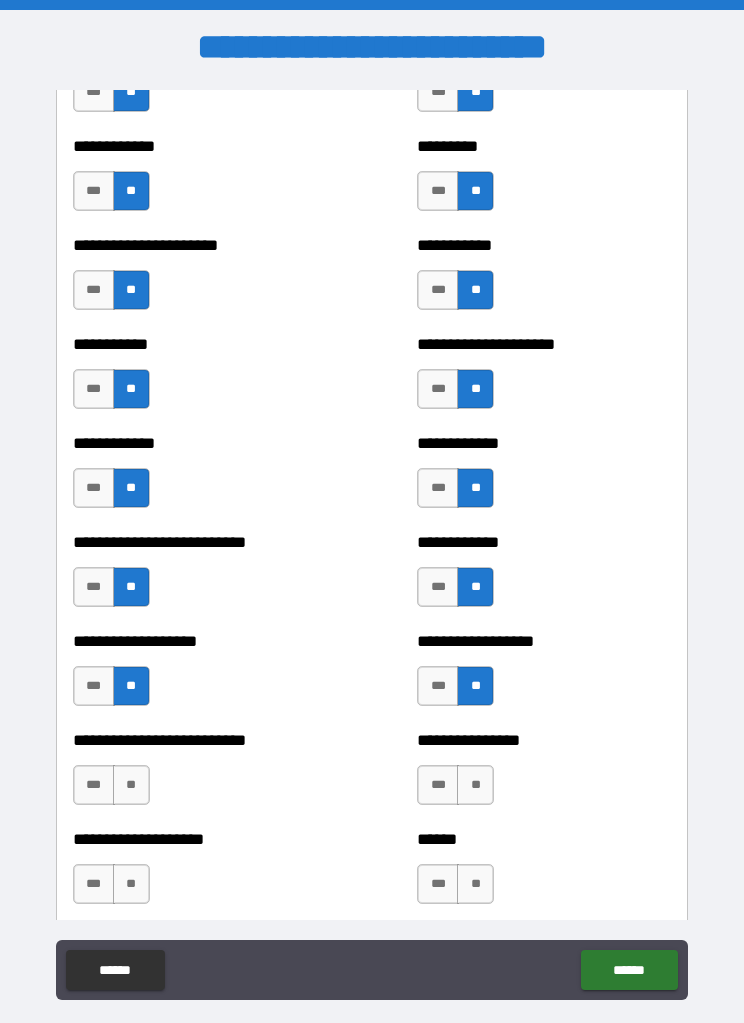 click on "**" at bounding box center [475, 785] 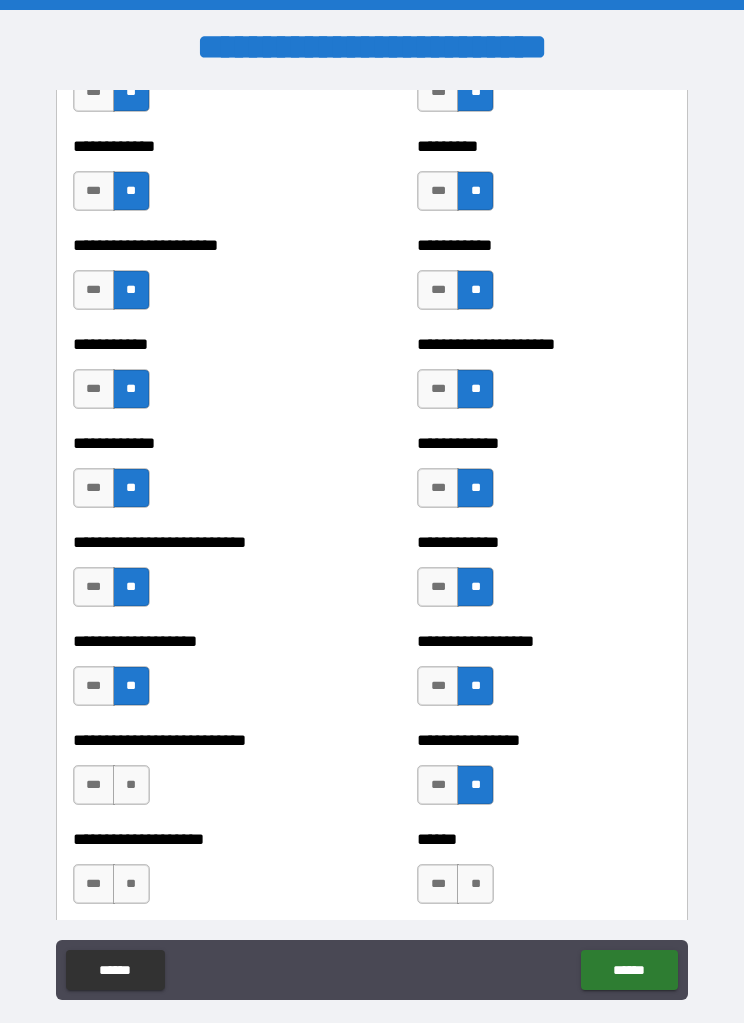 click on "**" at bounding box center (131, 785) 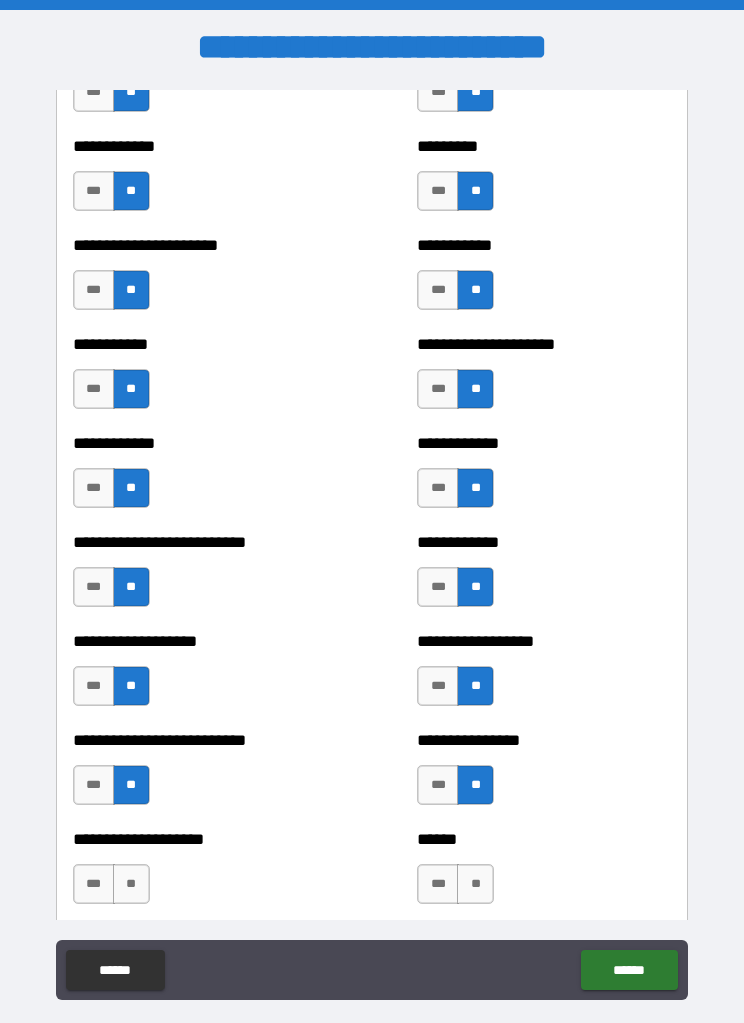 click on "**" at bounding box center [131, 884] 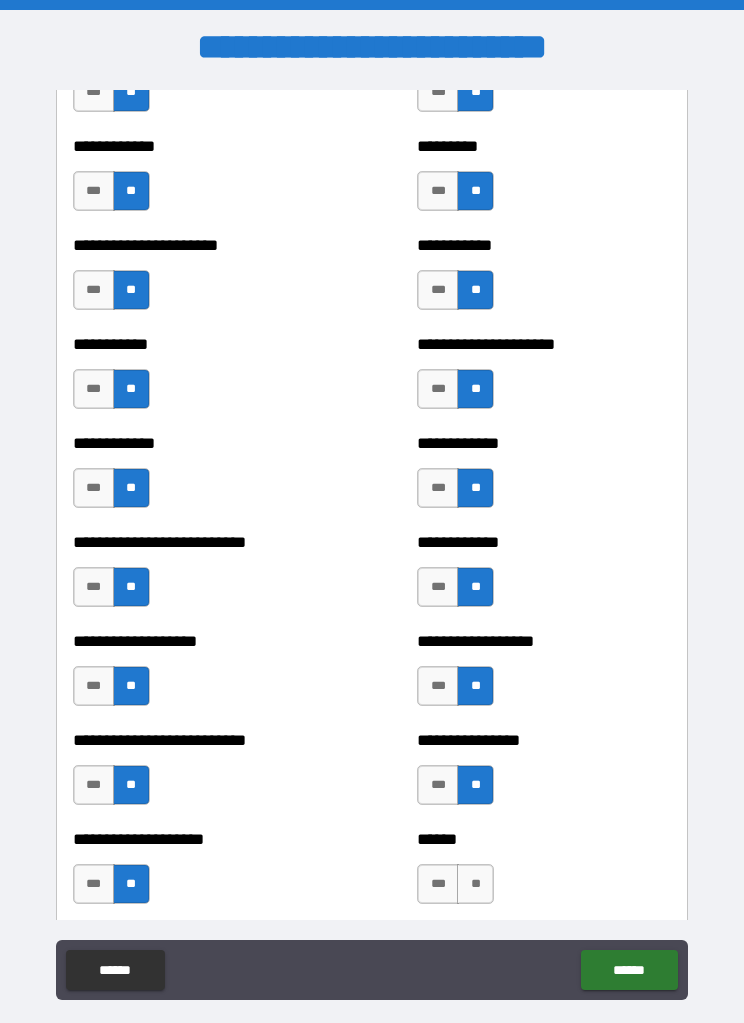 click on "**" at bounding box center [475, 884] 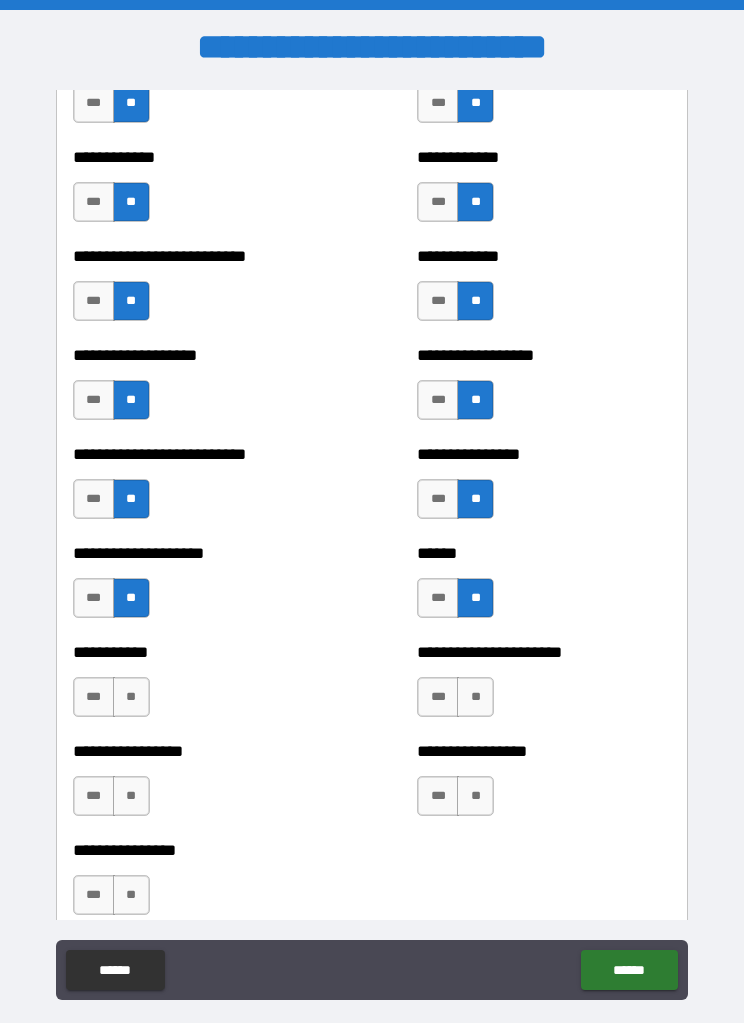 scroll, scrollTop: 5506, scrollLeft: 0, axis: vertical 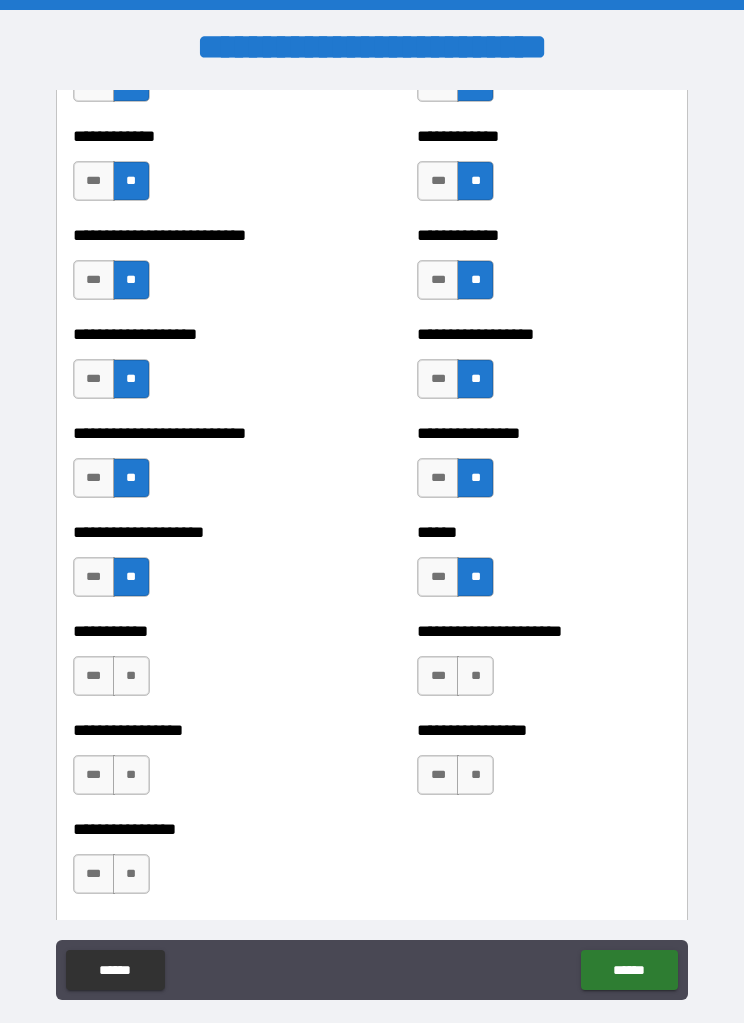 click on "**" at bounding box center (131, 676) 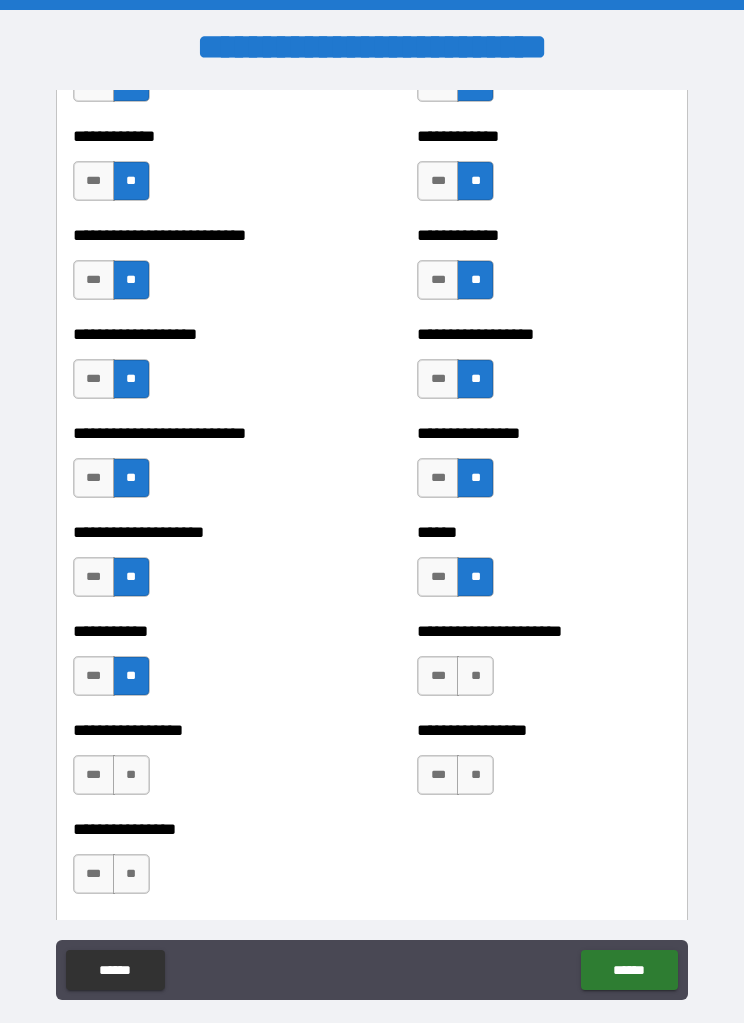 click on "**" at bounding box center [475, 676] 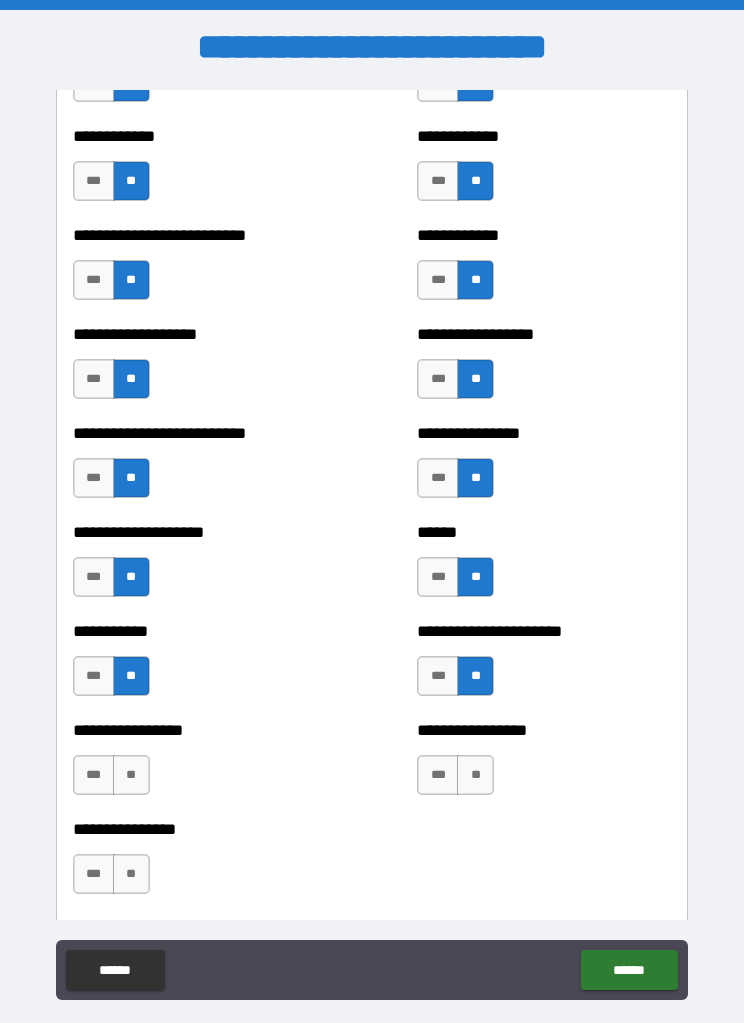 click on "**" at bounding box center (475, 775) 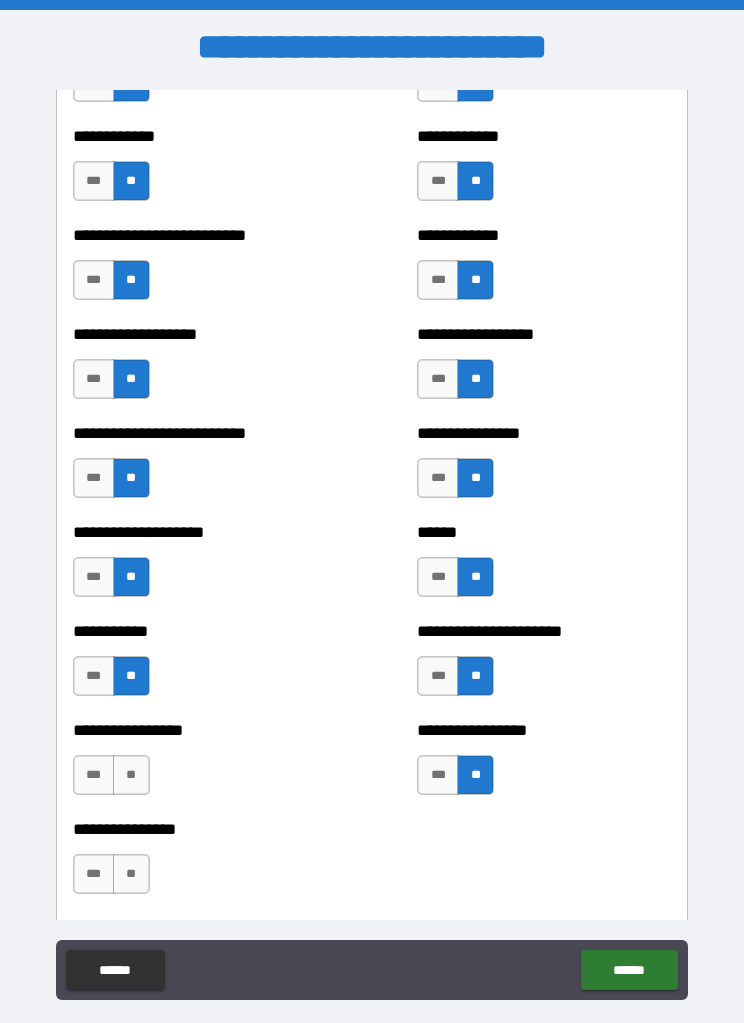 click on "**" at bounding box center [131, 775] 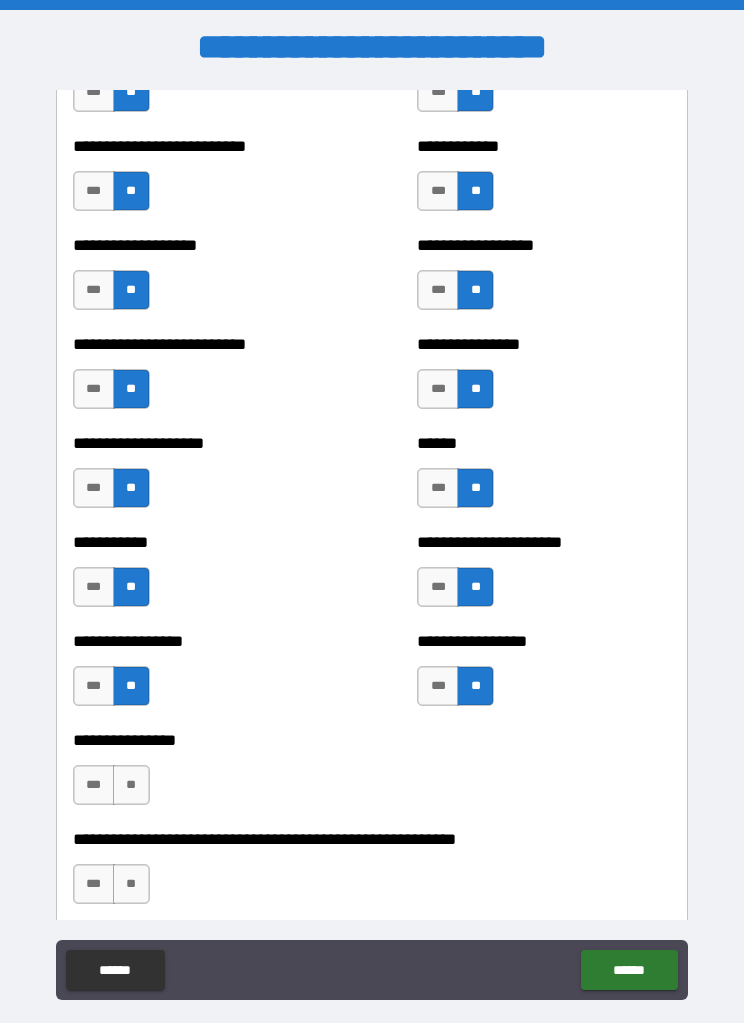 scroll, scrollTop: 5635, scrollLeft: 0, axis: vertical 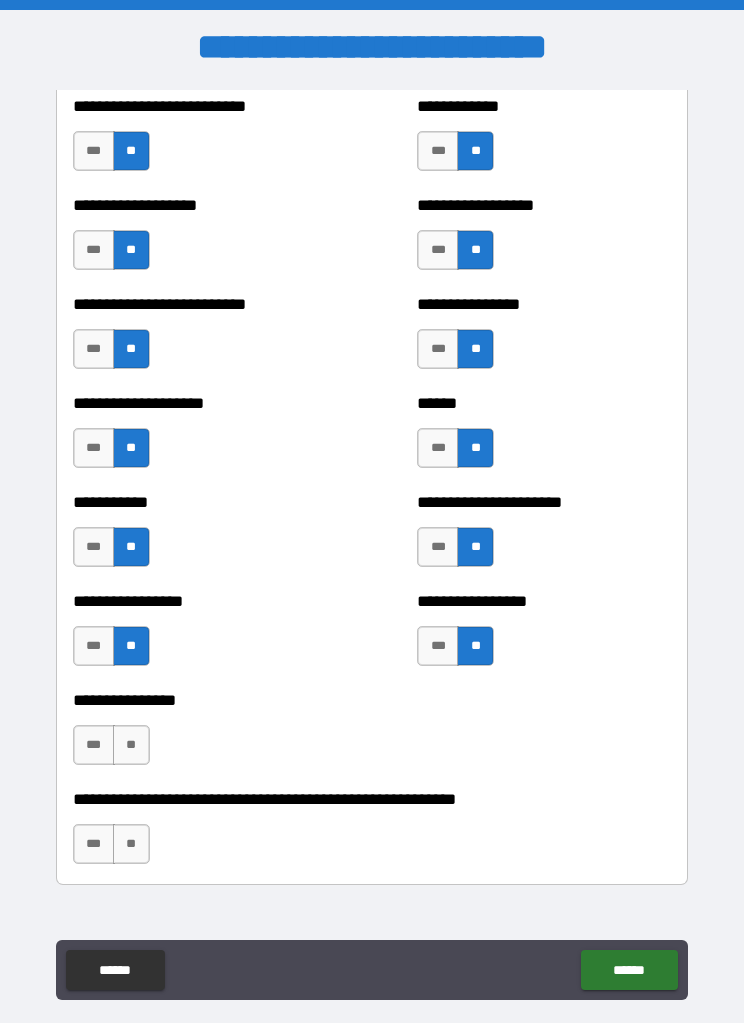 click on "**" at bounding box center (131, 745) 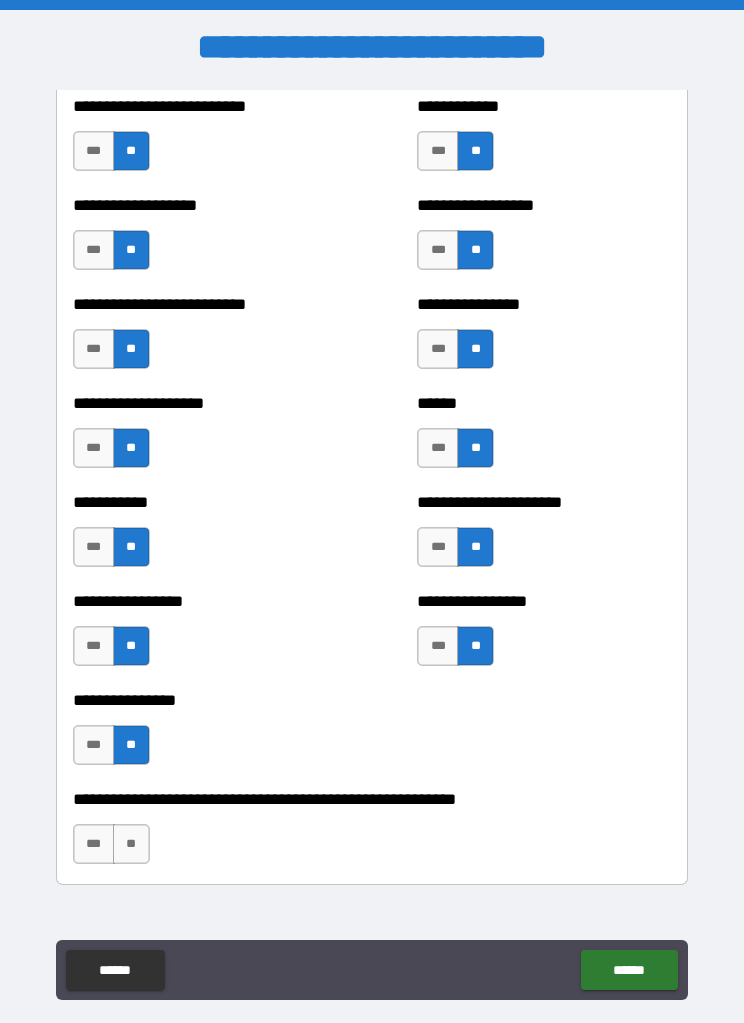 click on "**" at bounding box center [131, 844] 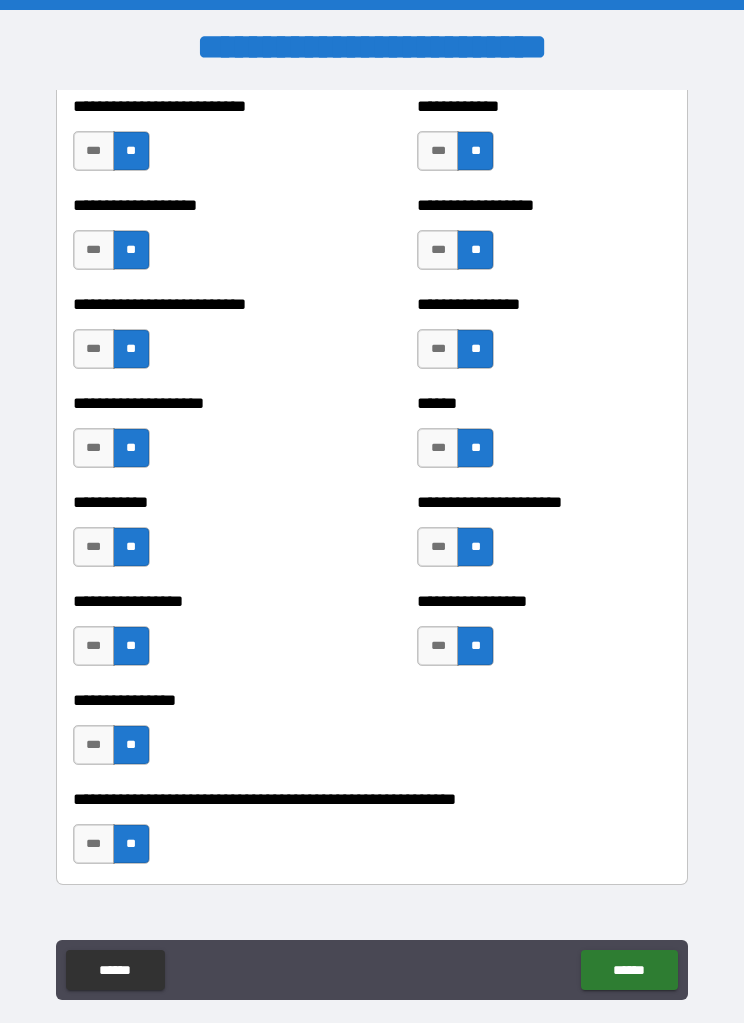 click on "***" at bounding box center [94, 646] 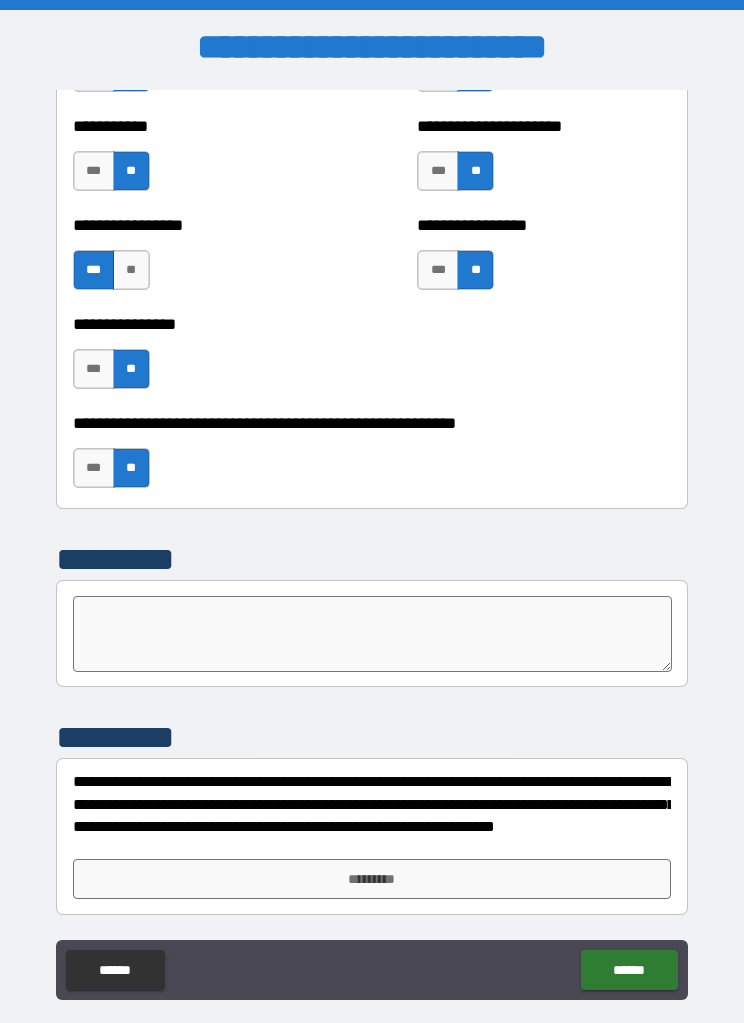 scroll, scrollTop: 6011, scrollLeft: 0, axis: vertical 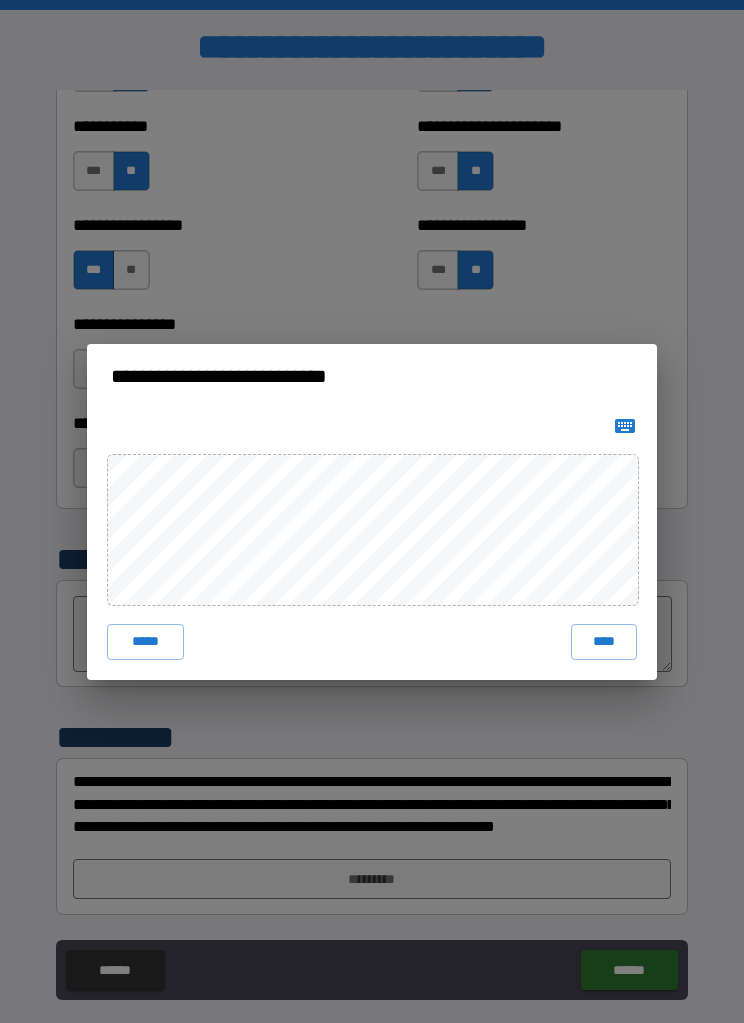 click on "****" at bounding box center (604, 642) 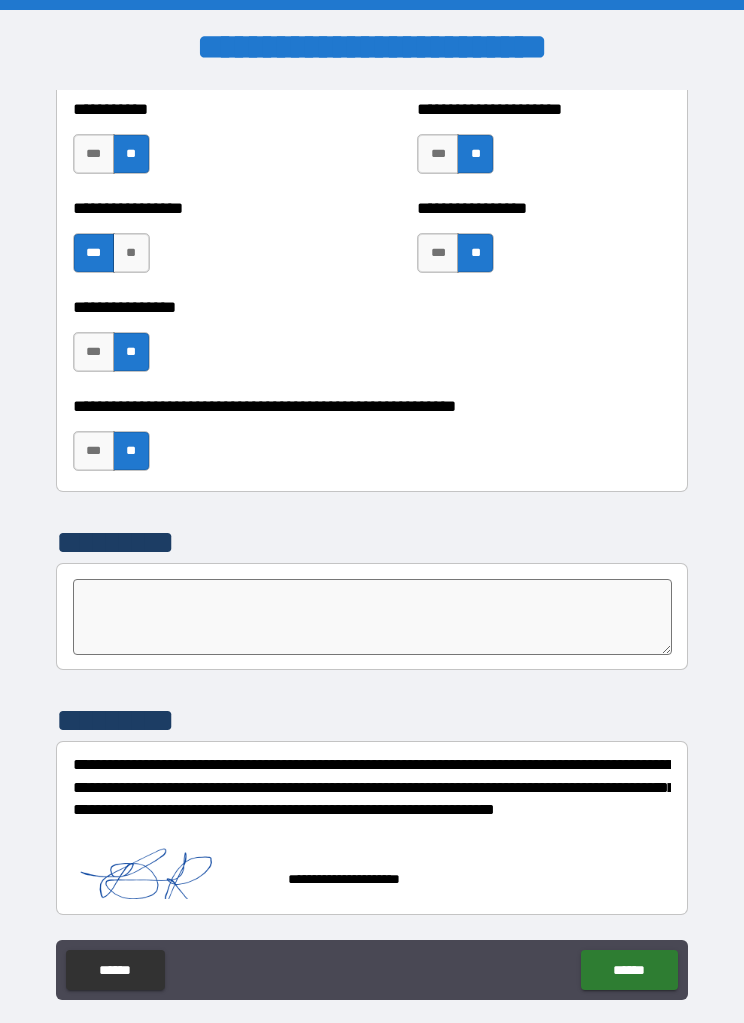 scroll, scrollTop: 6028, scrollLeft: 0, axis: vertical 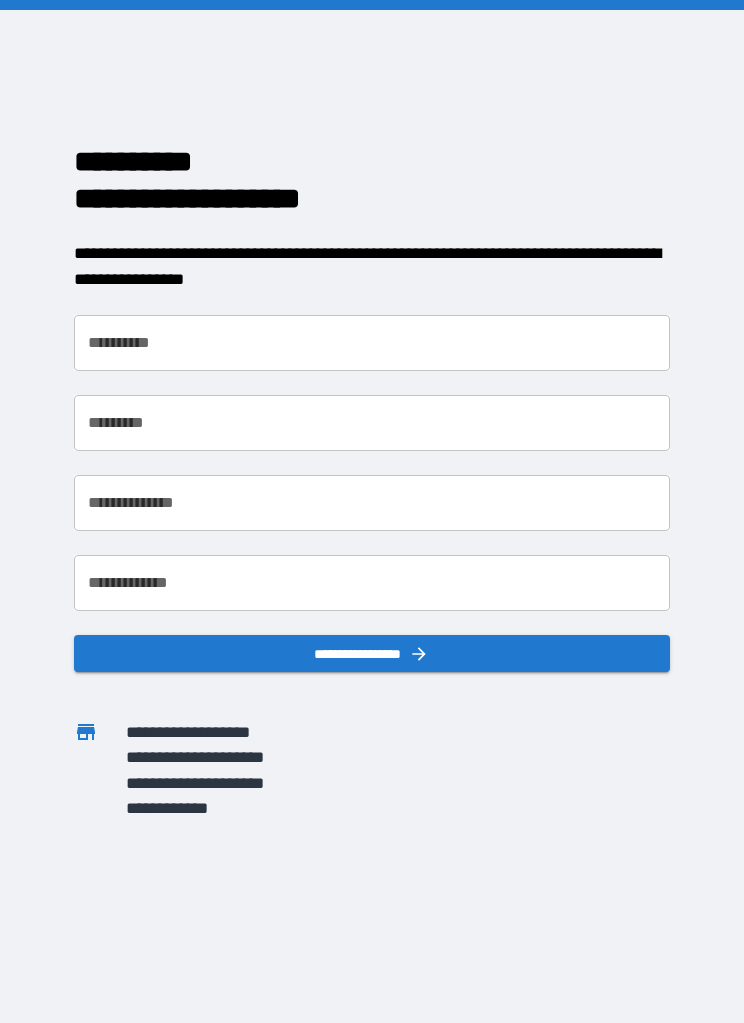 click on "**********" at bounding box center [371, 343] 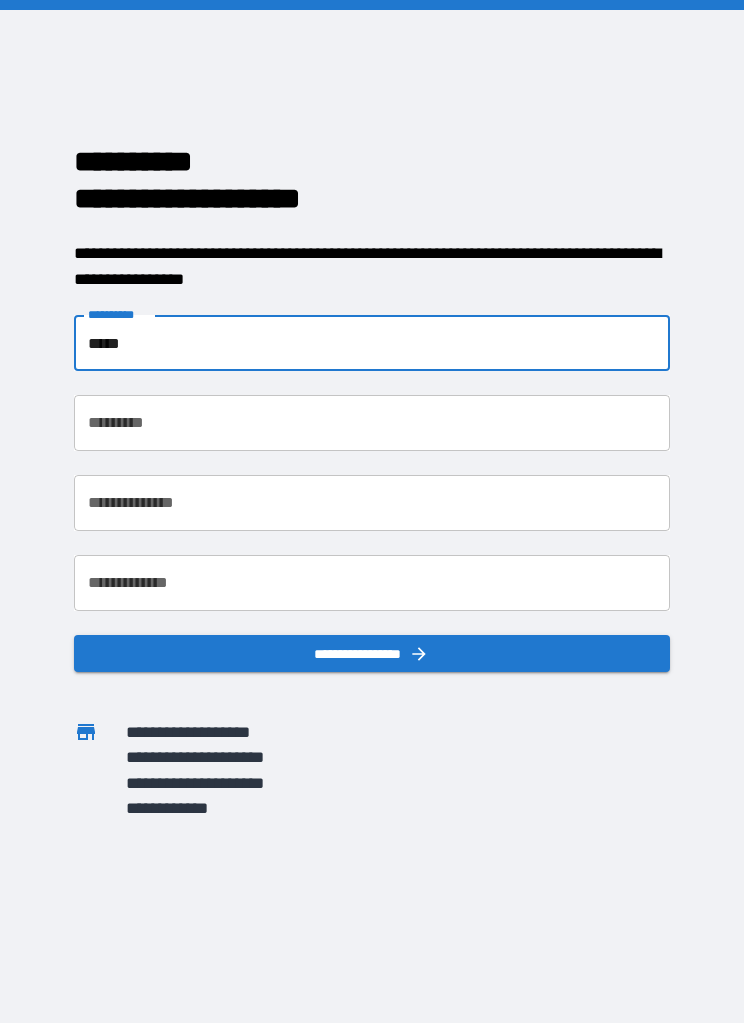 type on "*****" 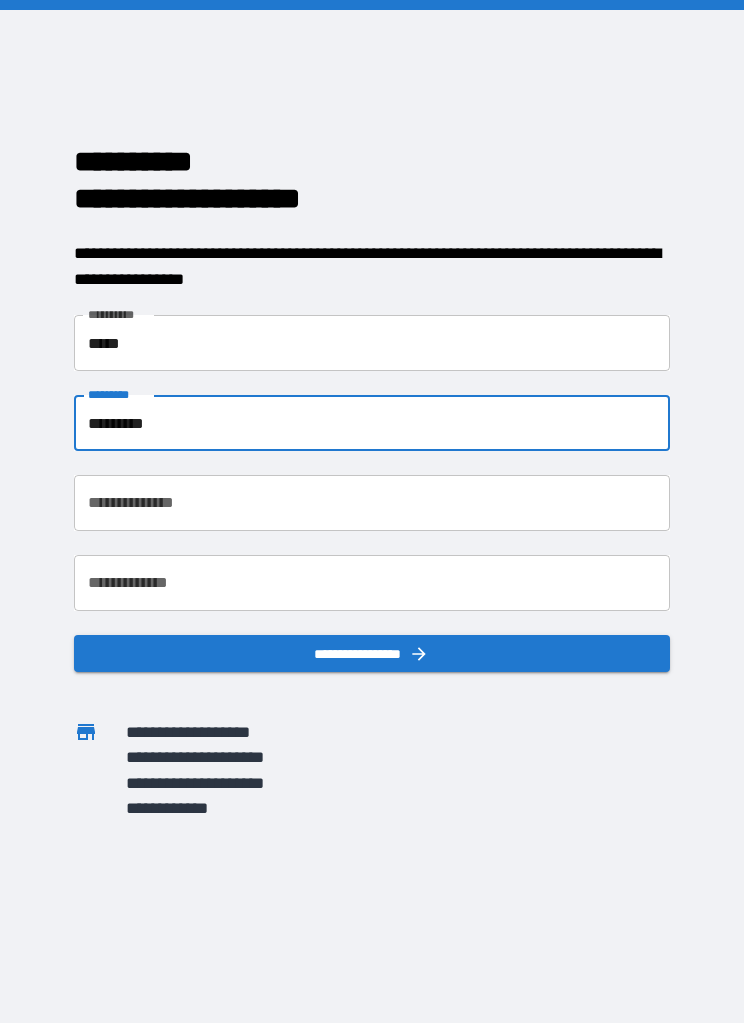 click on "**********" at bounding box center [371, 503] 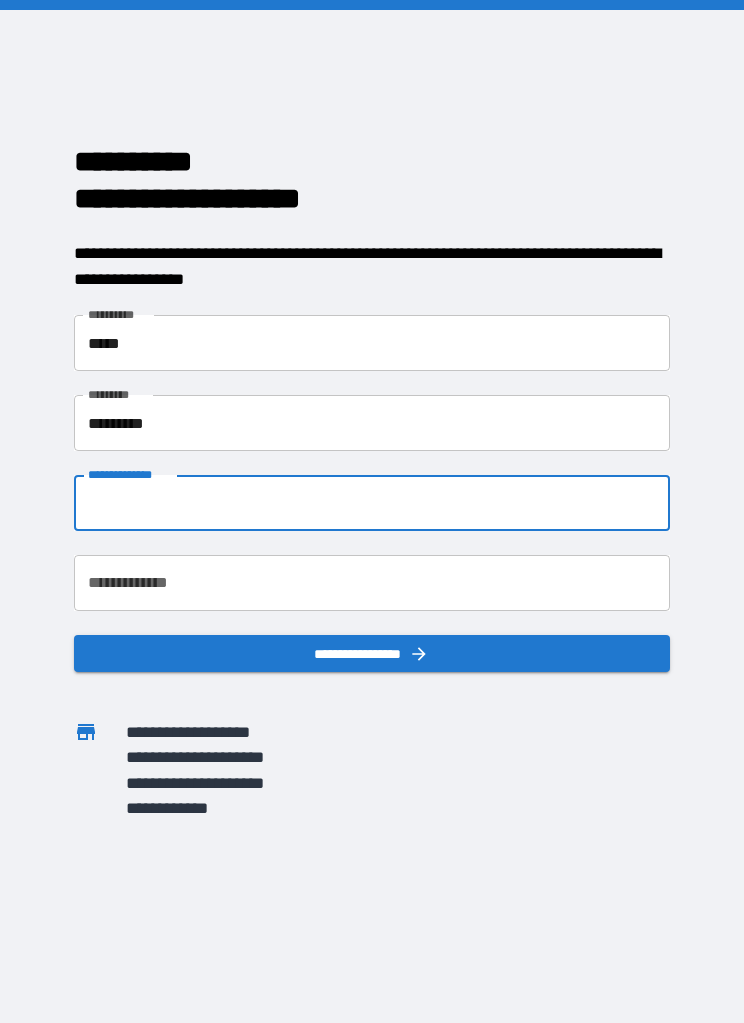 click on "*********" at bounding box center (371, 423) 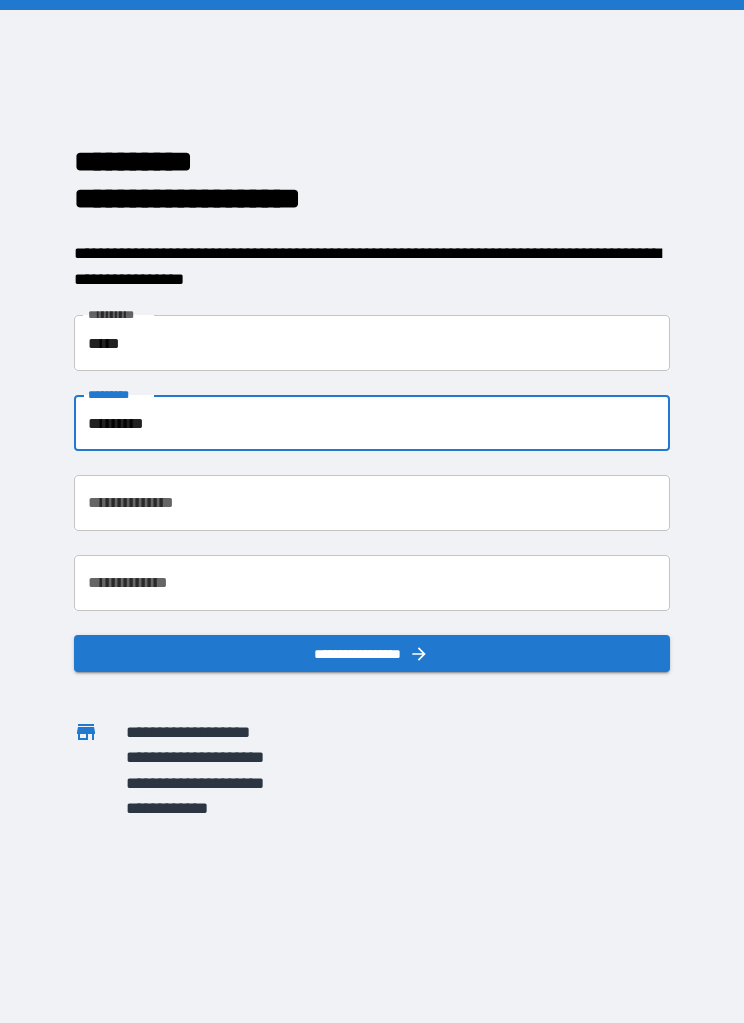 type on "*********" 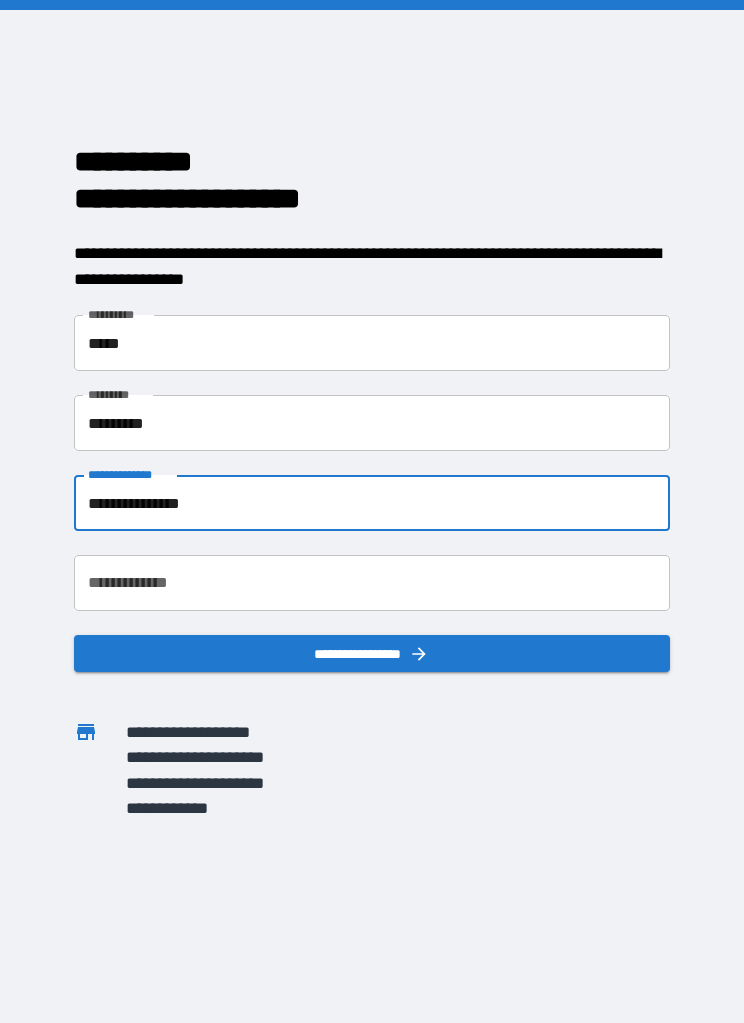 type on "**********" 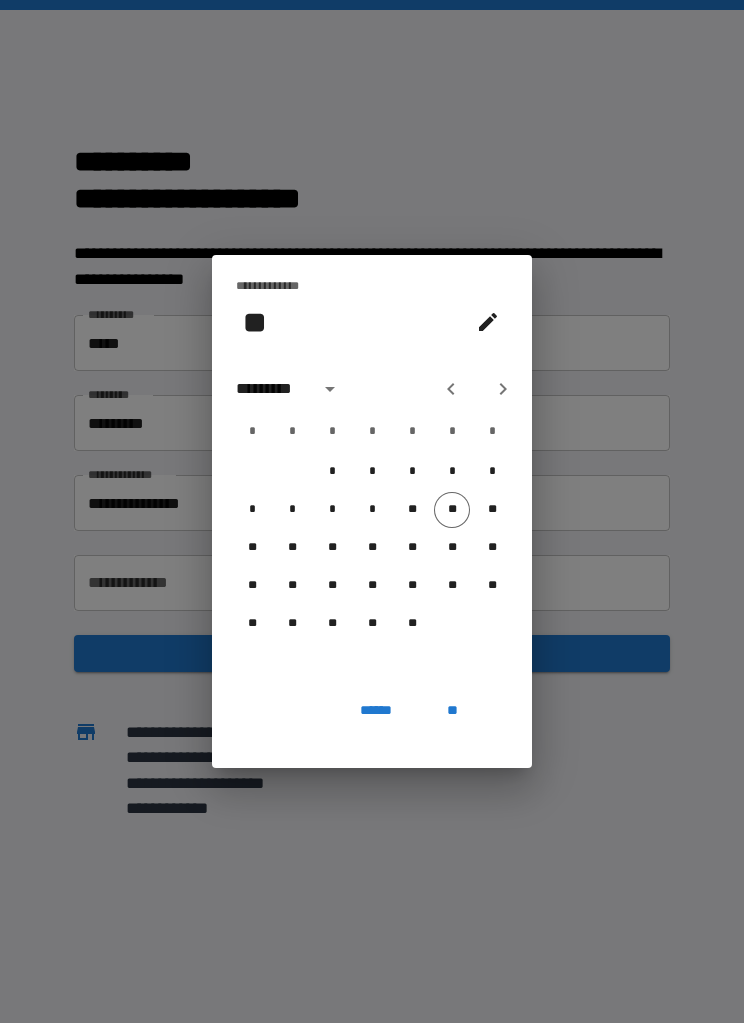 click 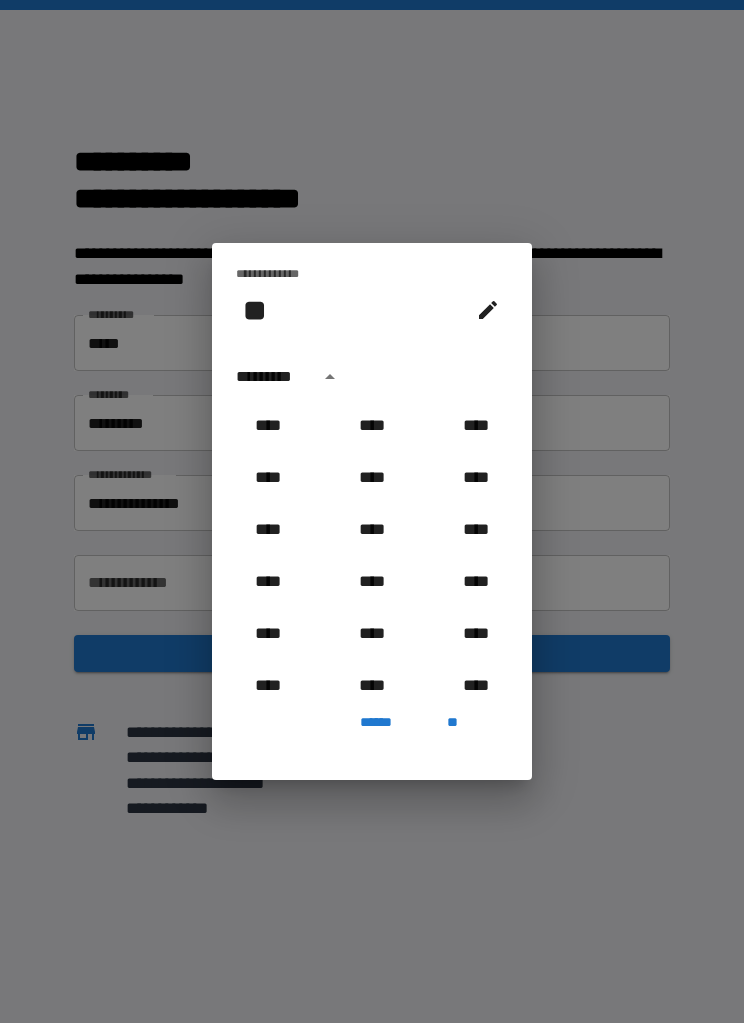 scroll, scrollTop: 2006, scrollLeft: 0, axis: vertical 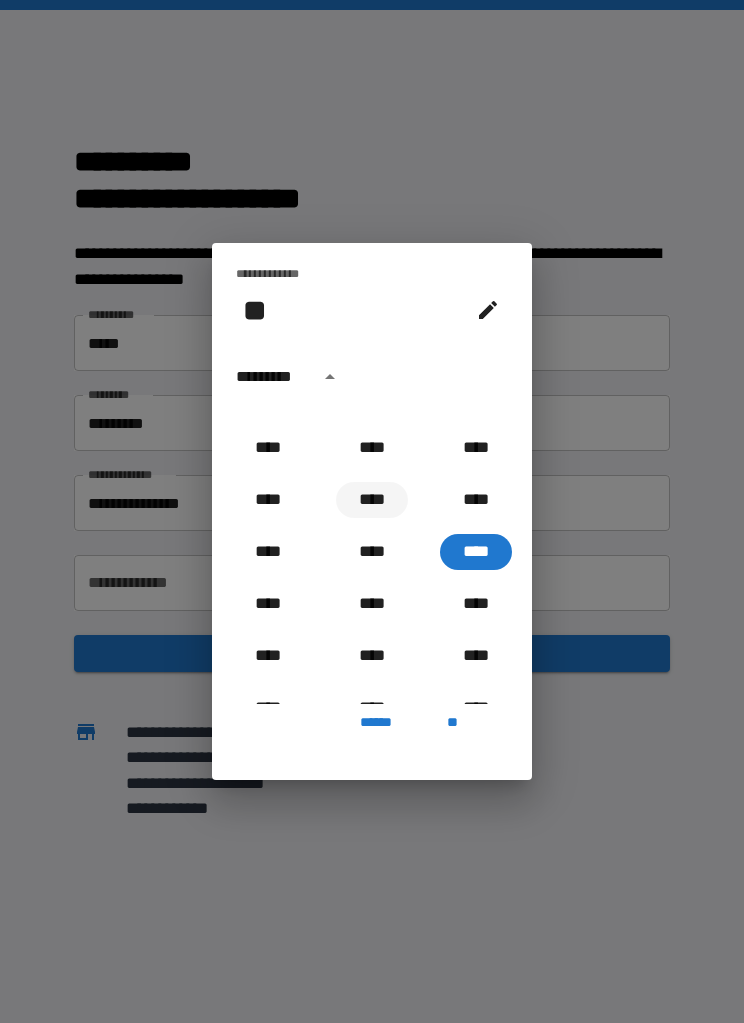 click on "****" at bounding box center [372, 500] 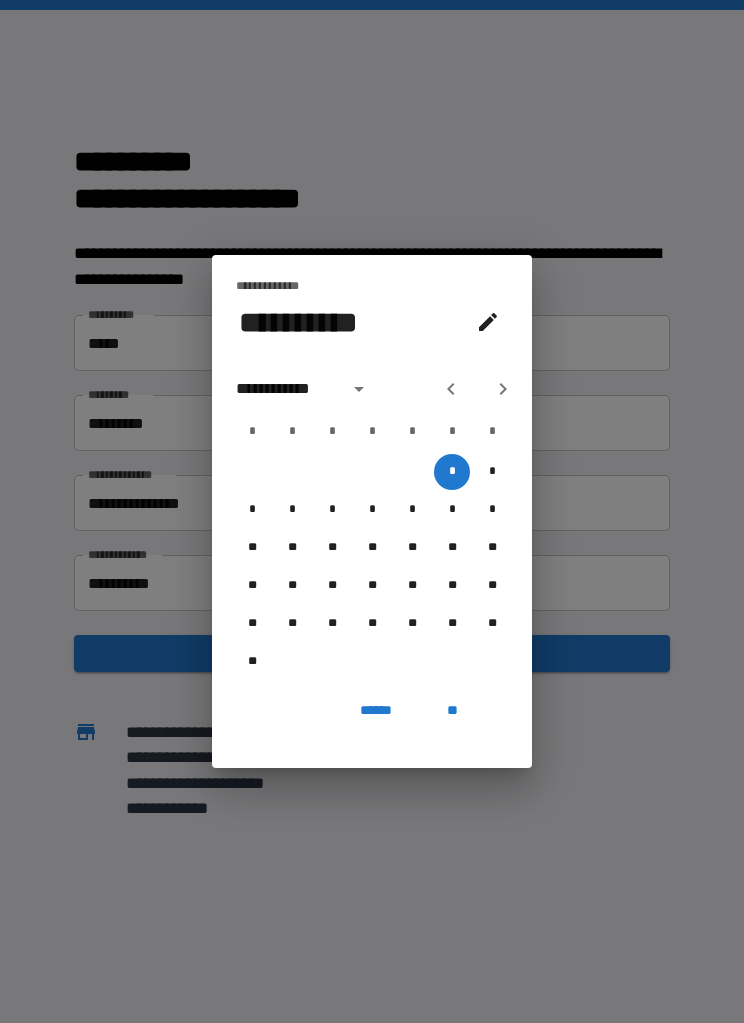 click 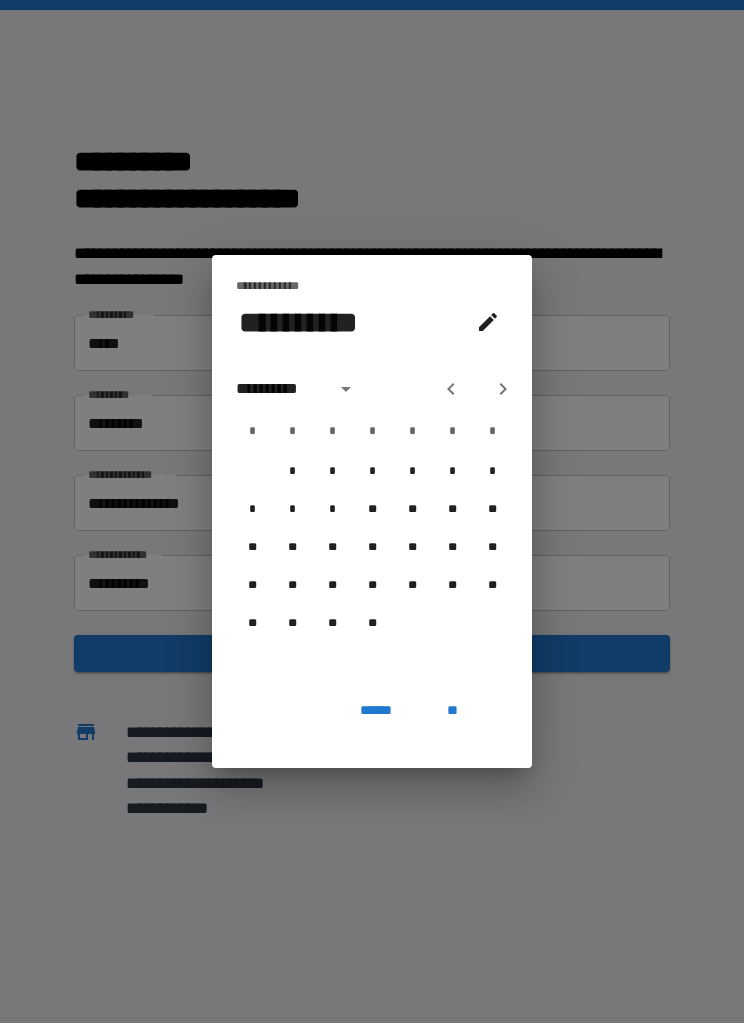 click 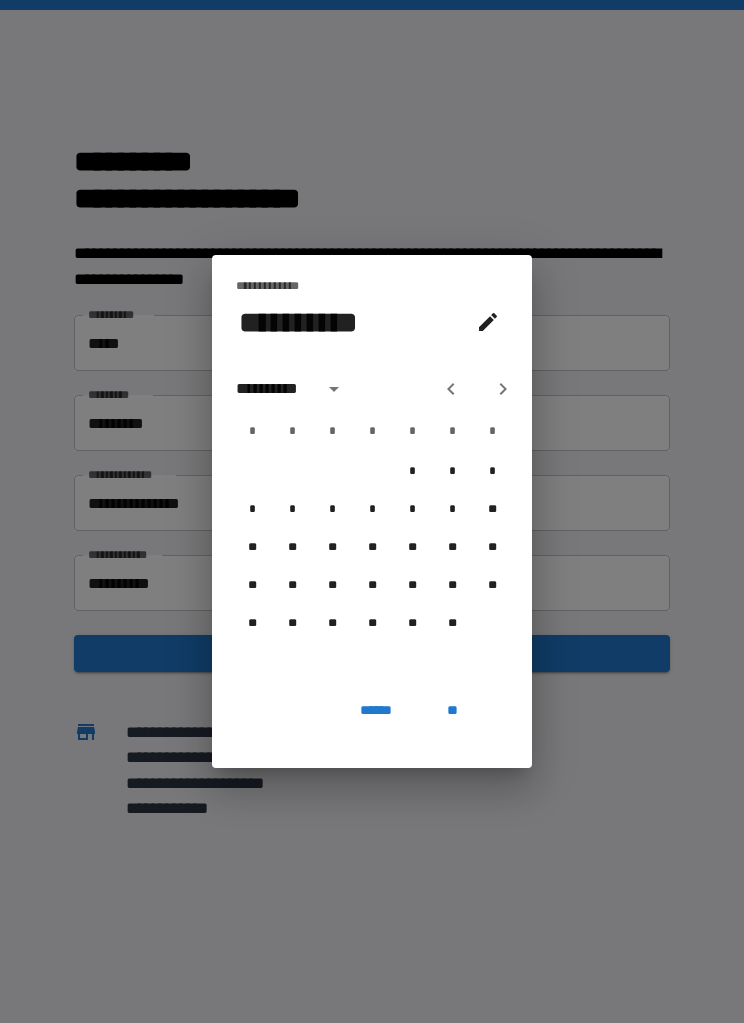 click 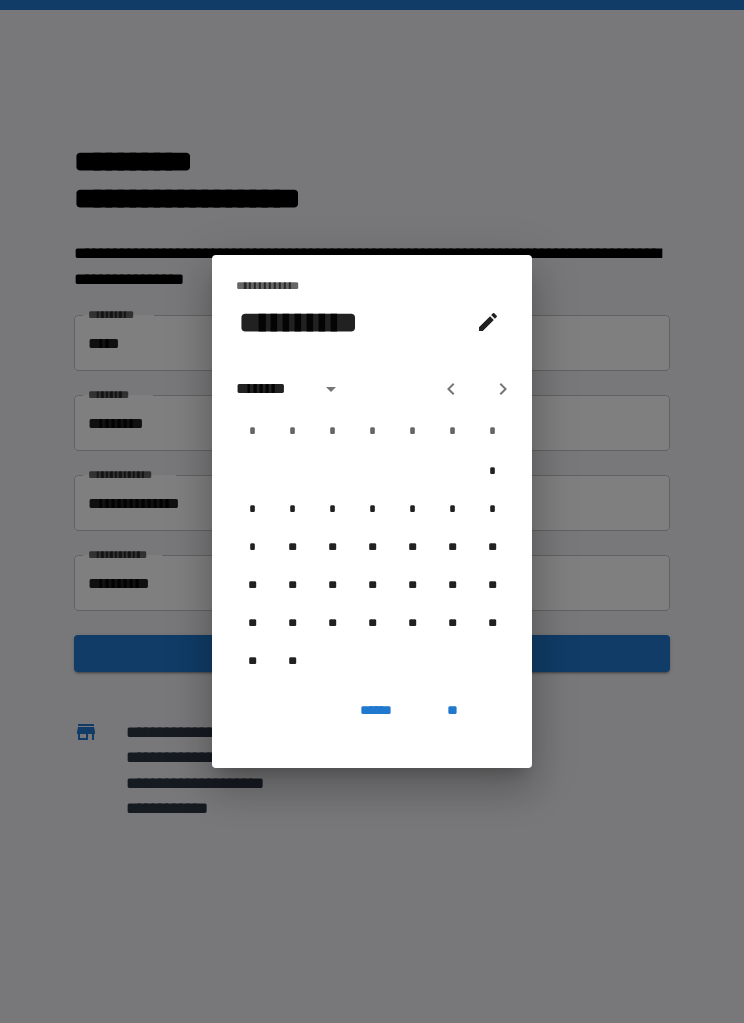click 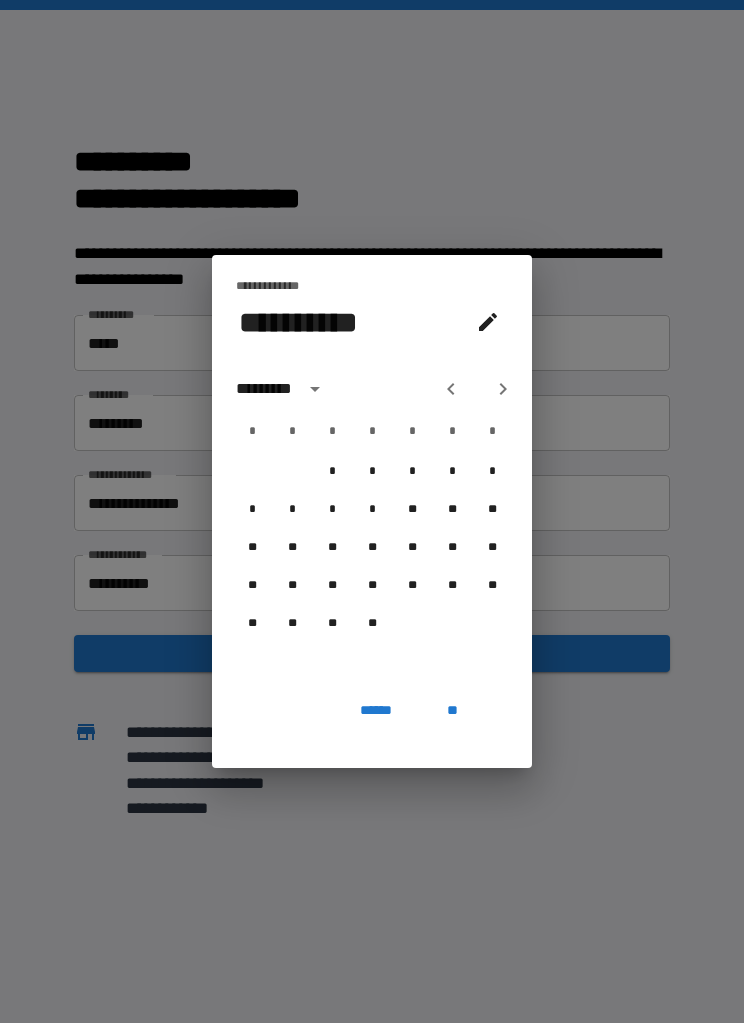click 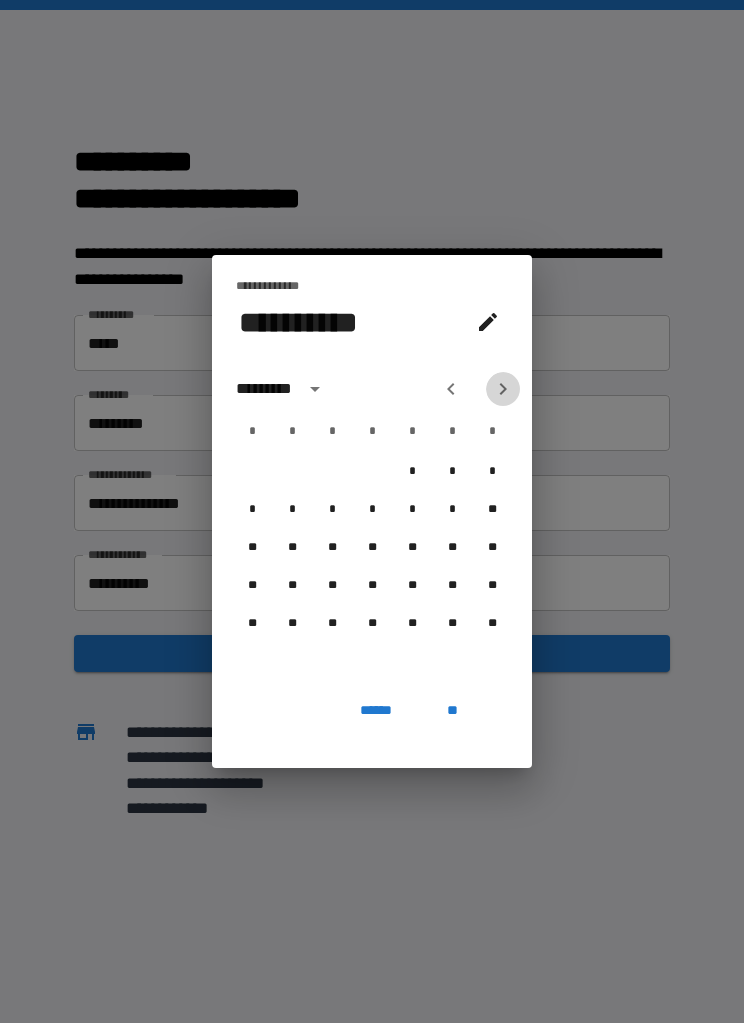 click 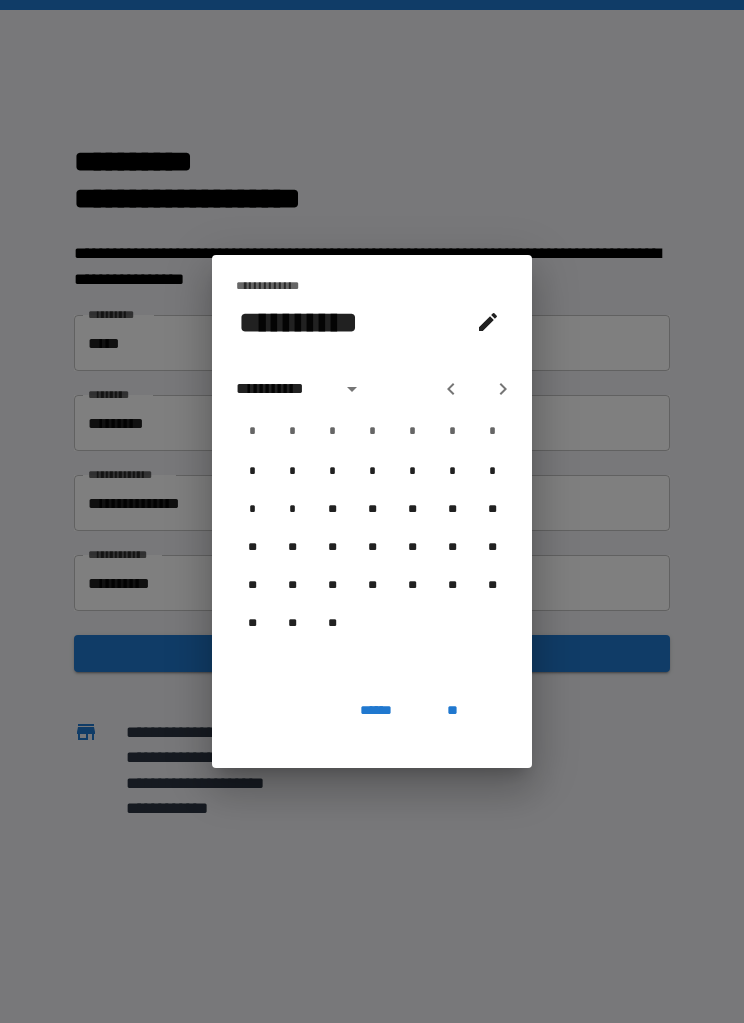 click 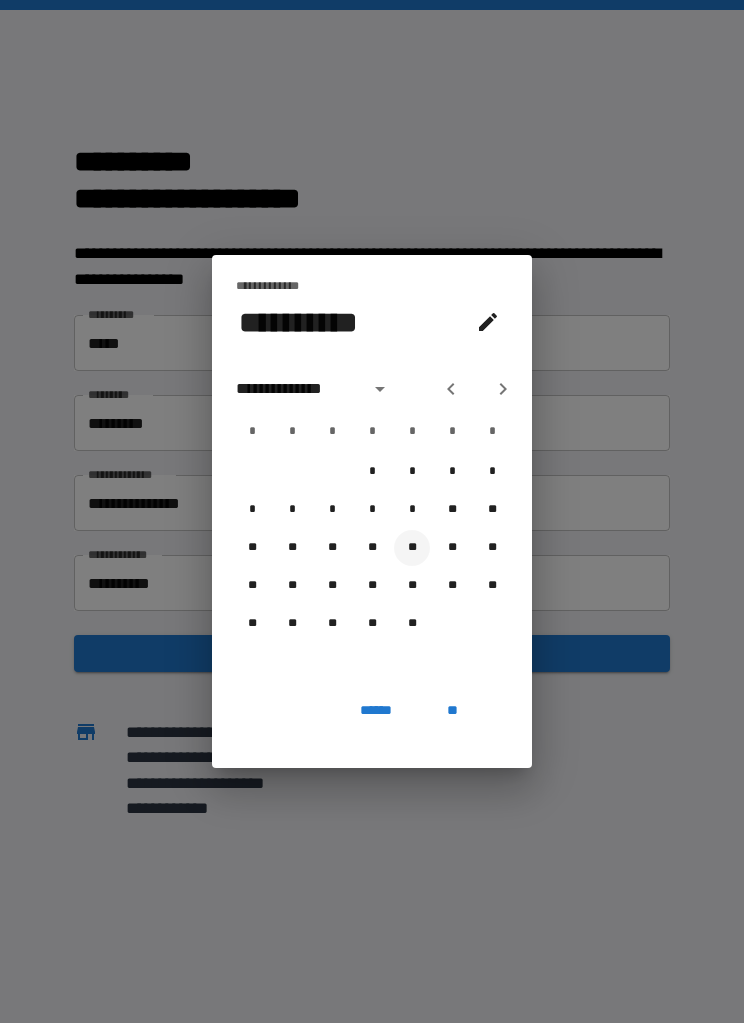 click on "**" at bounding box center (412, 548) 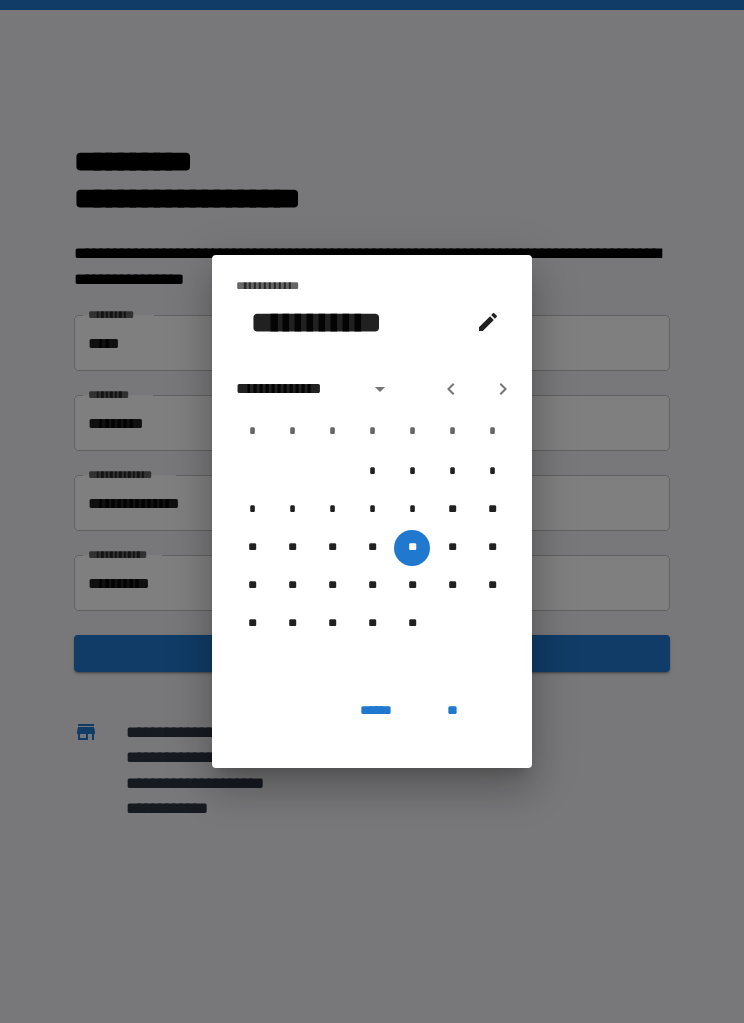 click on "**" at bounding box center [452, 710] 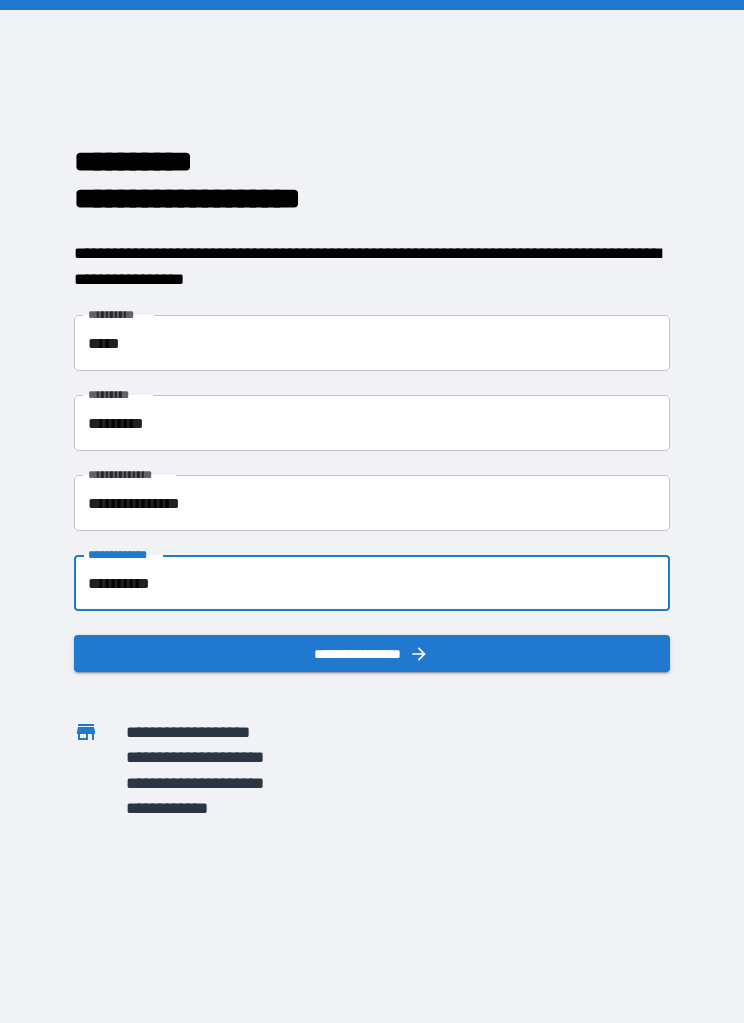 click on "**********" at bounding box center (371, 653) 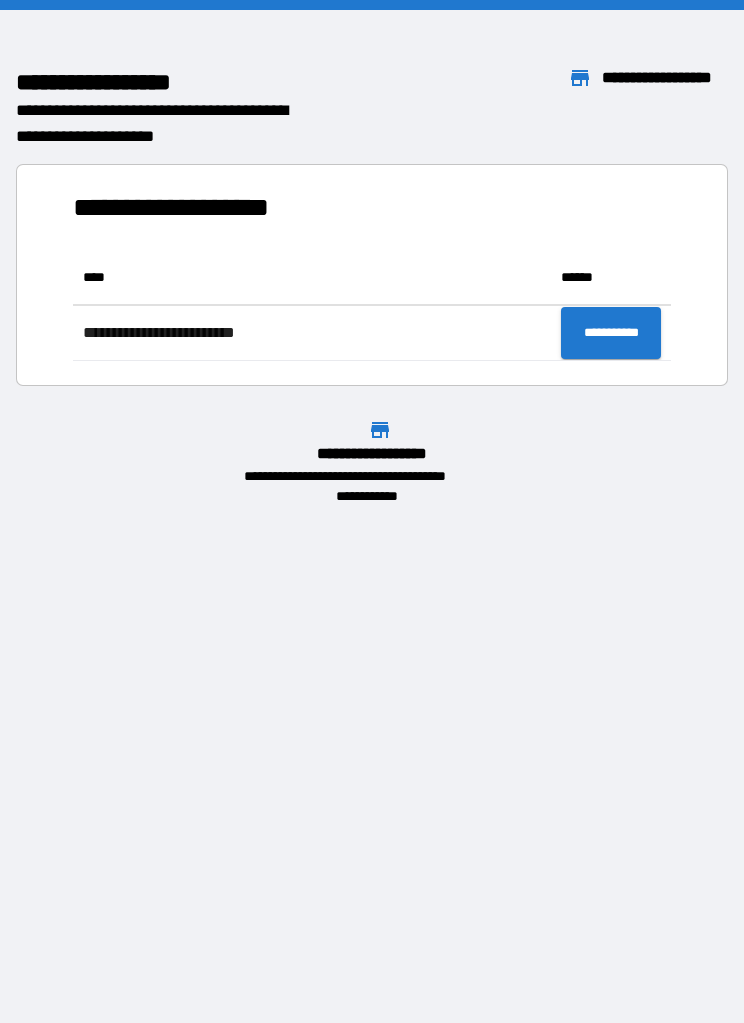 scroll, scrollTop: 1, scrollLeft: 1, axis: both 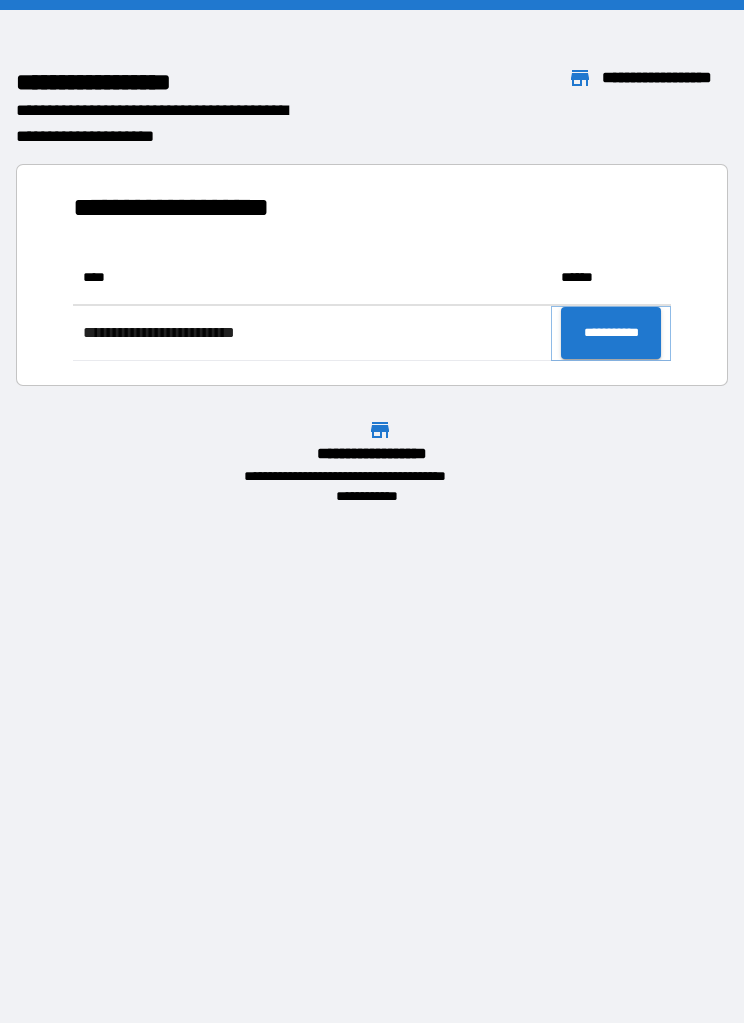 click on "**********" at bounding box center (611, 333) 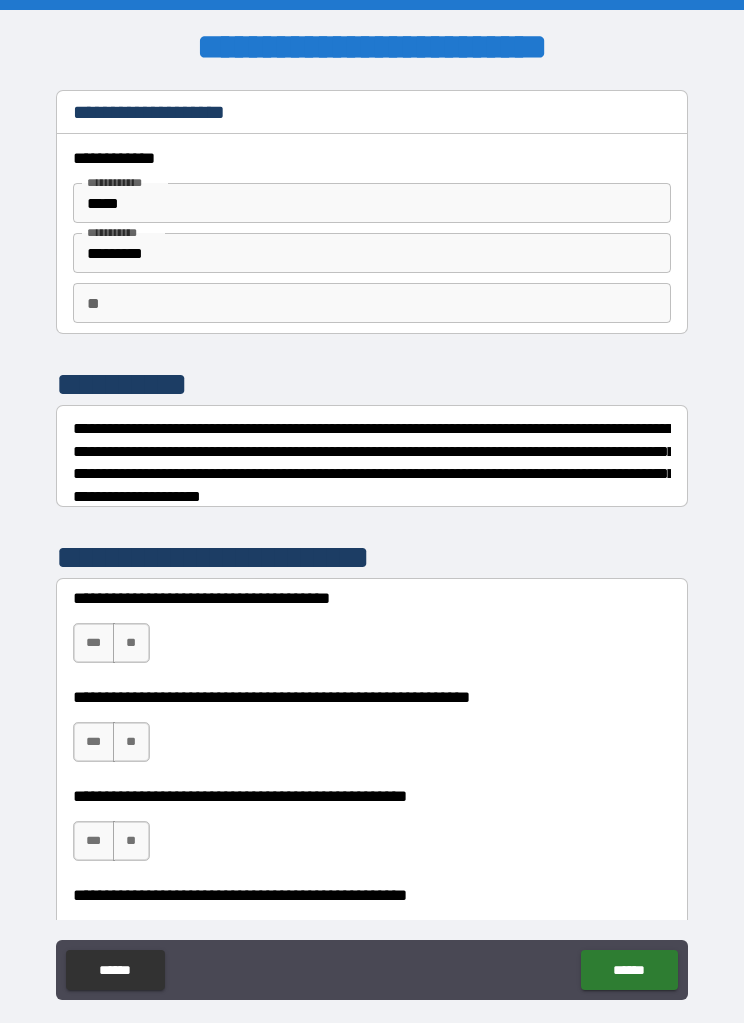 click on "**" at bounding box center (372, 303) 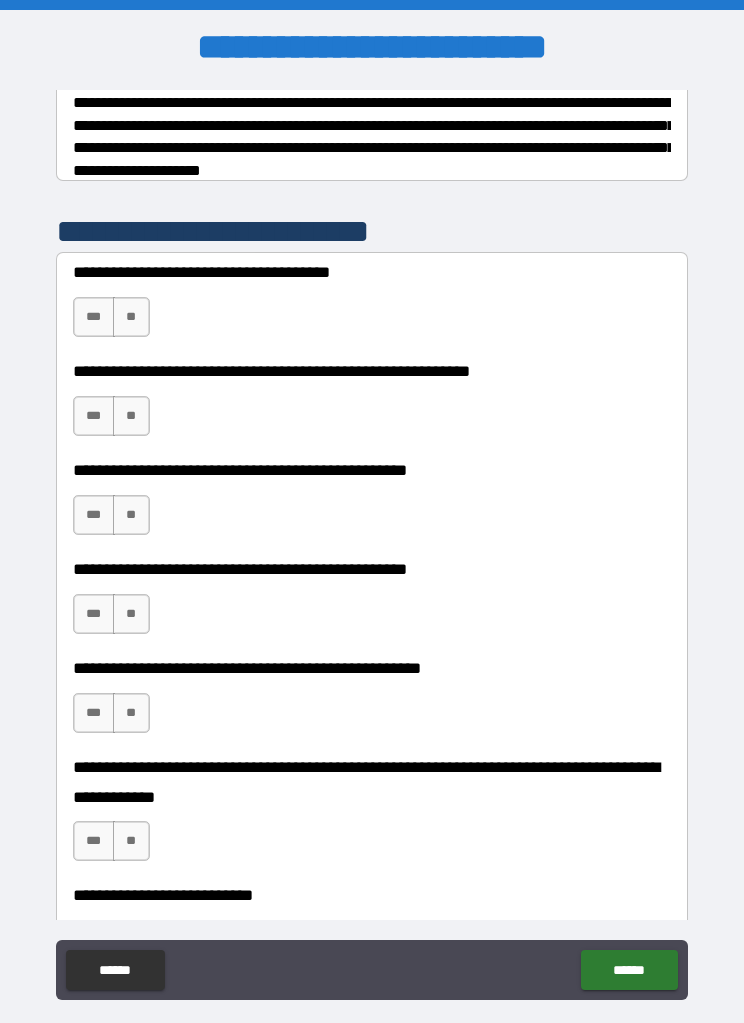 scroll, scrollTop: 384, scrollLeft: 0, axis: vertical 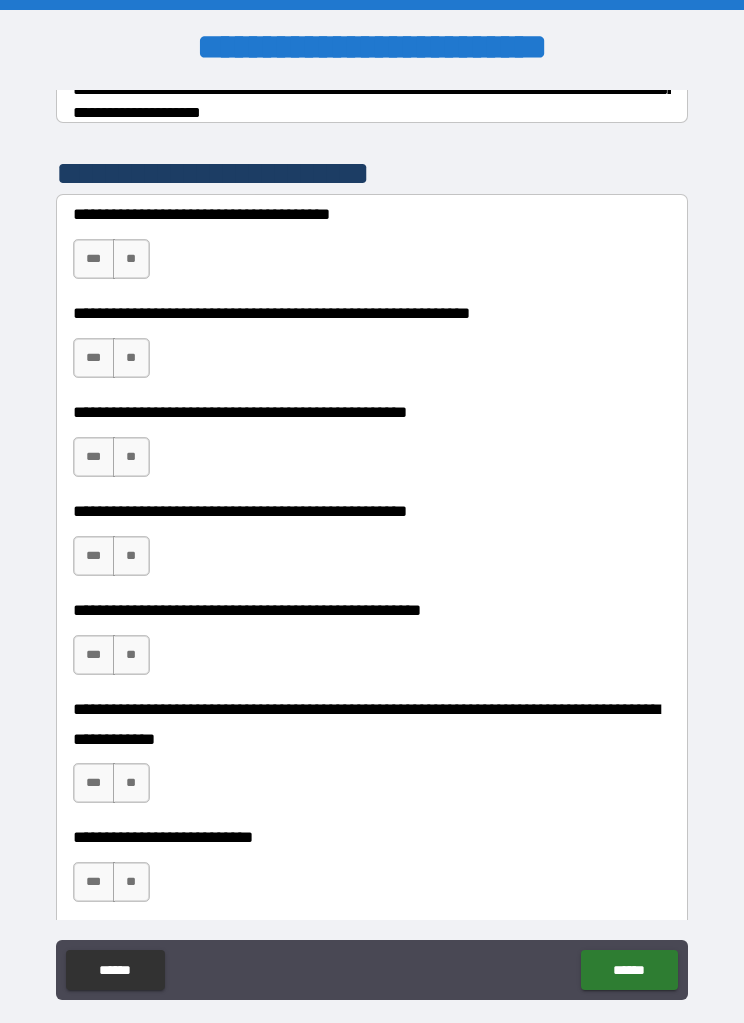 type on "*" 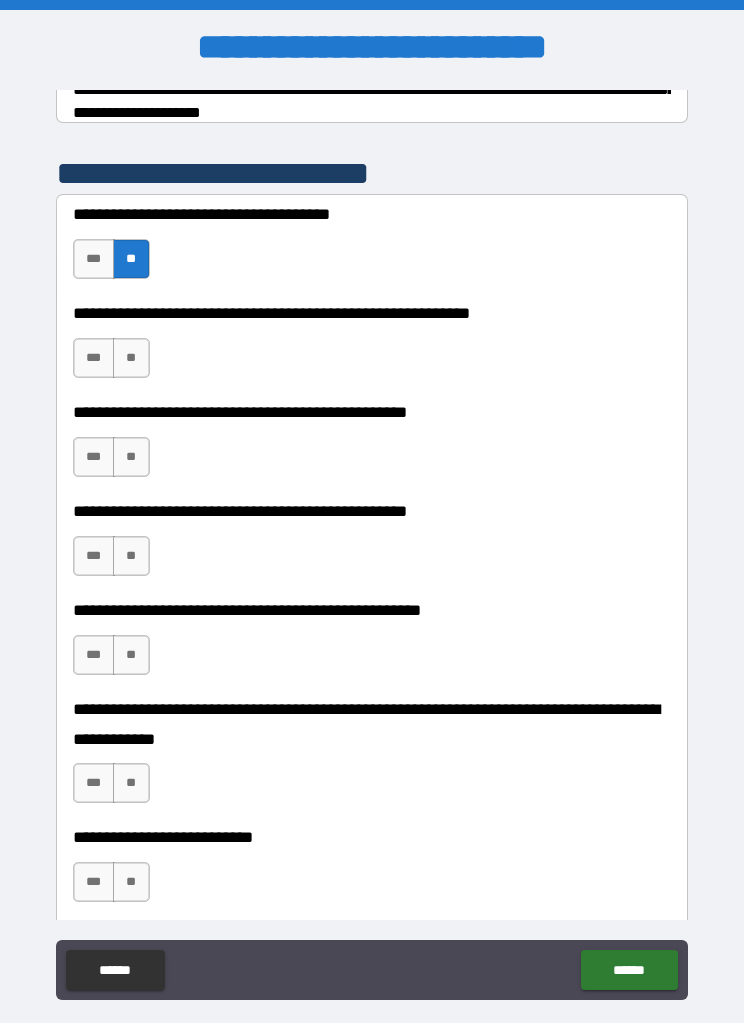 click on "**" at bounding box center [131, 358] 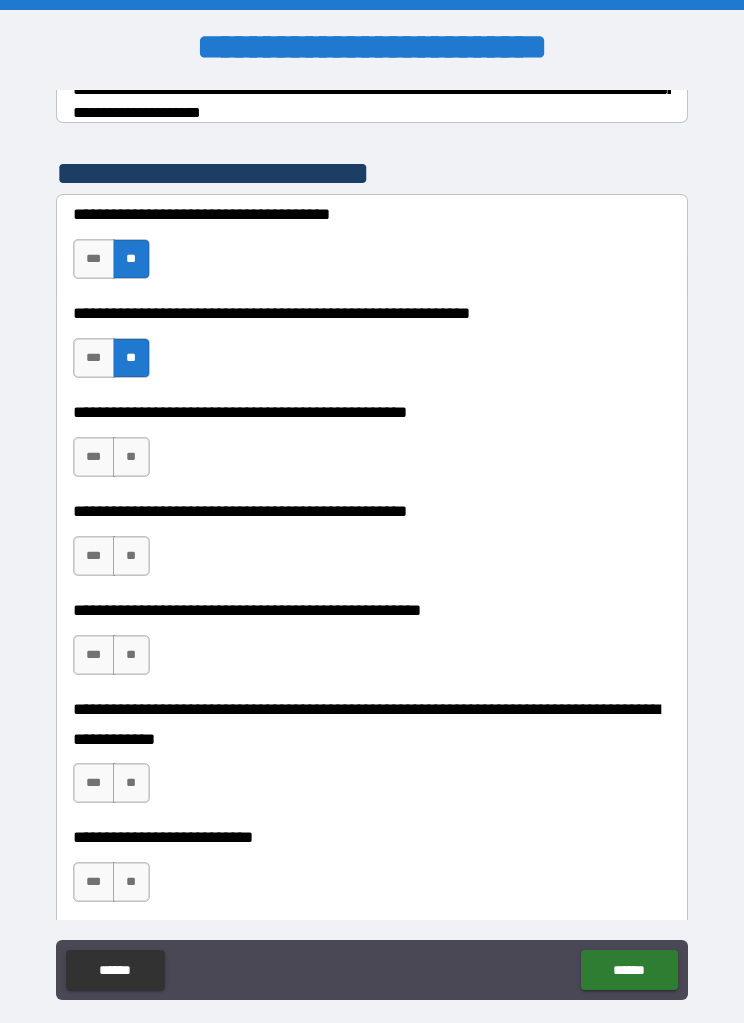 click on "**" at bounding box center (131, 457) 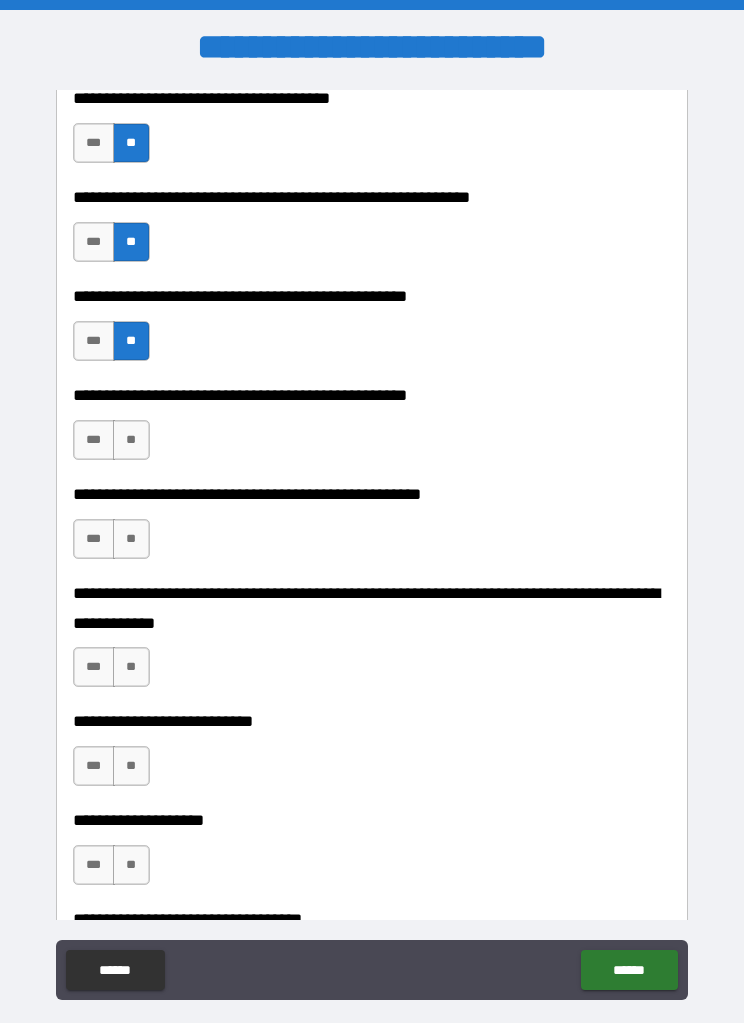 scroll, scrollTop: 501, scrollLeft: 0, axis: vertical 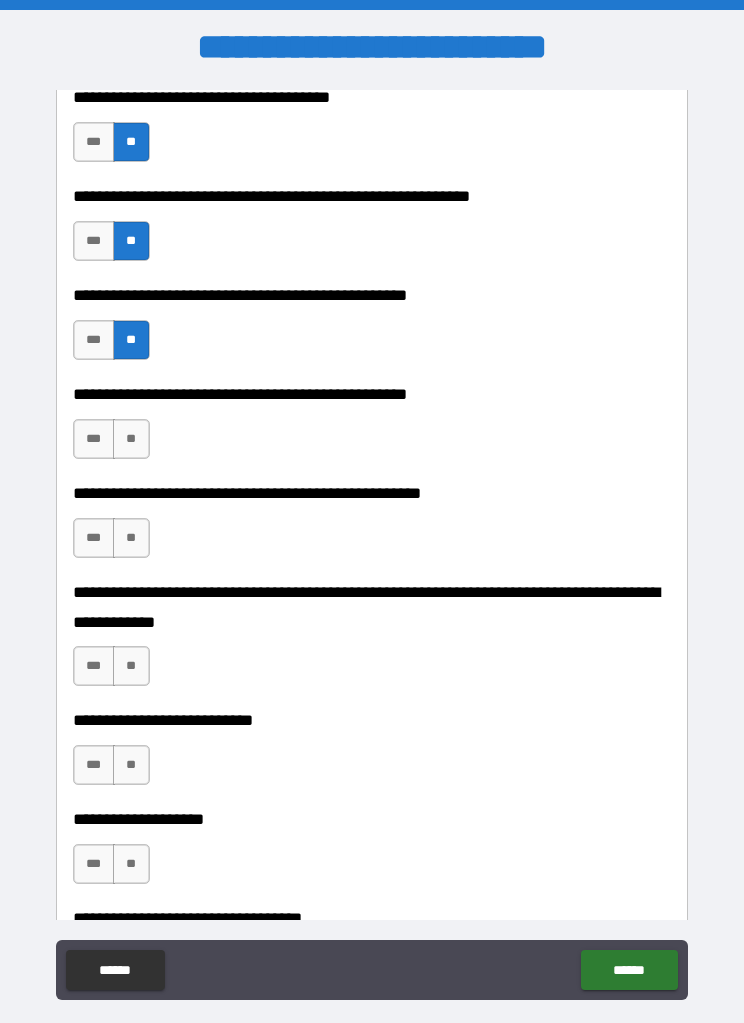 click on "***" at bounding box center [94, 340] 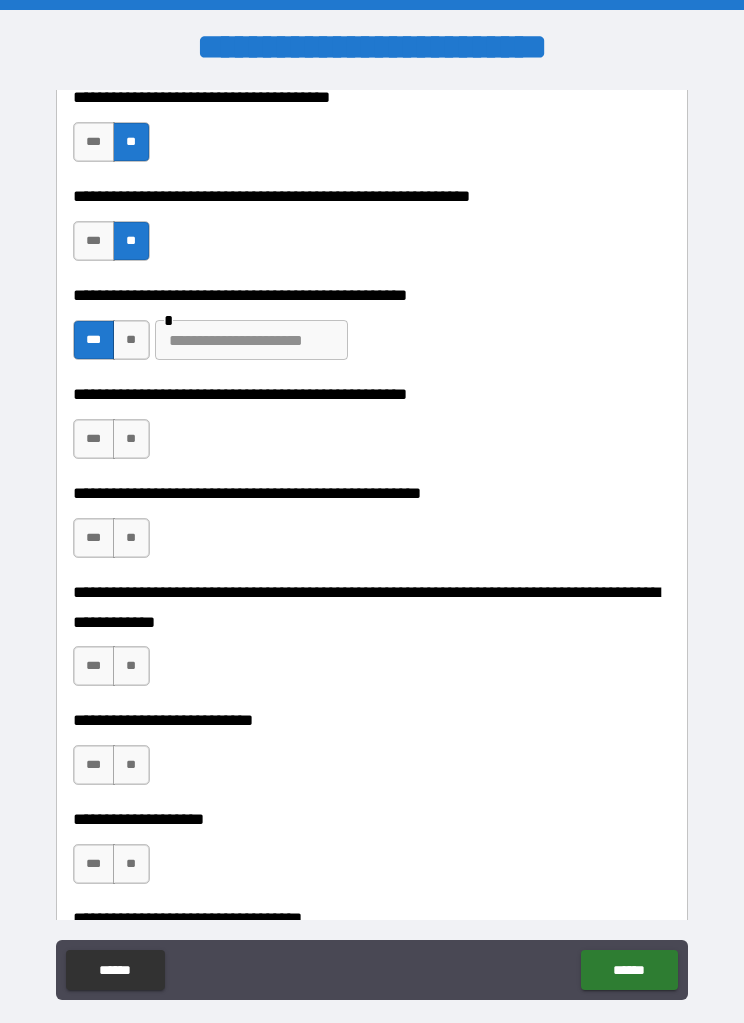 click at bounding box center (251, 340) 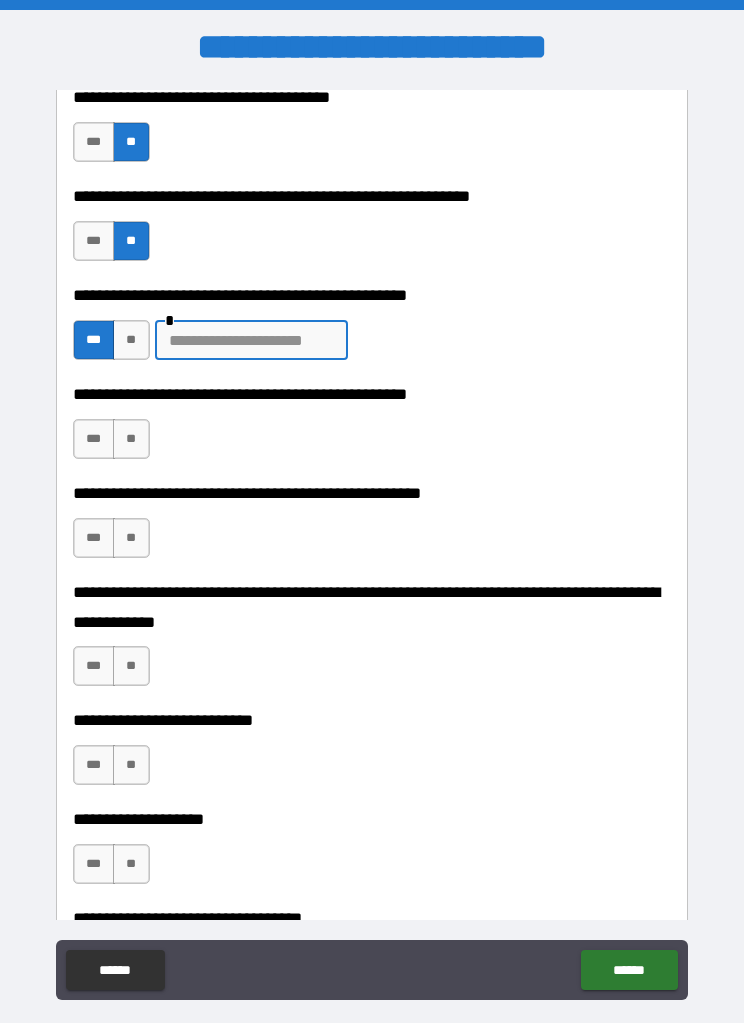 type on "*" 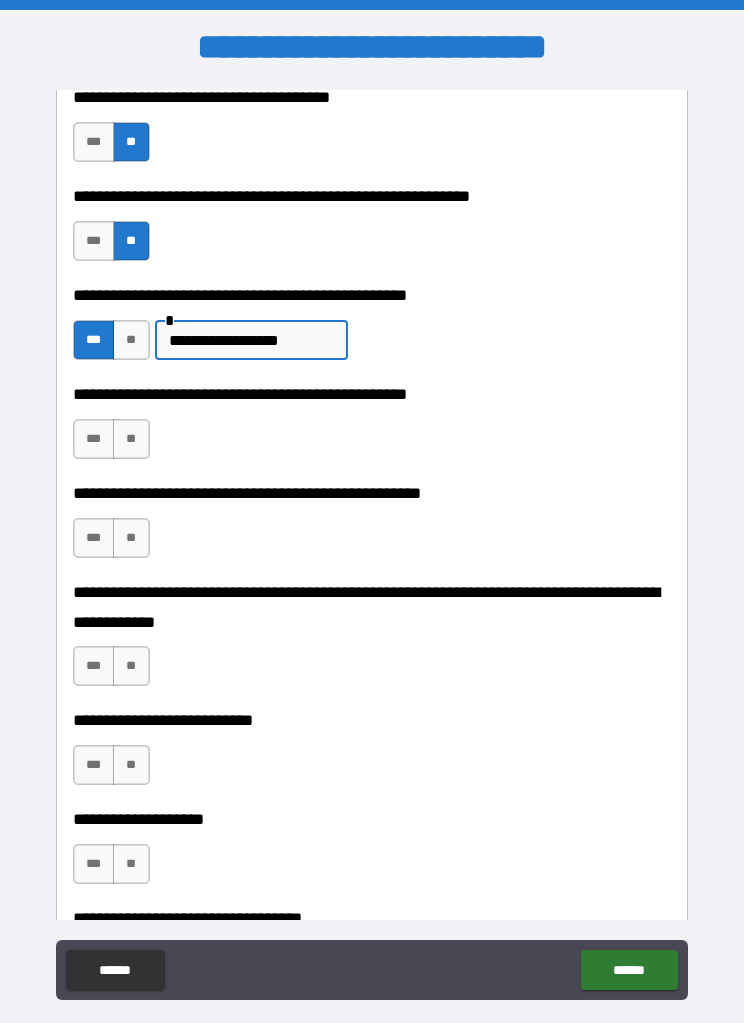 type on "**********" 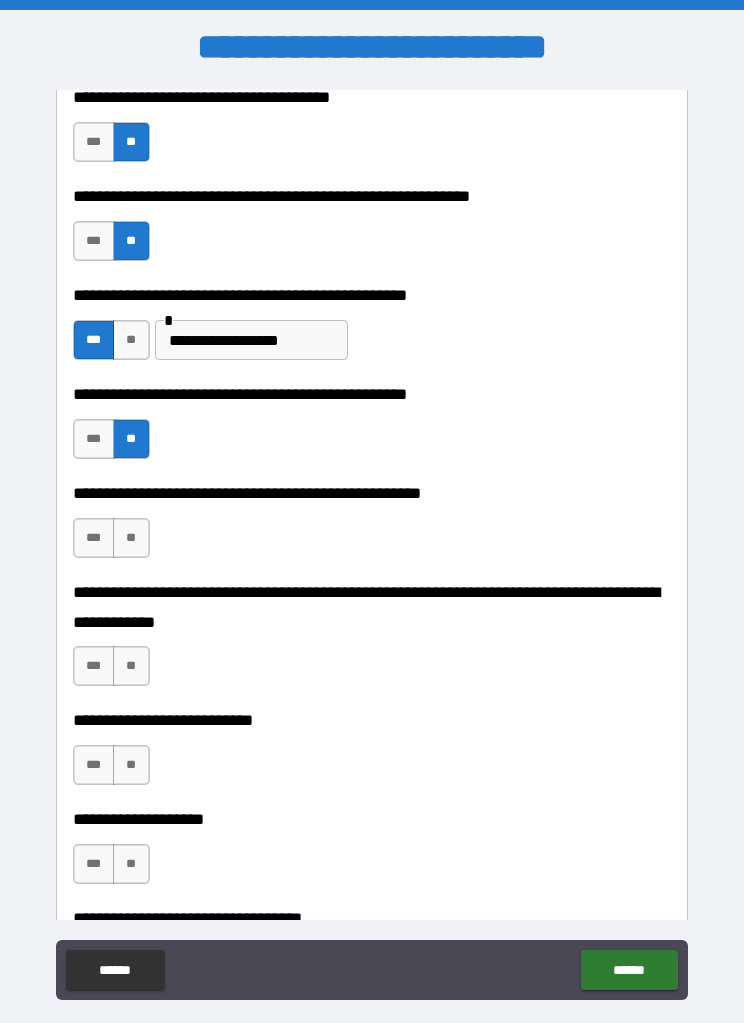 click on "**" at bounding box center (131, 538) 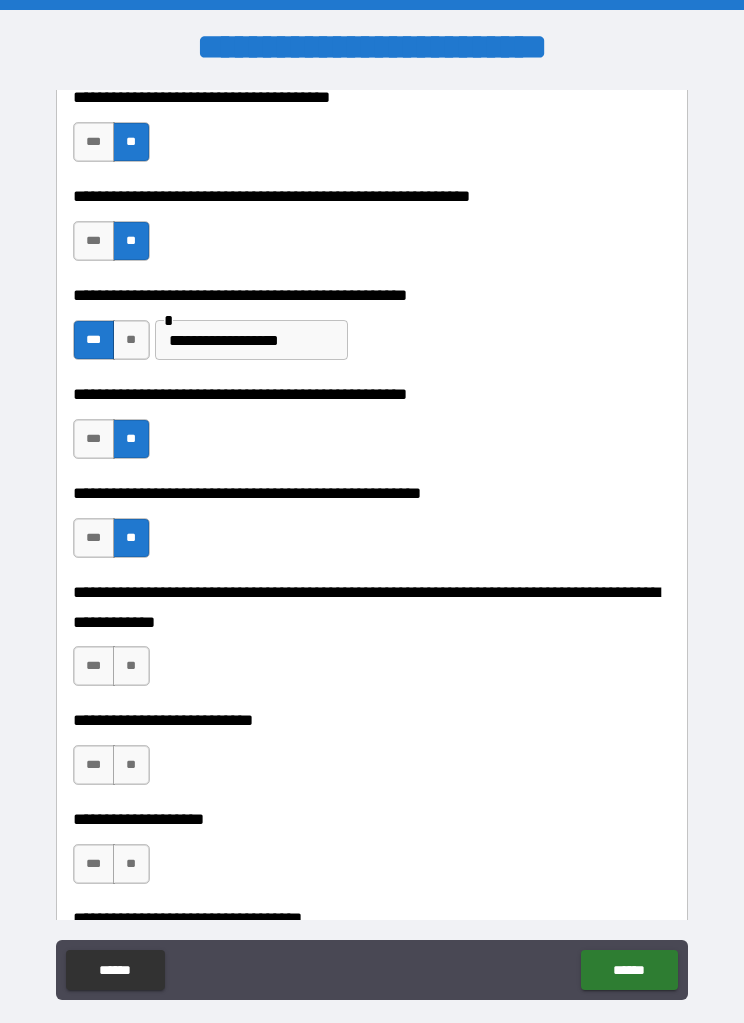 click on "**" at bounding box center (131, 666) 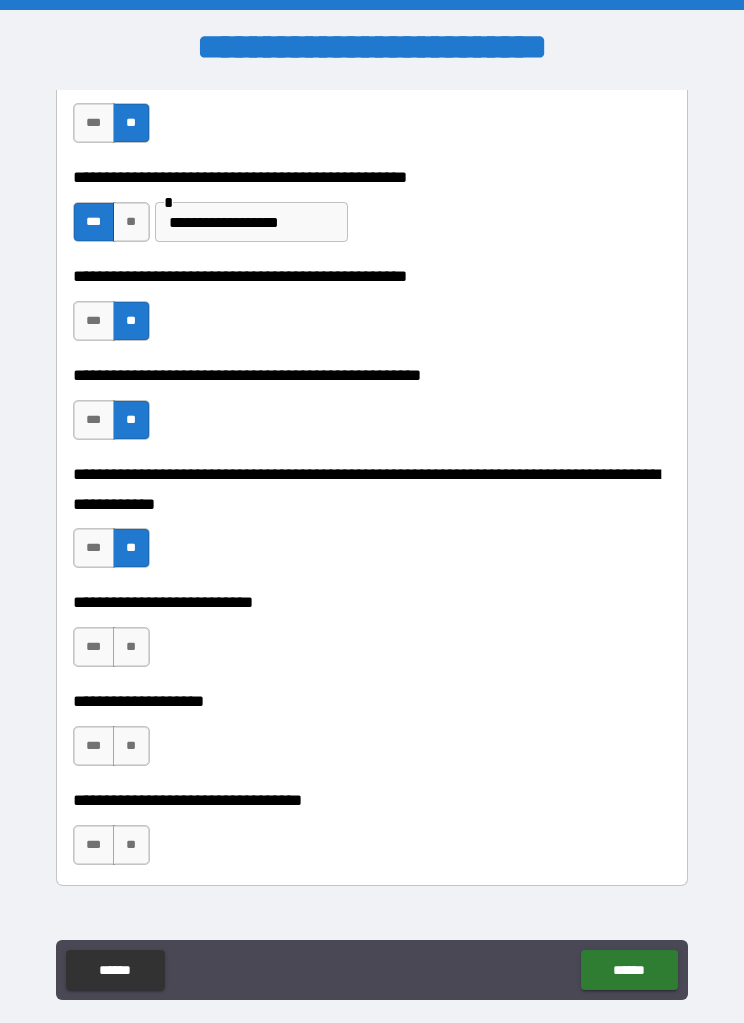 scroll, scrollTop: 620, scrollLeft: 0, axis: vertical 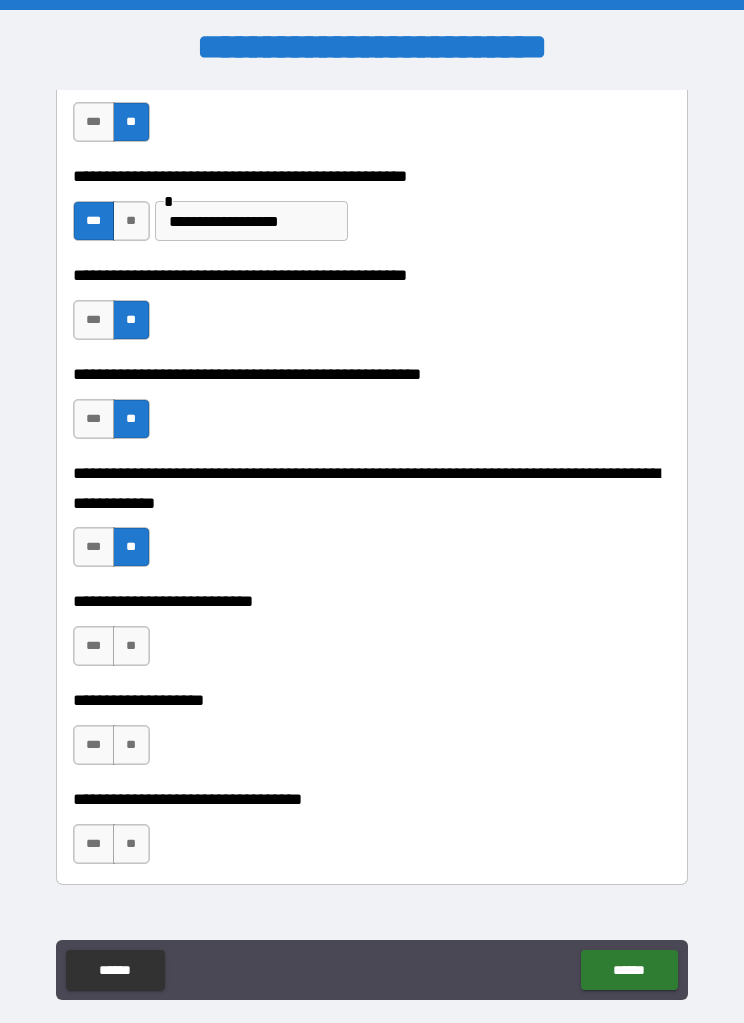 click on "**" at bounding box center (131, 646) 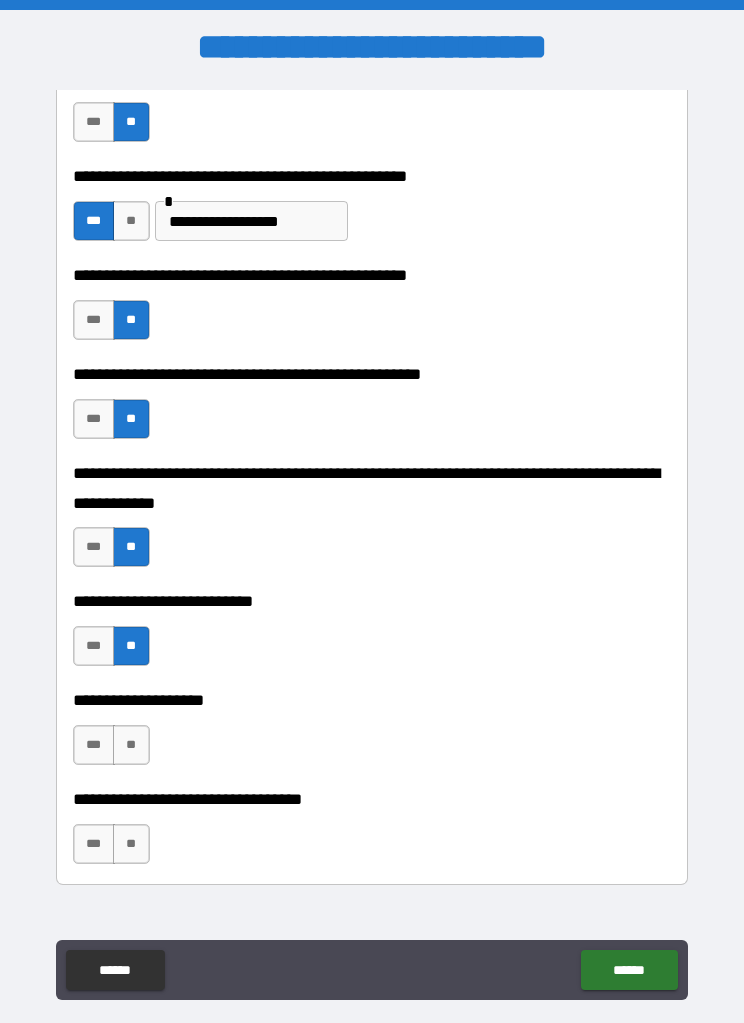 click on "**" at bounding box center (131, 745) 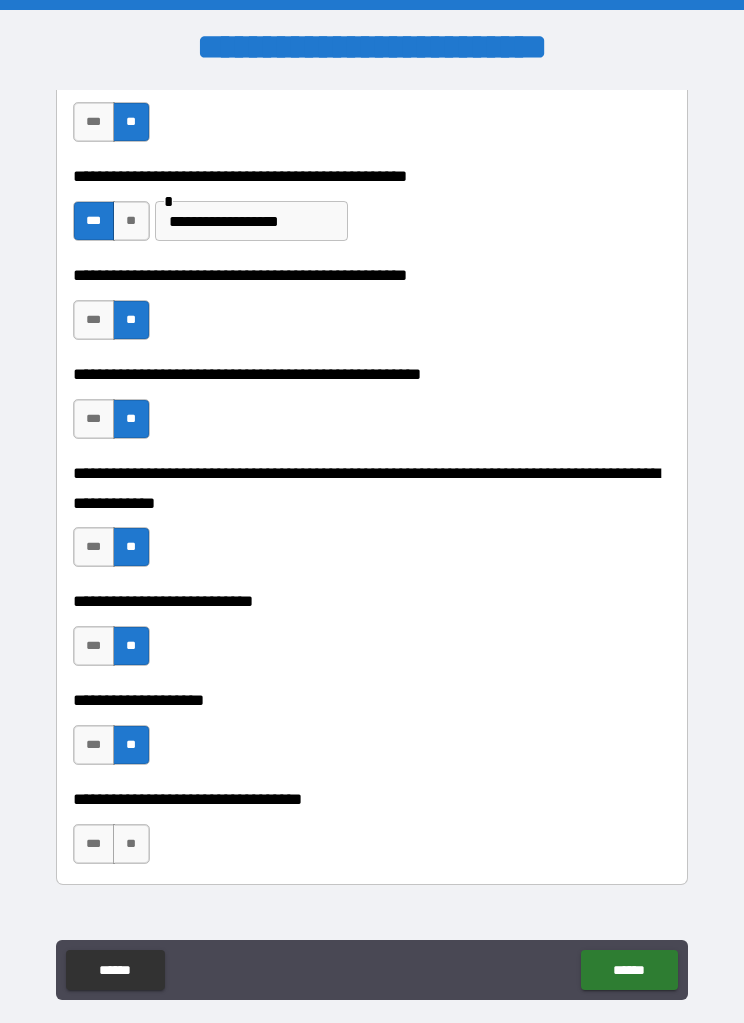 click on "**" at bounding box center [131, 844] 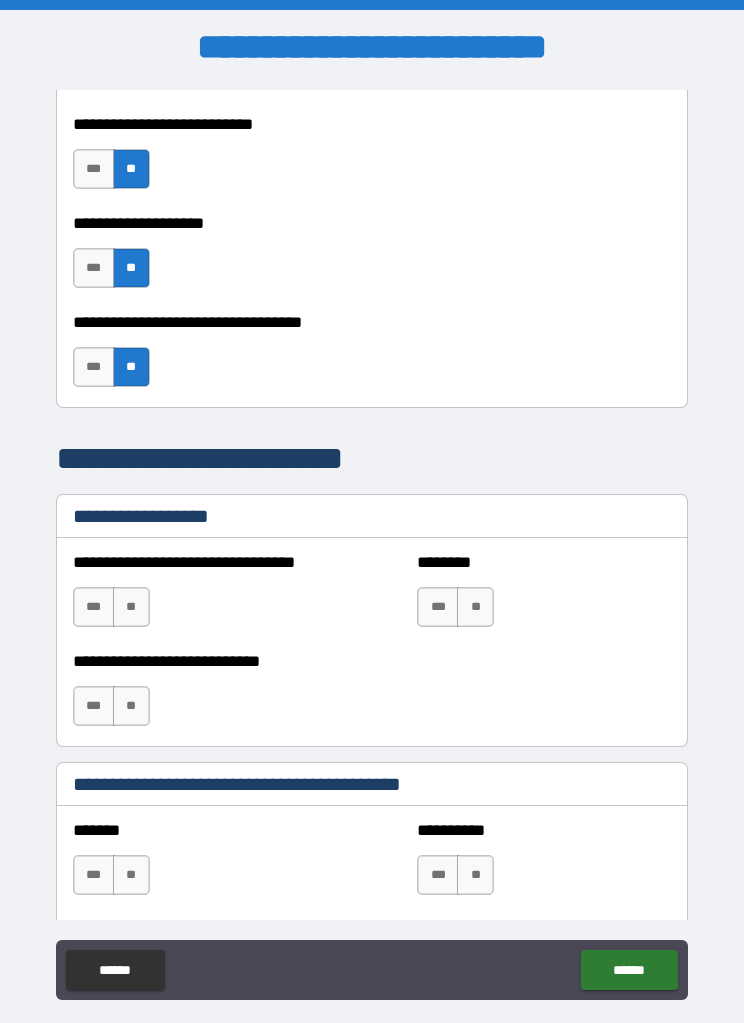 scroll, scrollTop: 1099, scrollLeft: 0, axis: vertical 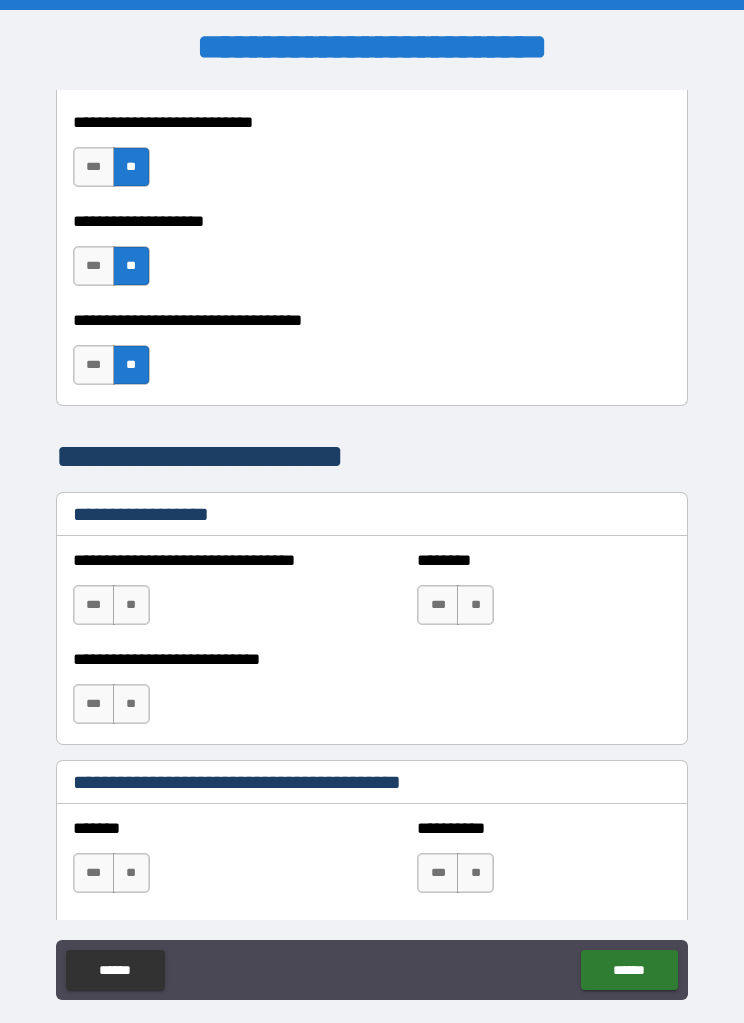 click on "**" at bounding box center [131, 605] 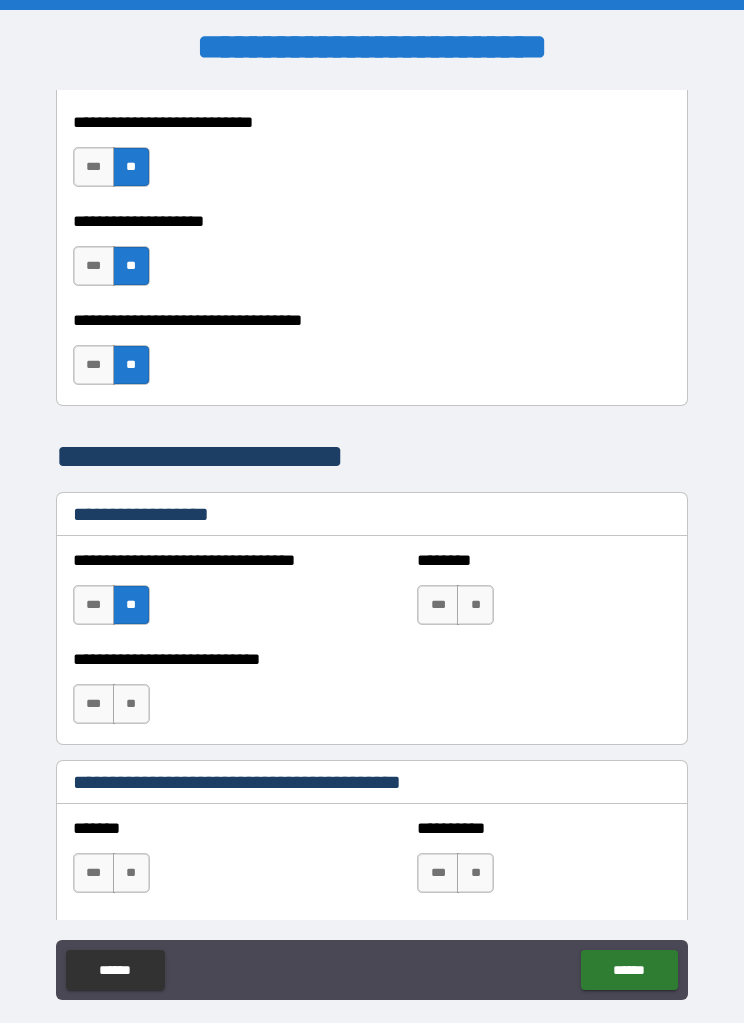 click on "**" at bounding box center [475, 605] 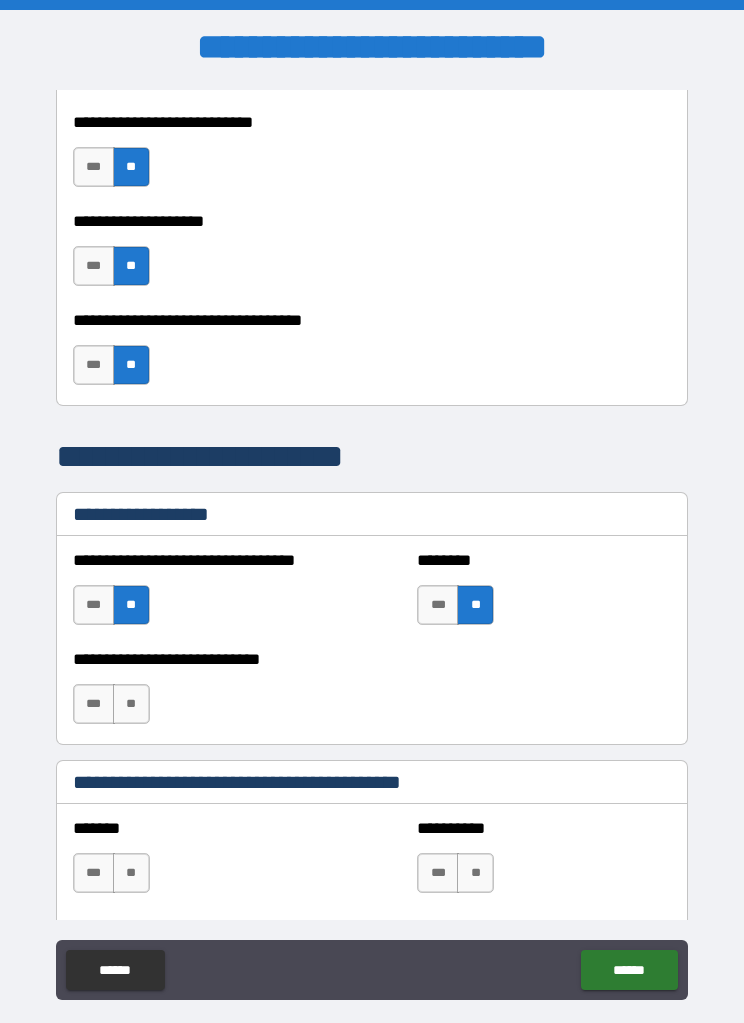 click on "**" at bounding box center [131, 704] 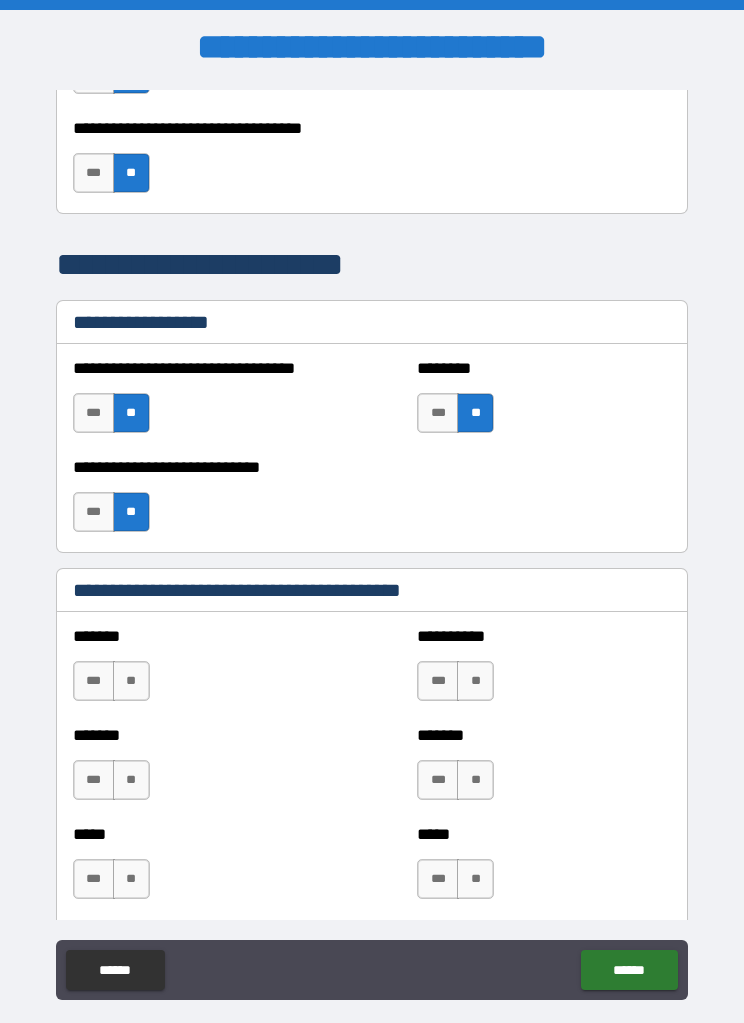 scroll, scrollTop: 1300, scrollLeft: 0, axis: vertical 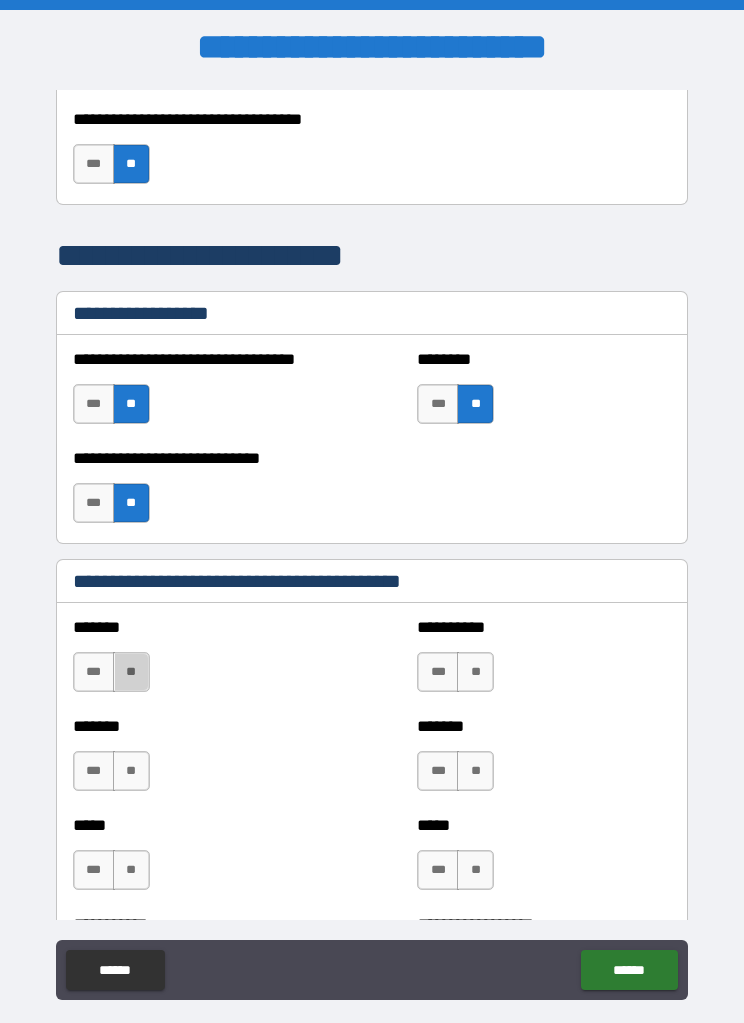 click on "**" at bounding box center (131, 672) 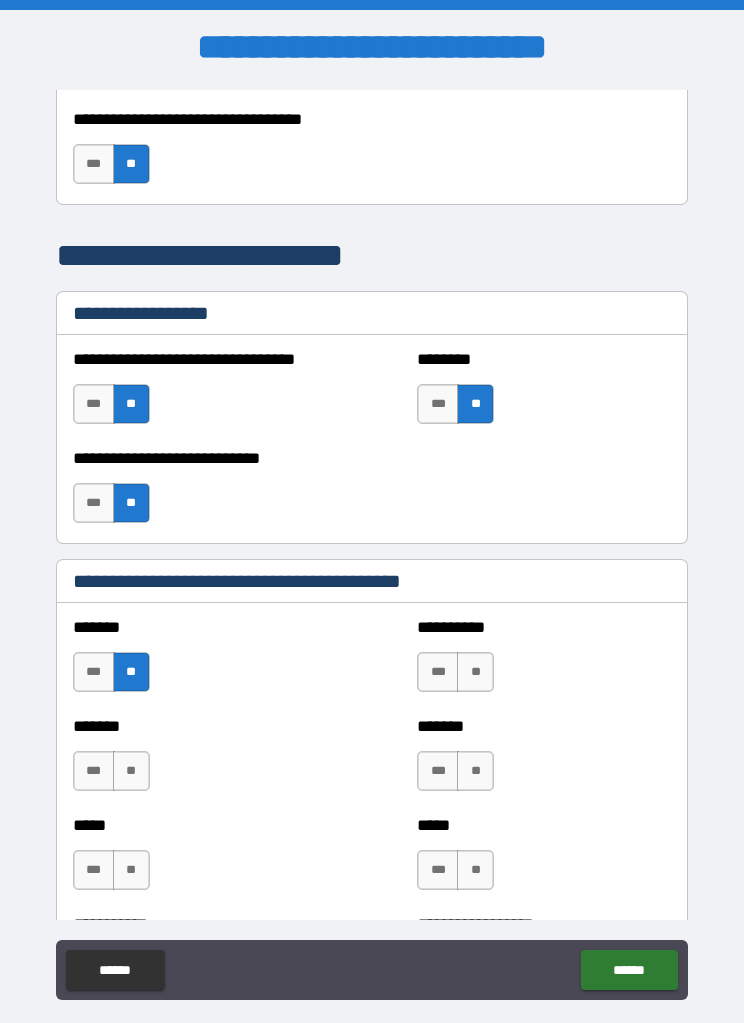 click on "**" at bounding box center (131, 771) 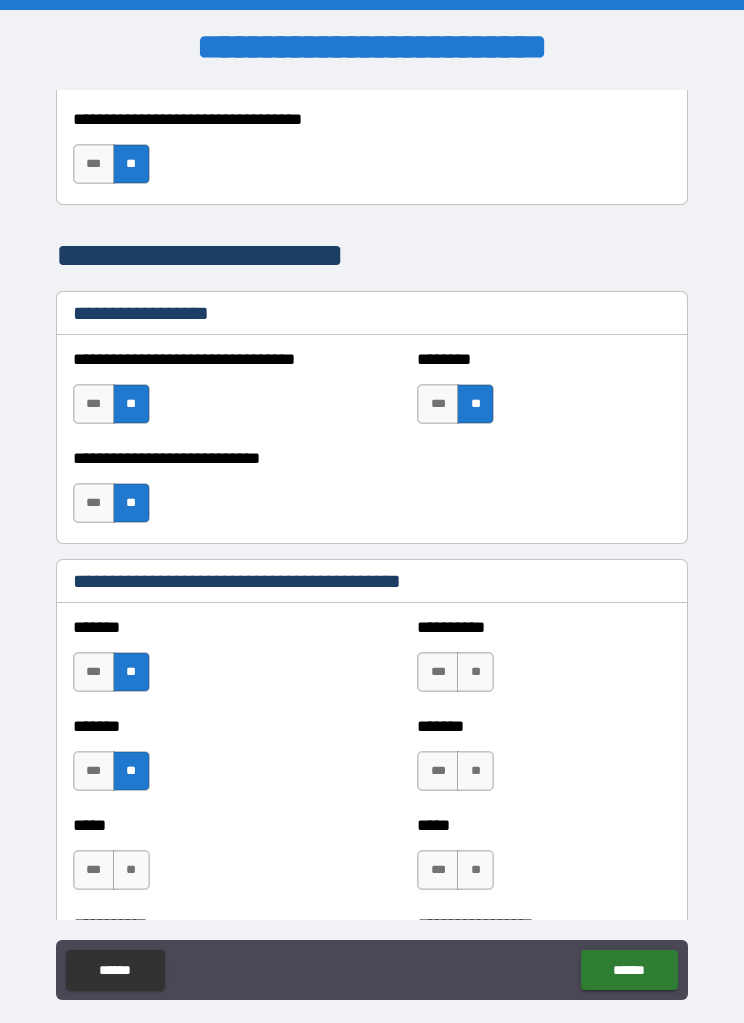 click on "**" at bounding box center [131, 870] 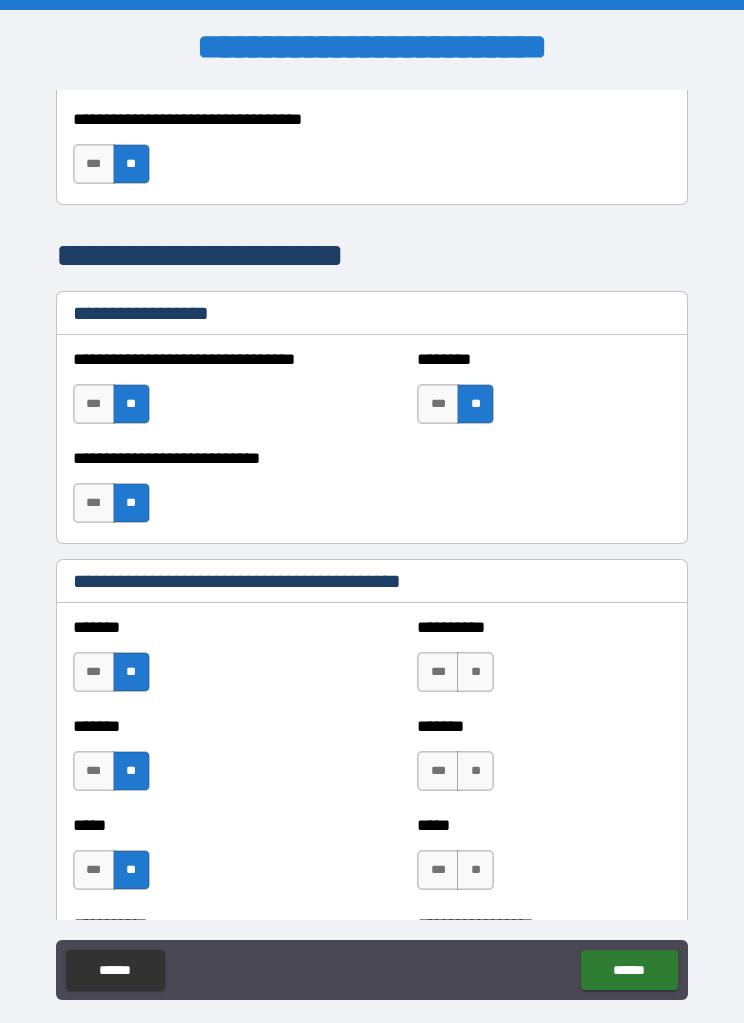 click on "**" at bounding box center (475, 672) 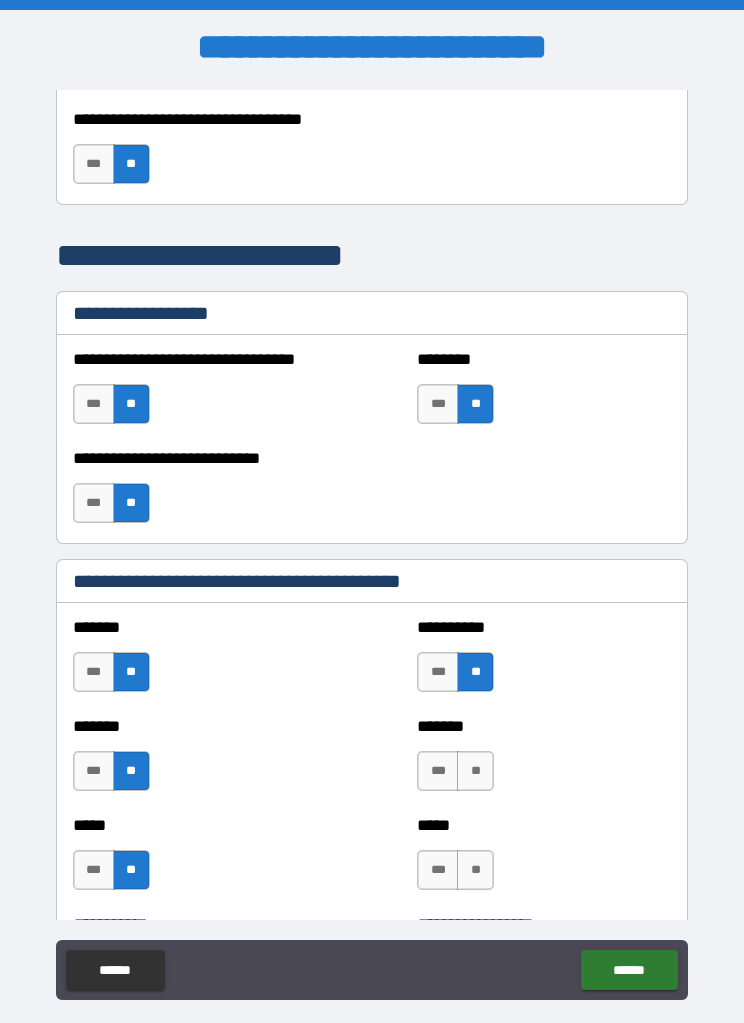 click on "**" at bounding box center [475, 771] 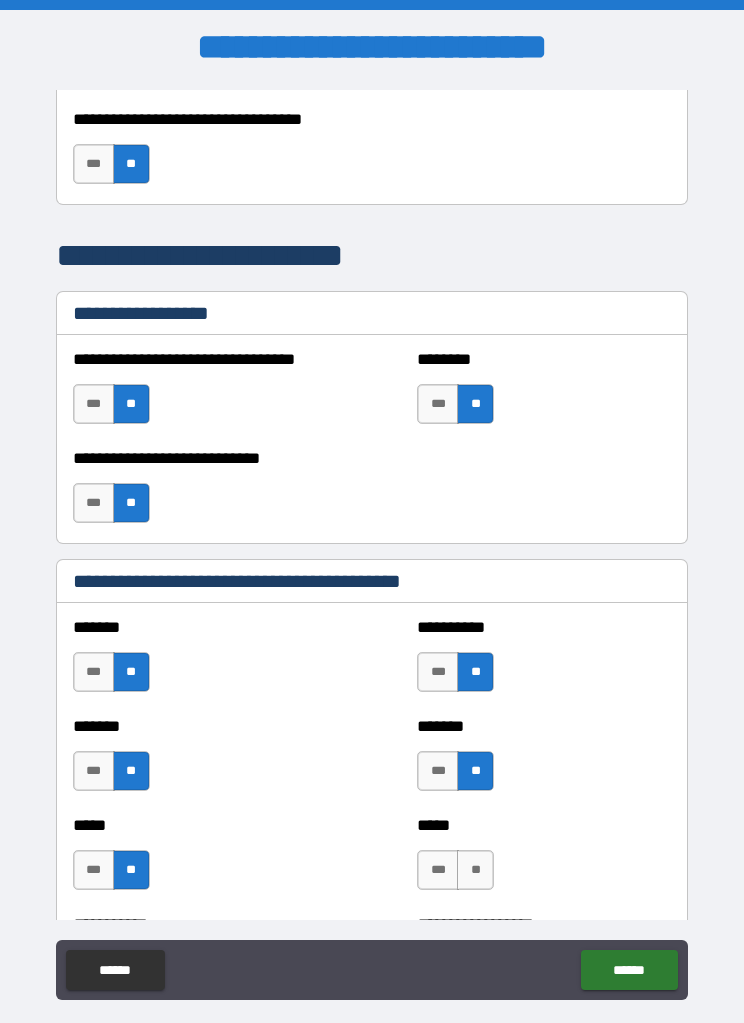 click on "**" at bounding box center (475, 870) 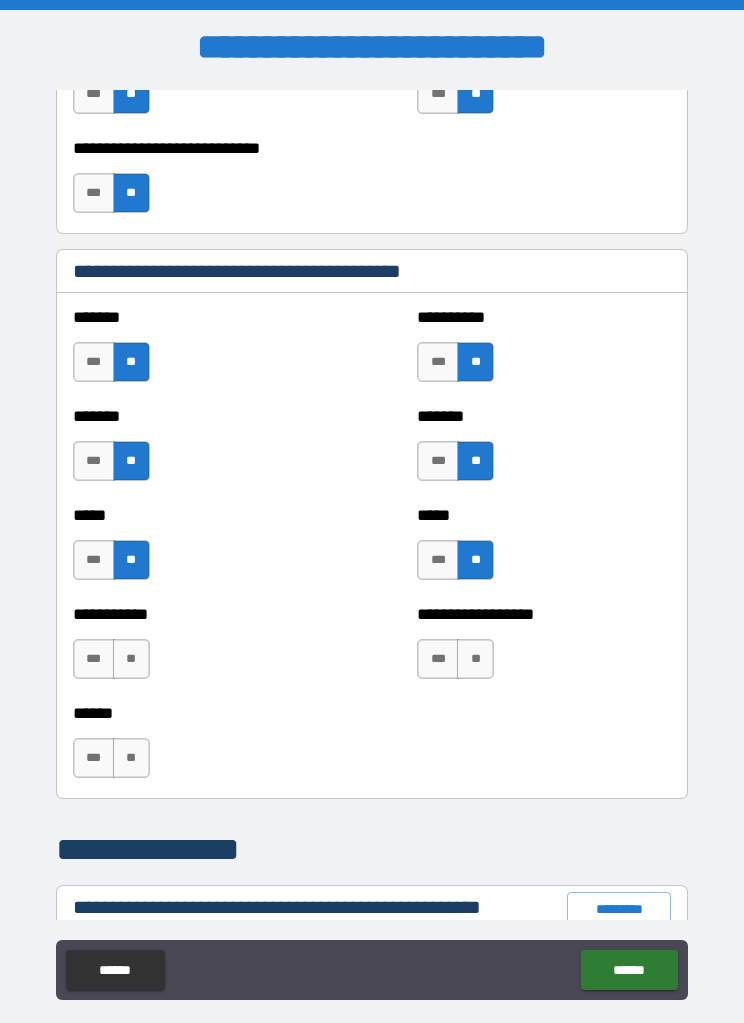 scroll, scrollTop: 1613, scrollLeft: 0, axis: vertical 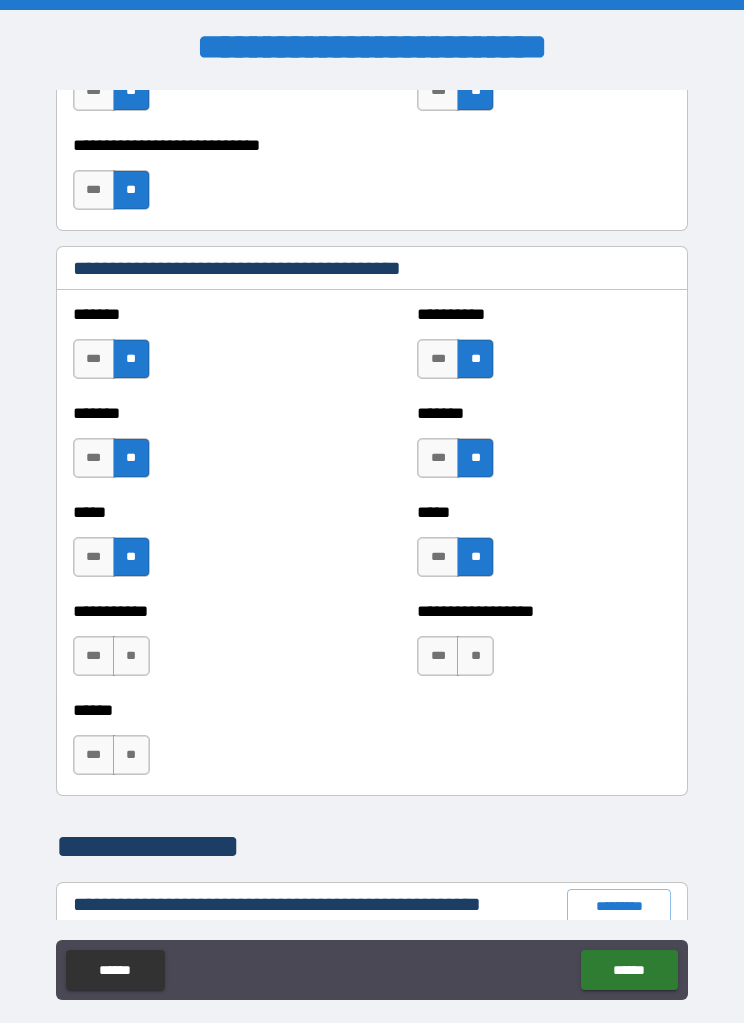 click on "**" at bounding box center (131, 656) 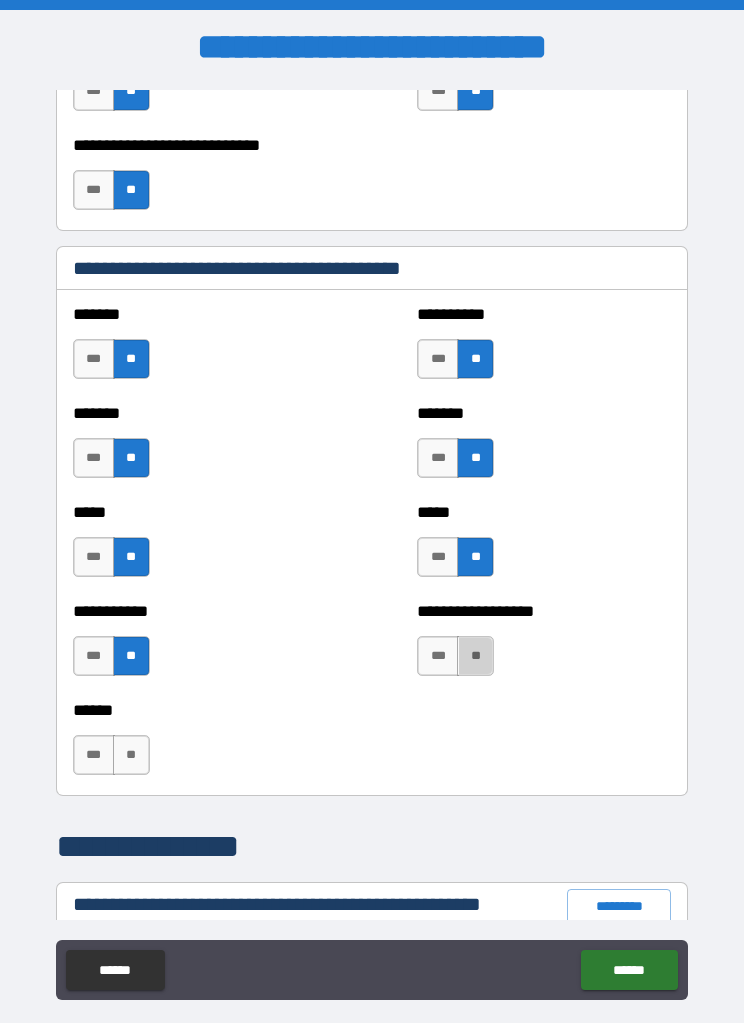 click on "**" at bounding box center [475, 656] 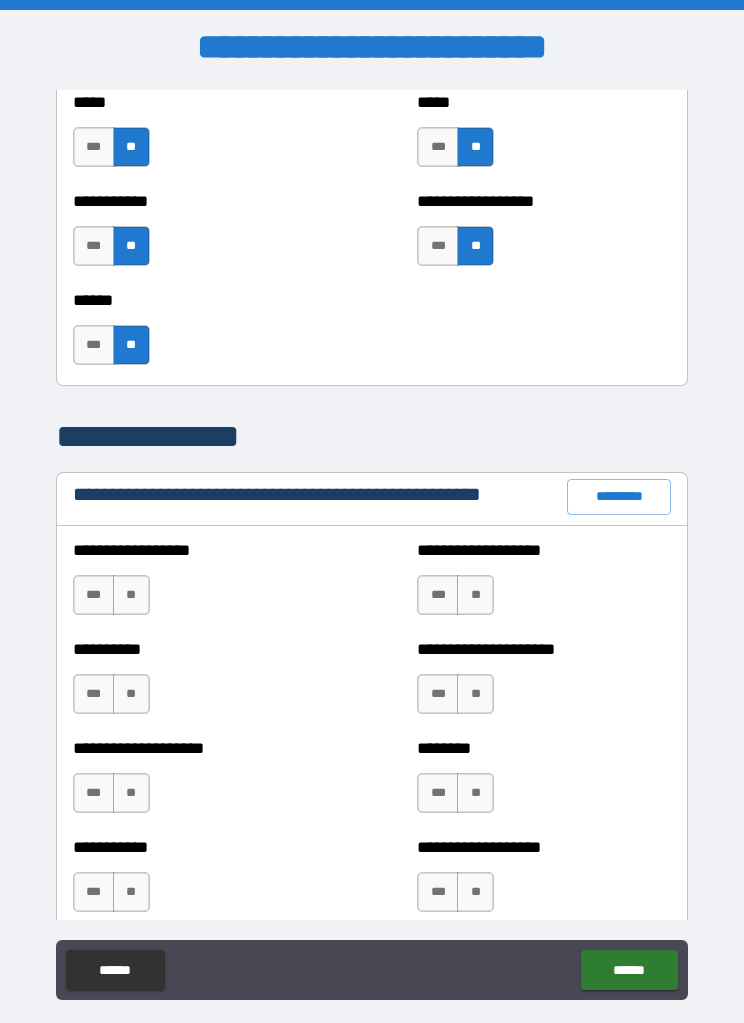 scroll, scrollTop: 2036, scrollLeft: 0, axis: vertical 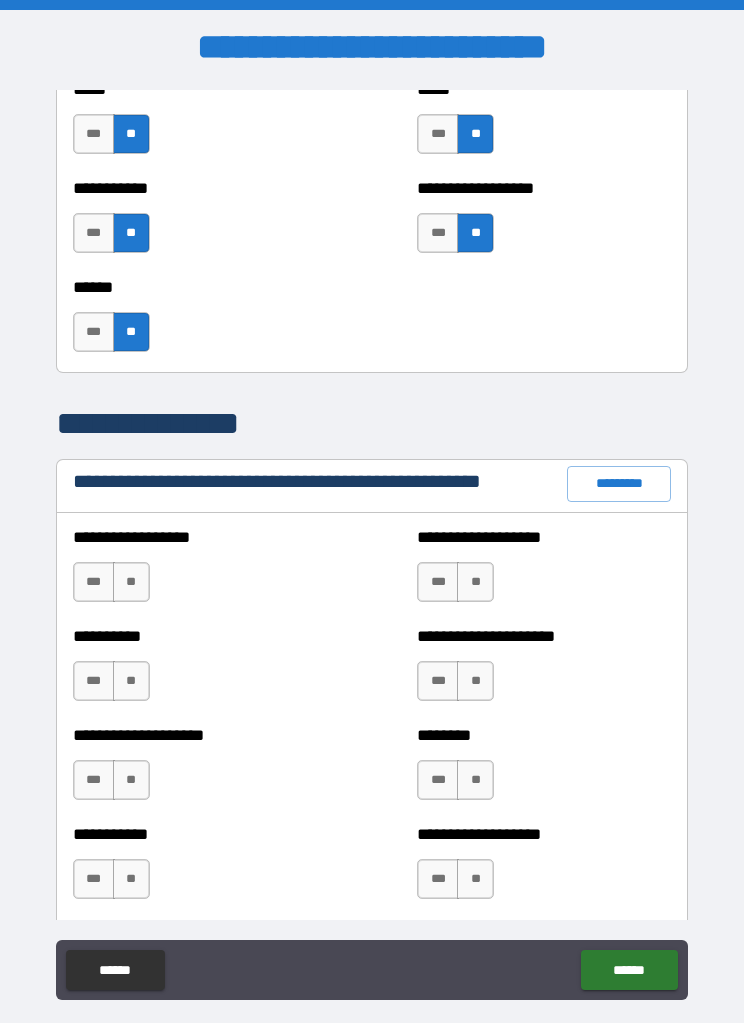 click on "**" at bounding box center [131, 582] 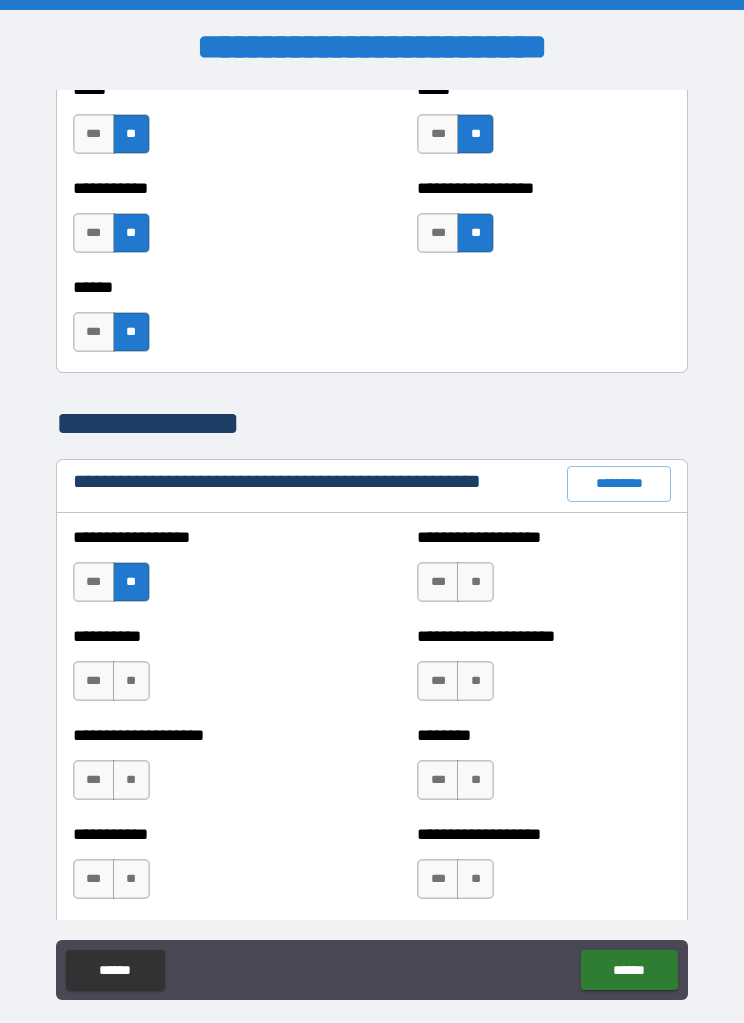 click on "**" at bounding box center (131, 681) 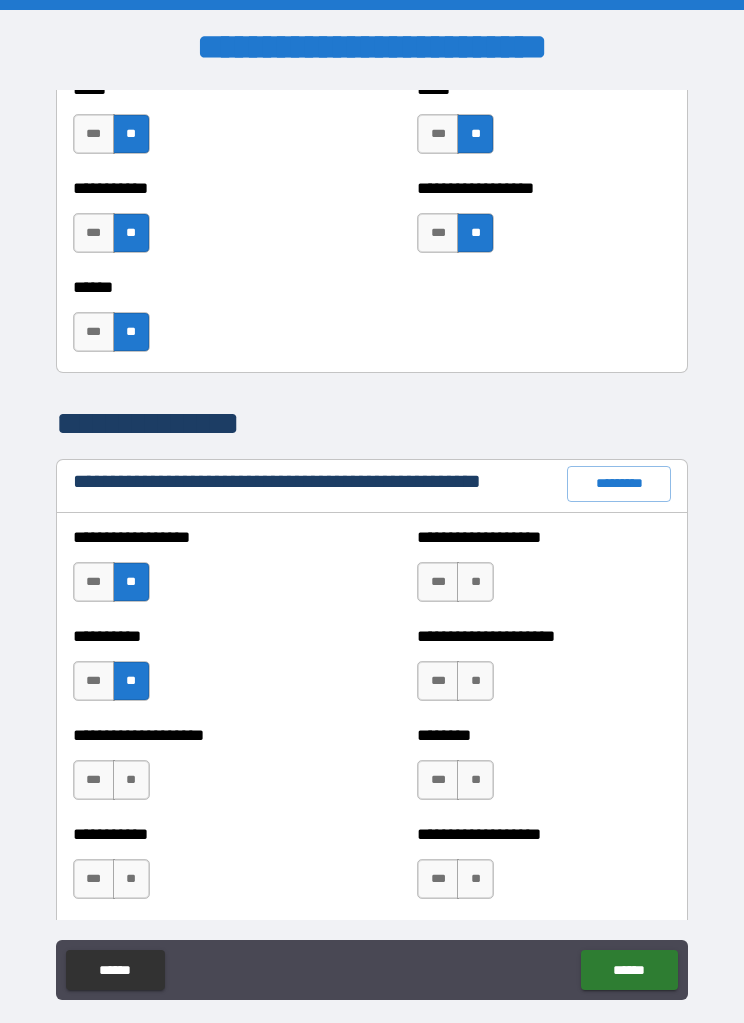 click on "**" at bounding box center (131, 780) 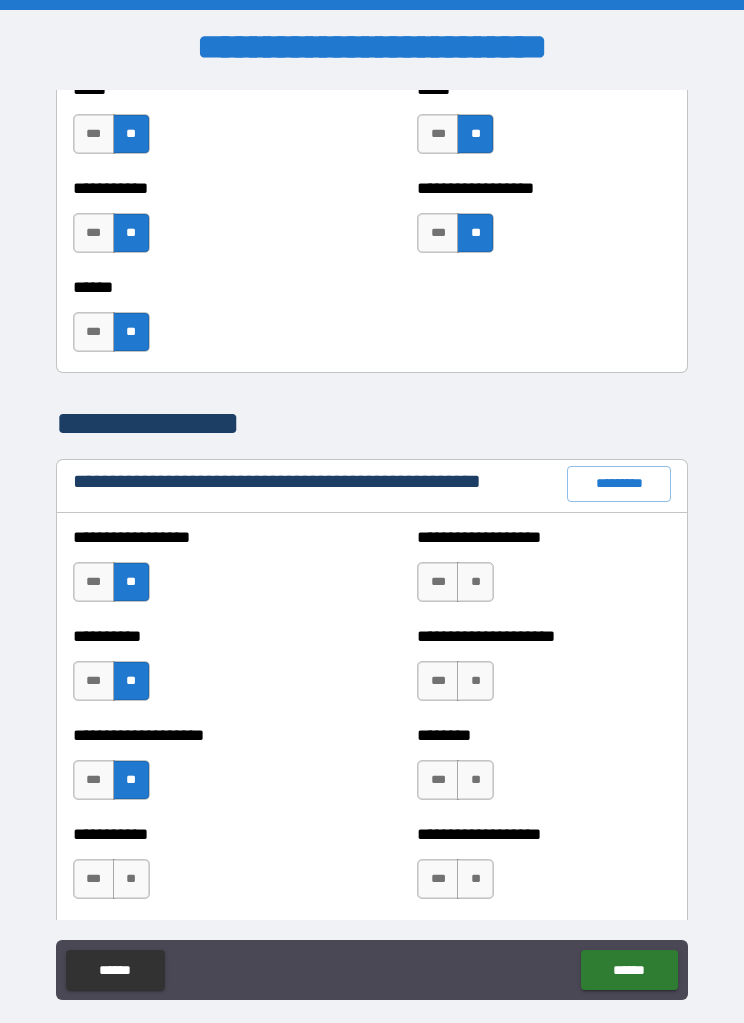 click on "**" at bounding box center (131, 879) 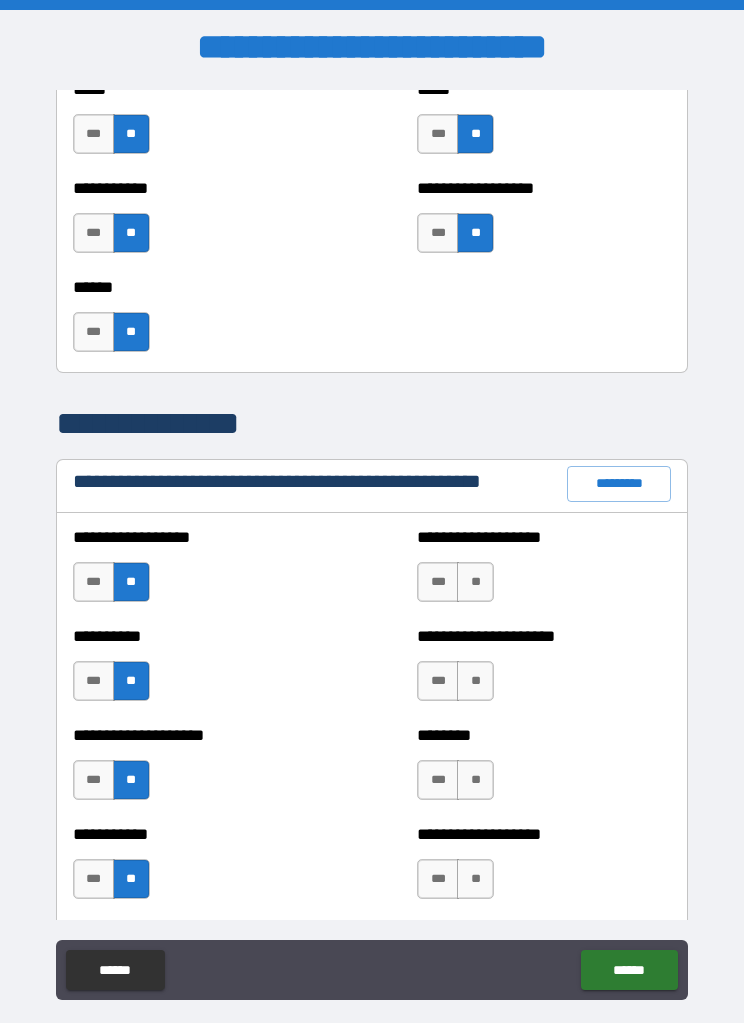 click on "**" at bounding box center (475, 582) 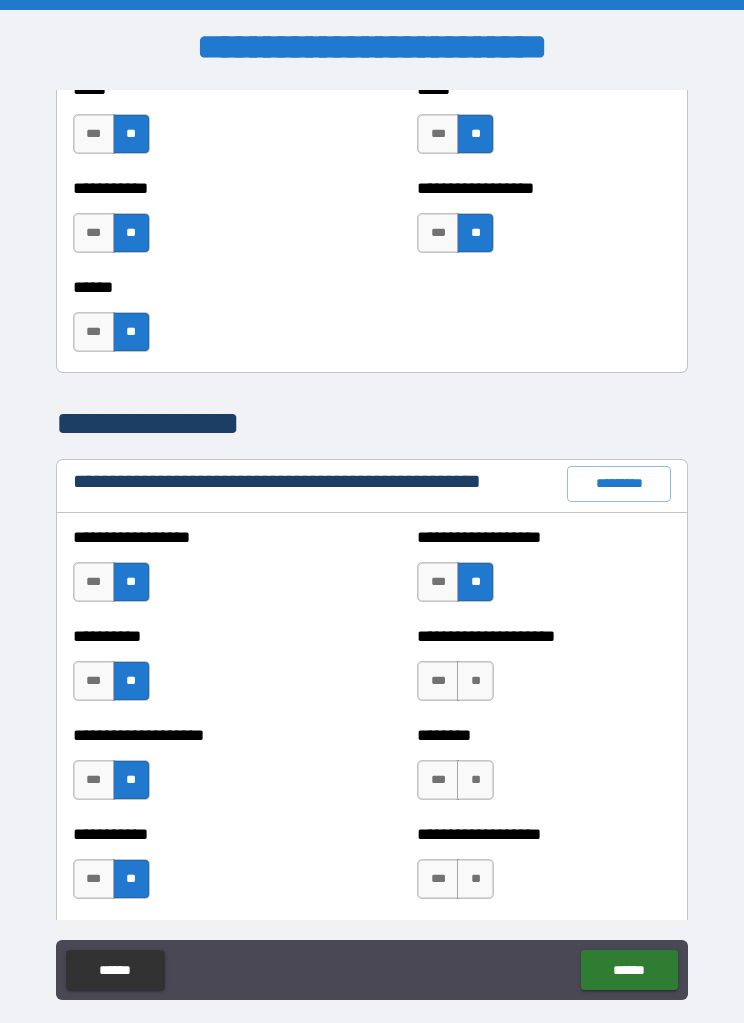 click on "**" at bounding box center (475, 681) 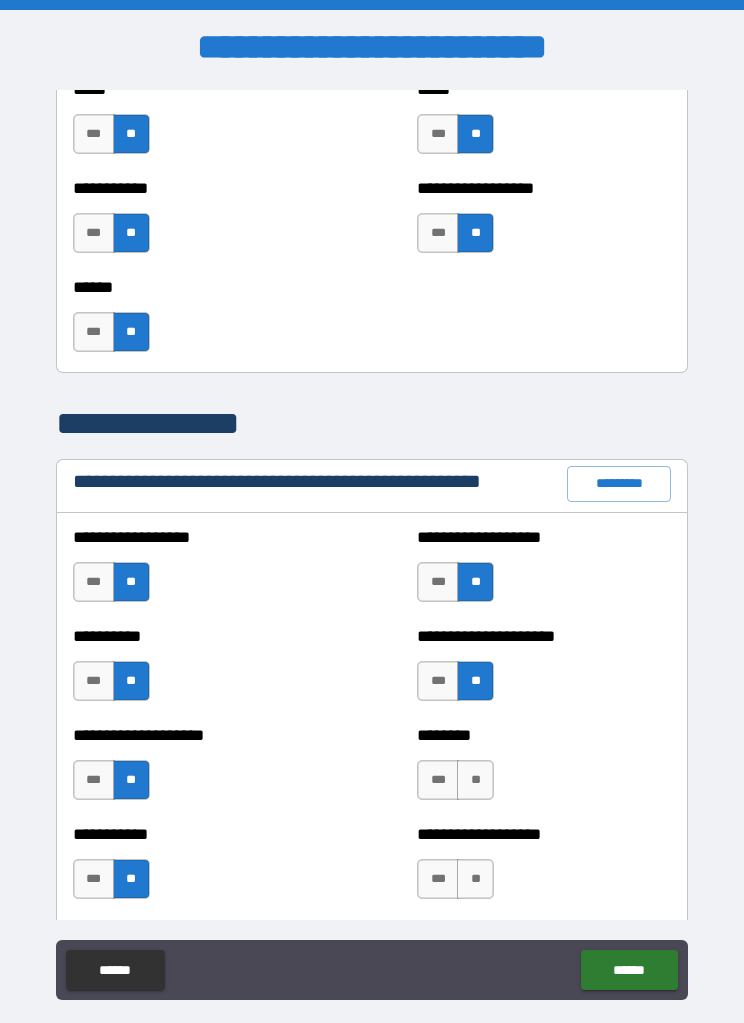 click on "**" at bounding box center (475, 780) 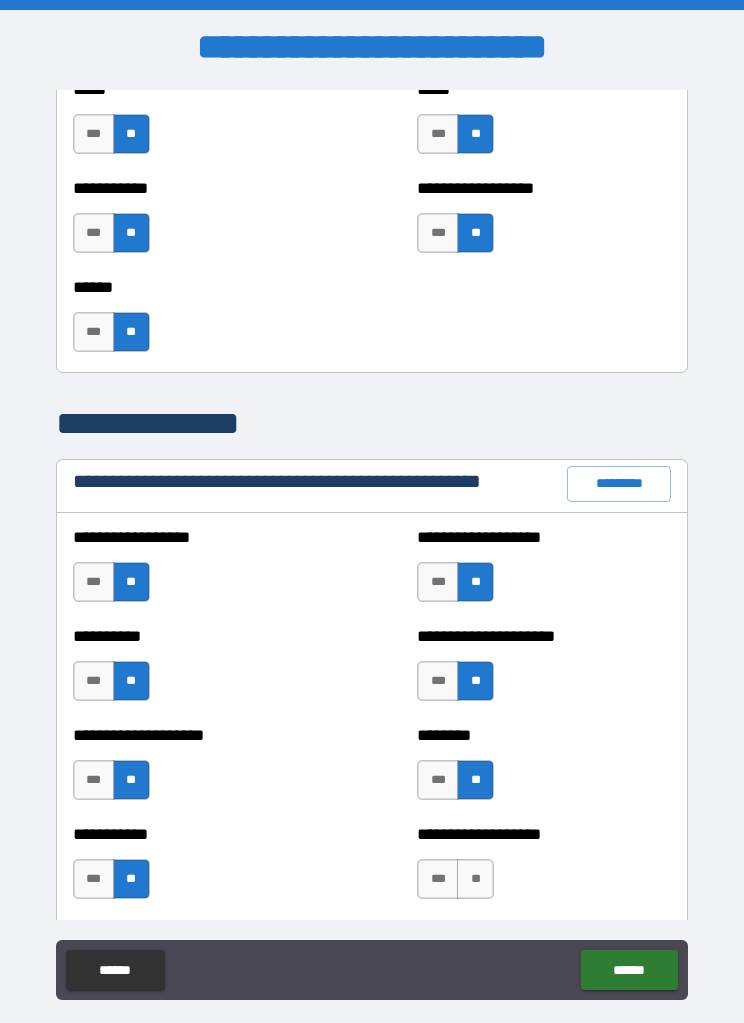 click on "**" at bounding box center (475, 879) 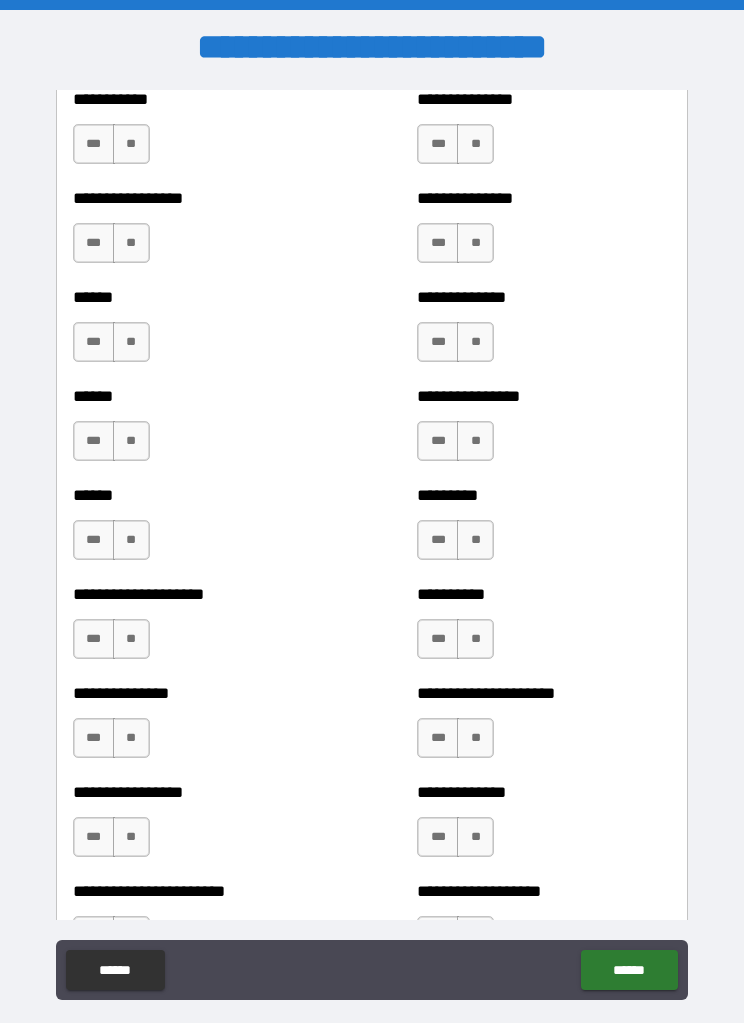 scroll, scrollTop: 2873, scrollLeft: 0, axis: vertical 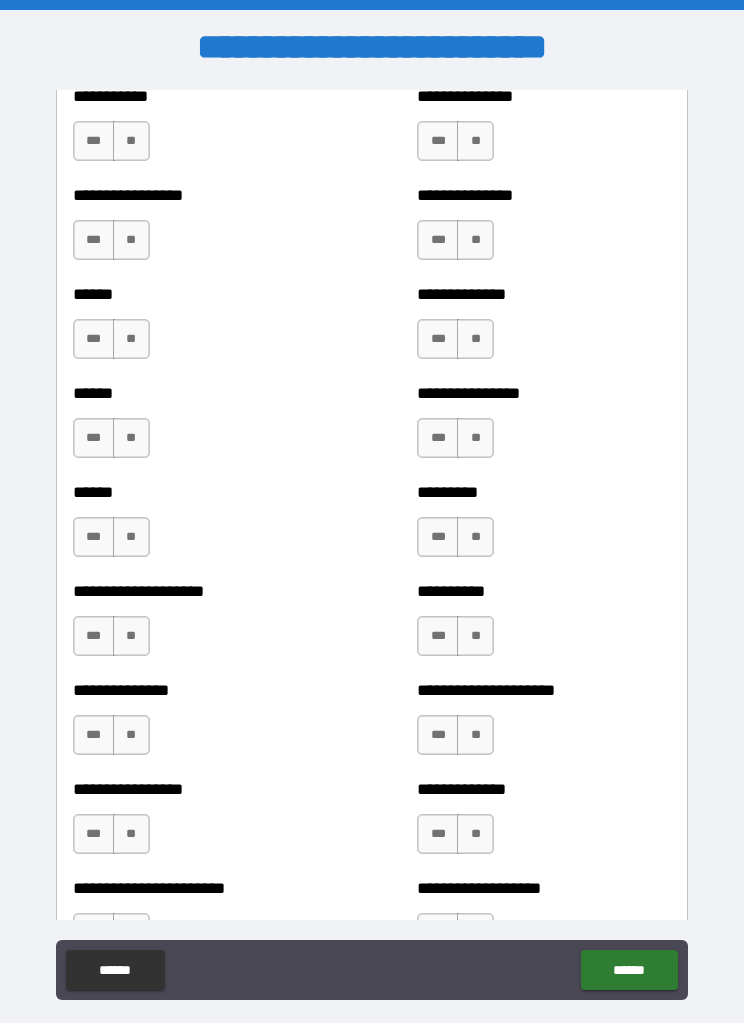 click on "**" at bounding box center [131, 141] 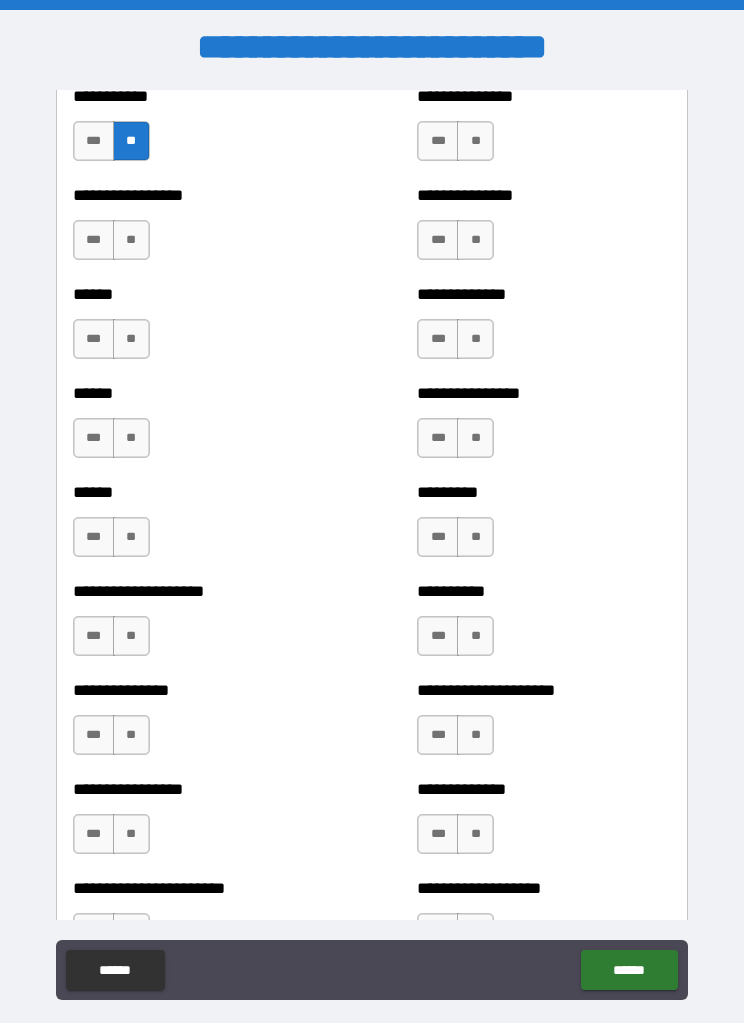 click on "**" at bounding box center [475, 141] 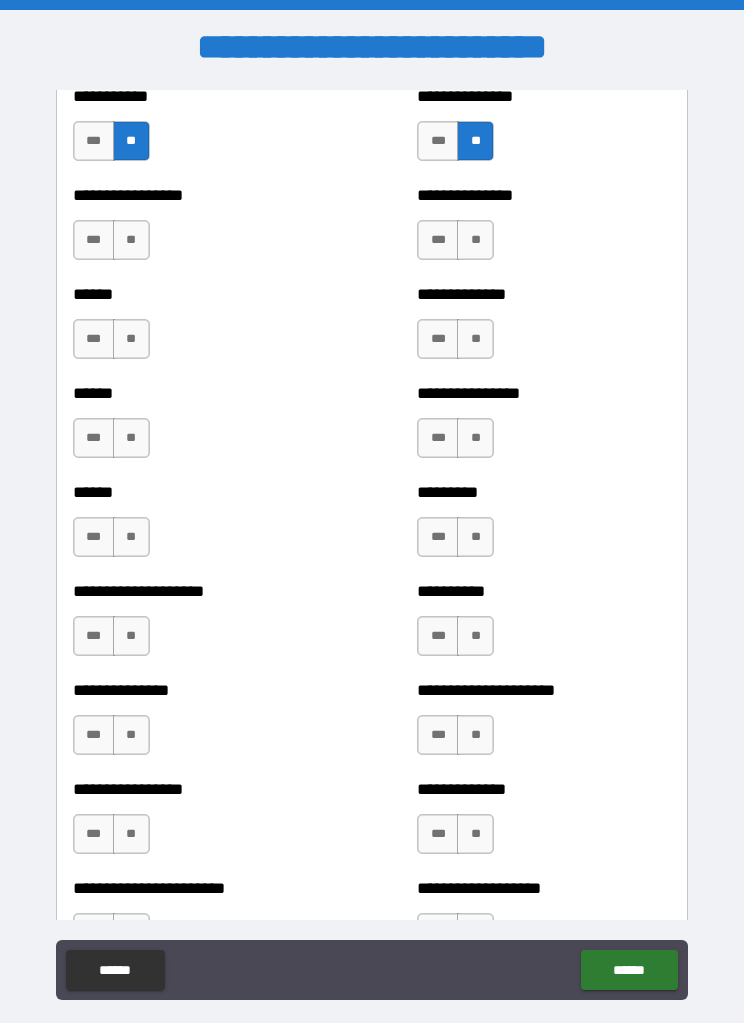 click on "**" at bounding box center (131, 240) 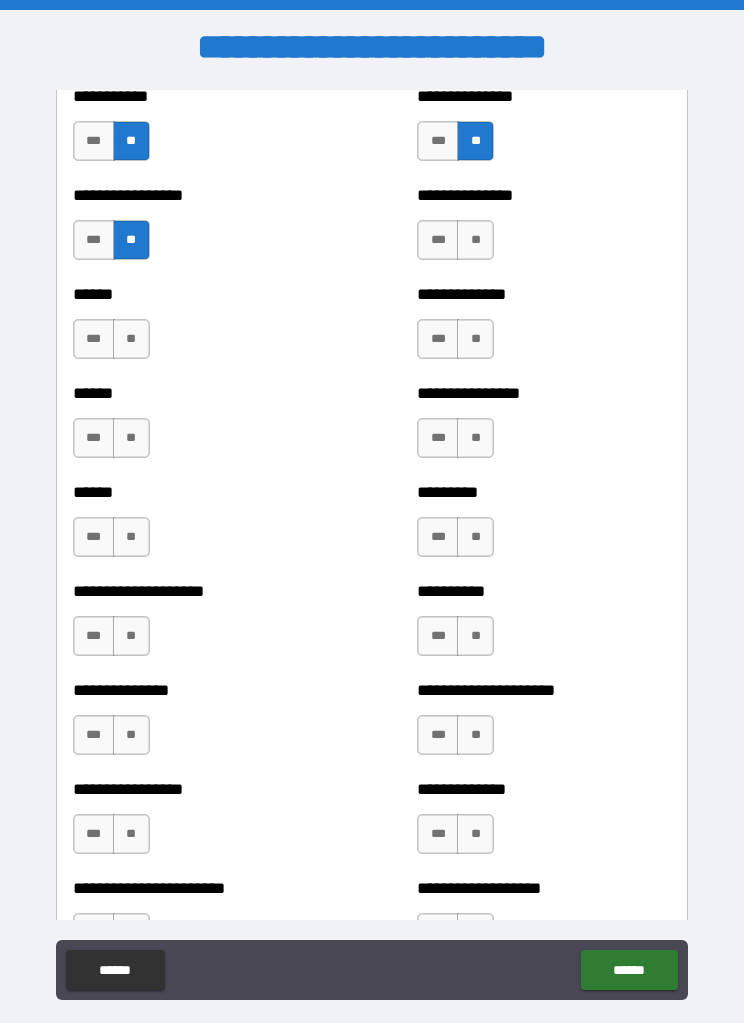 click on "**" at bounding box center (475, 240) 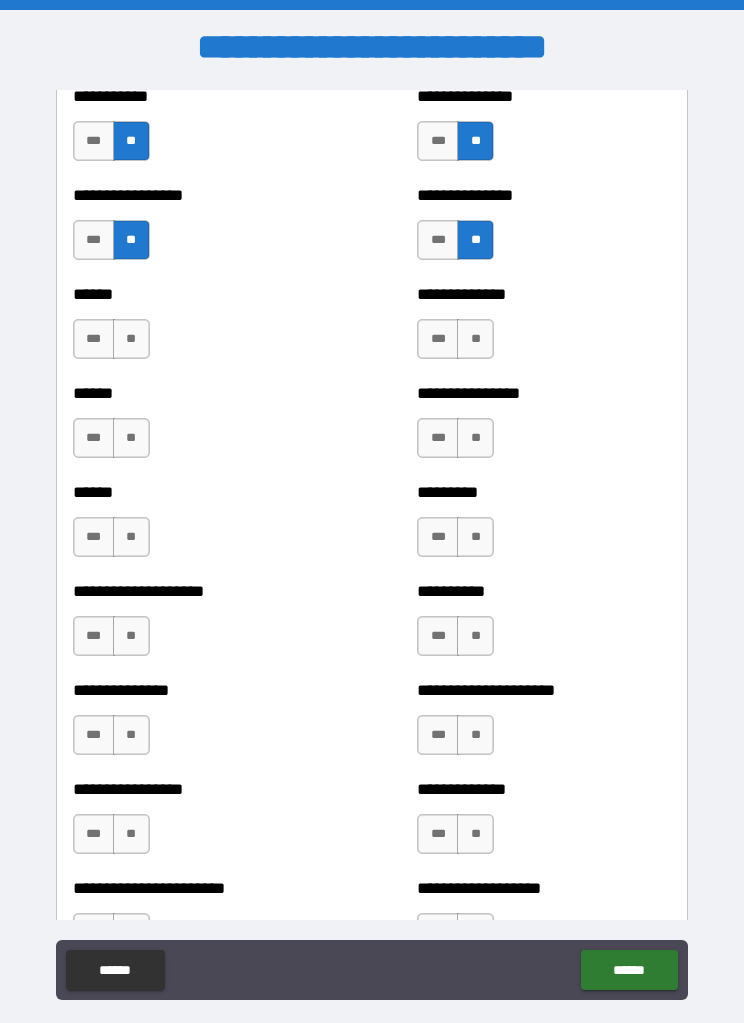 click on "**" at bounding box center [131, 339] 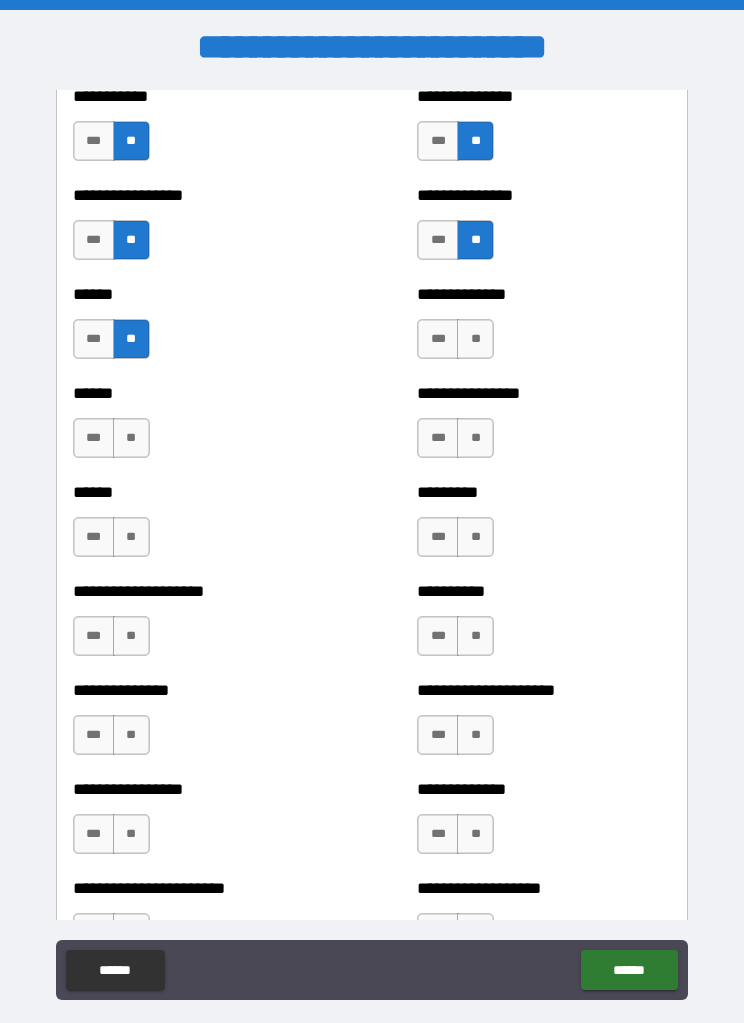 click on "**" at bounding box center (475, 339) 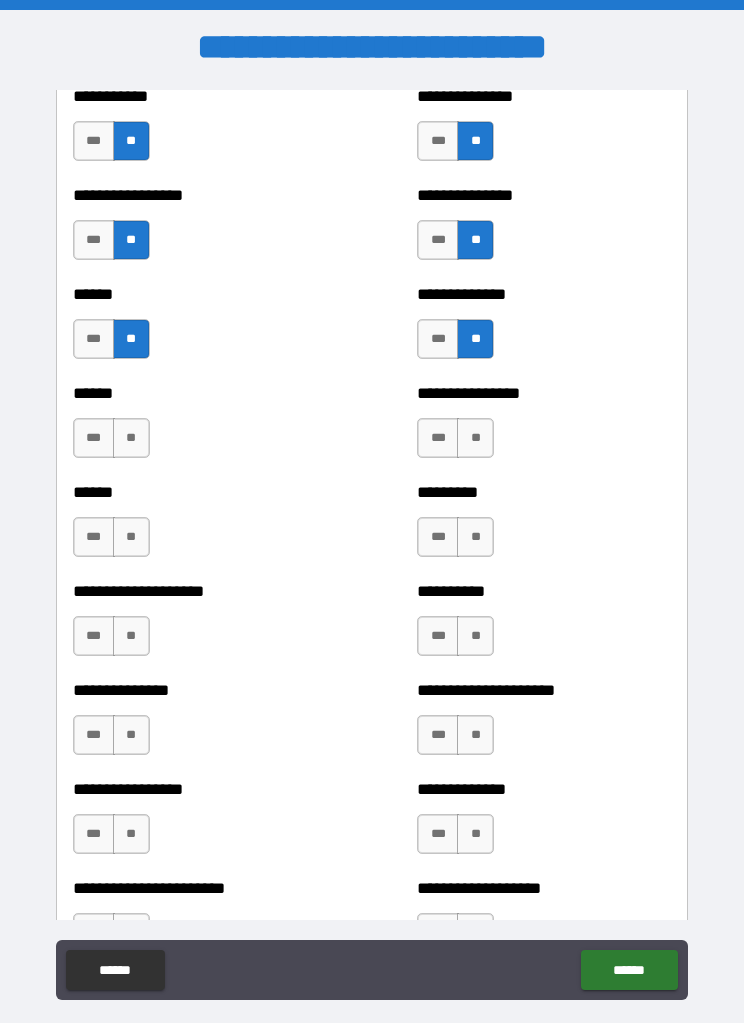 click on "**" at bounding box center [131, 438] 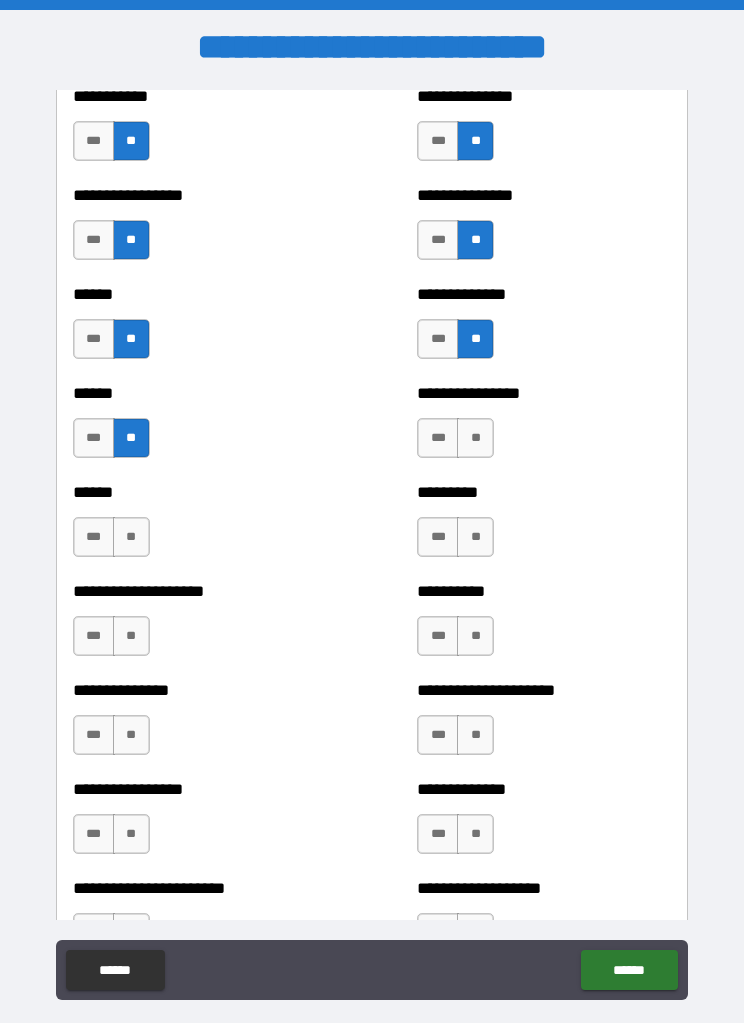click on "**" at bounding box center [475, 438] 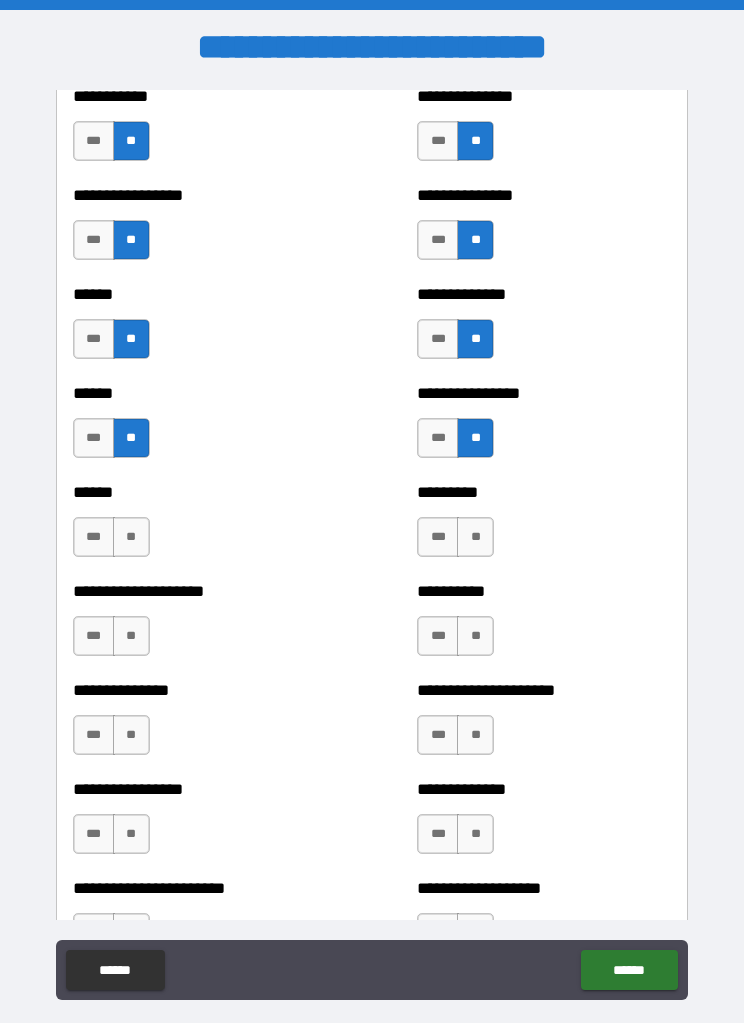 click on "**" at bounding box center [131, 537] 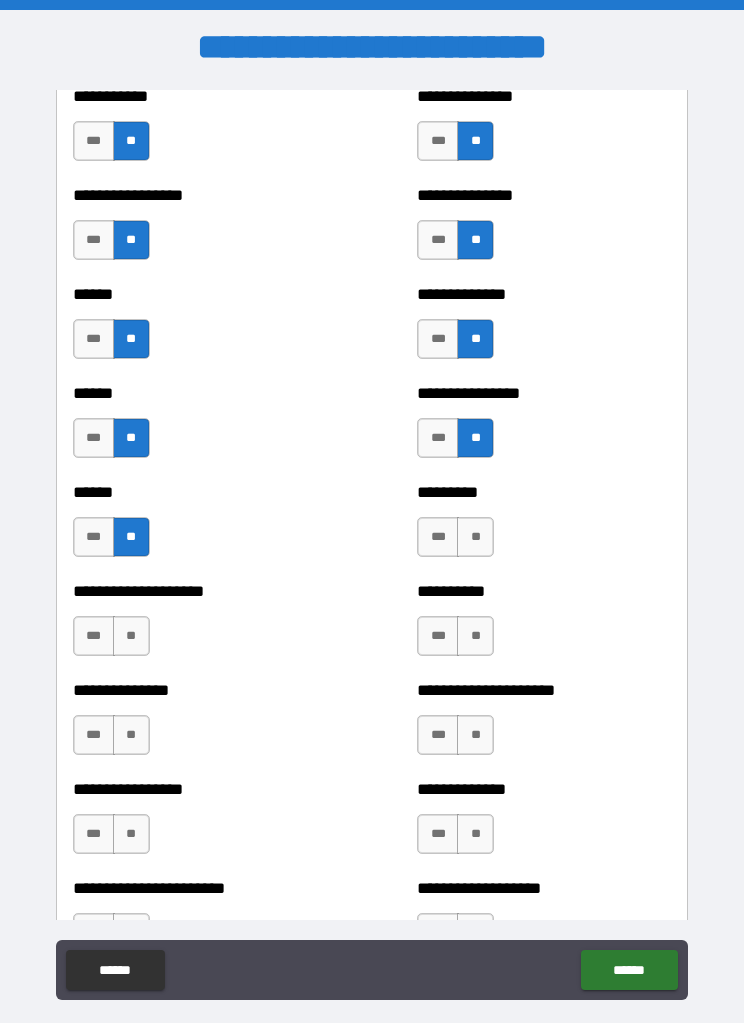 click on "**" at bounding box center [475, 537] 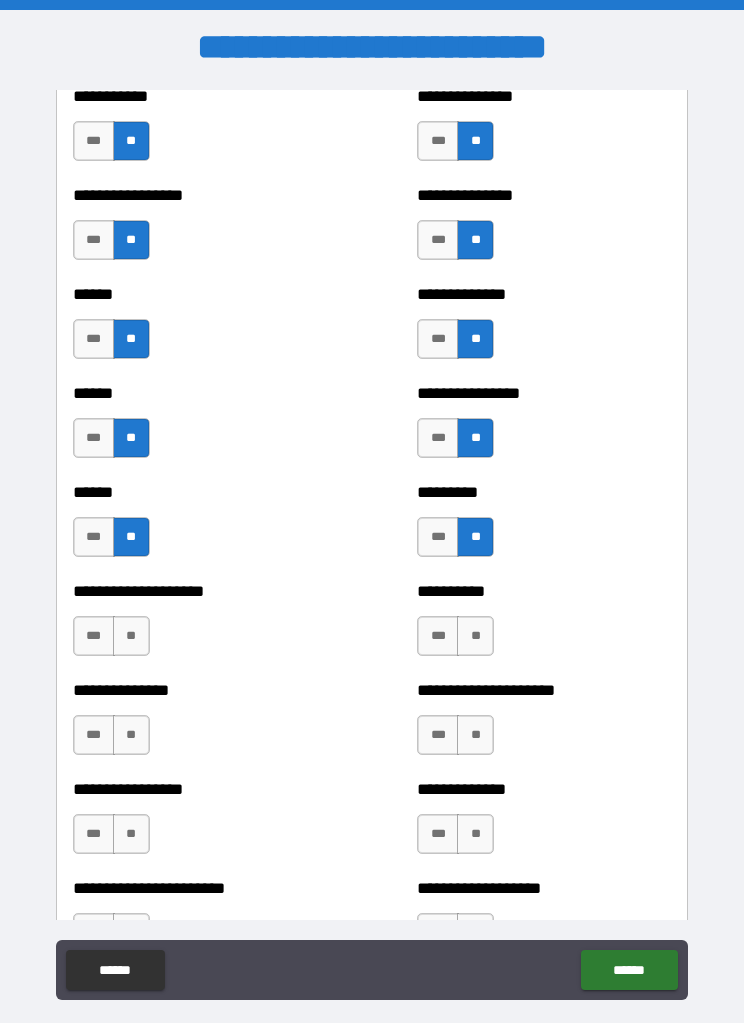 click on "**" at bounding box center [131, 636] 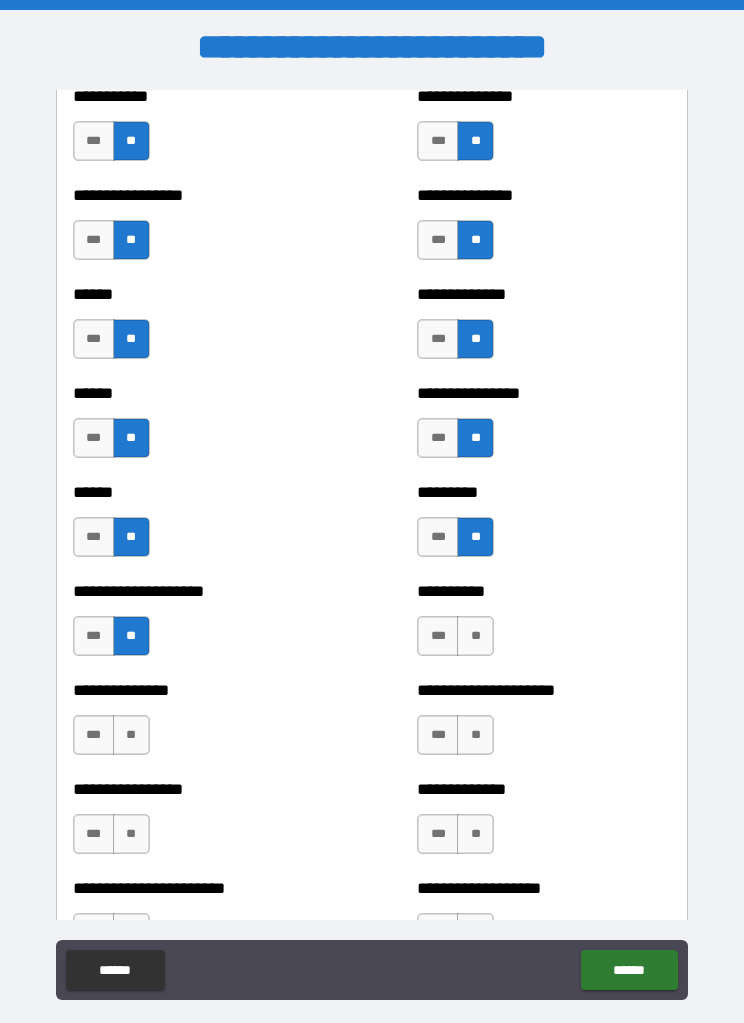 click on "**" at bounding box center (475, 636) 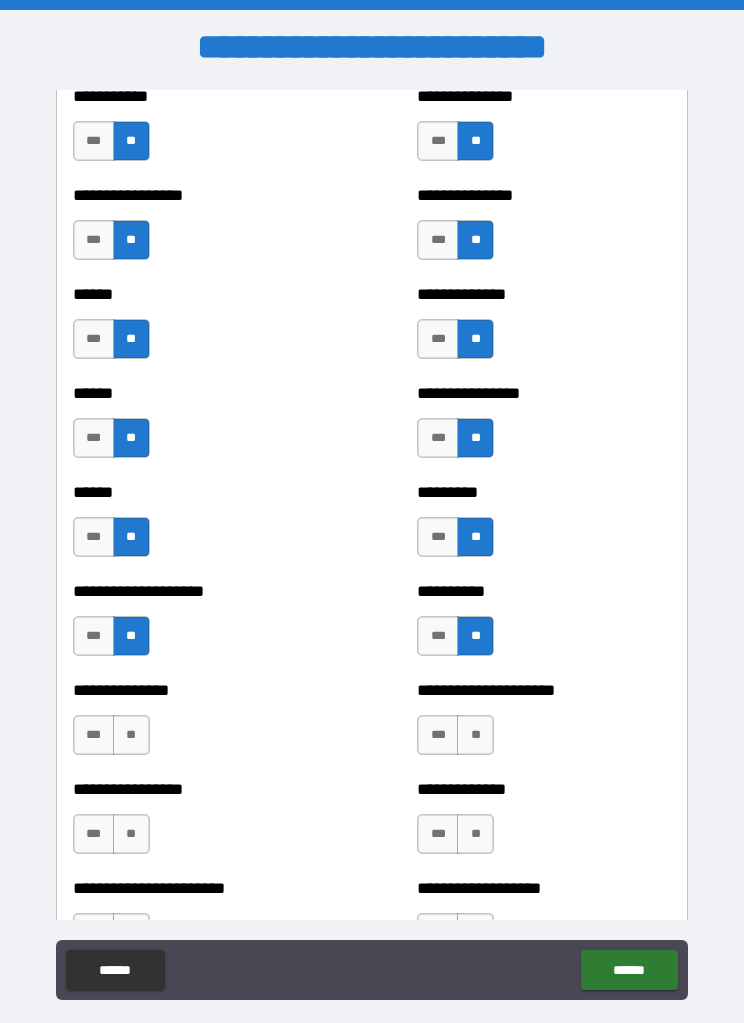 click on "**" at bounding box center (131, 735) 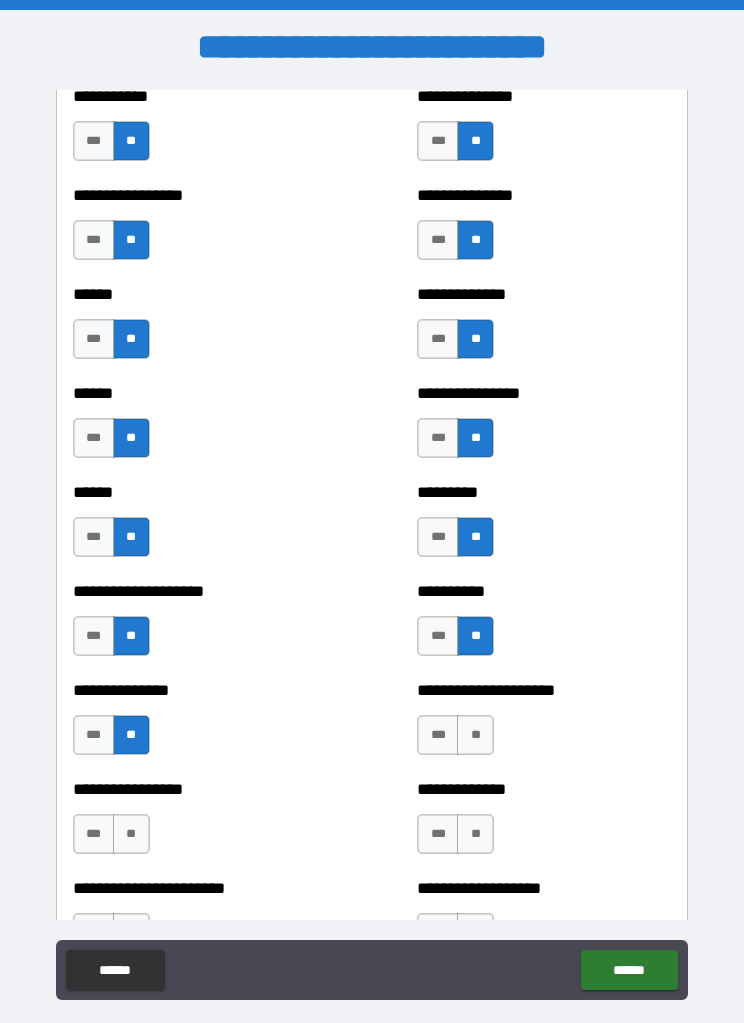 click on "**" at bounding box center (475, 735) 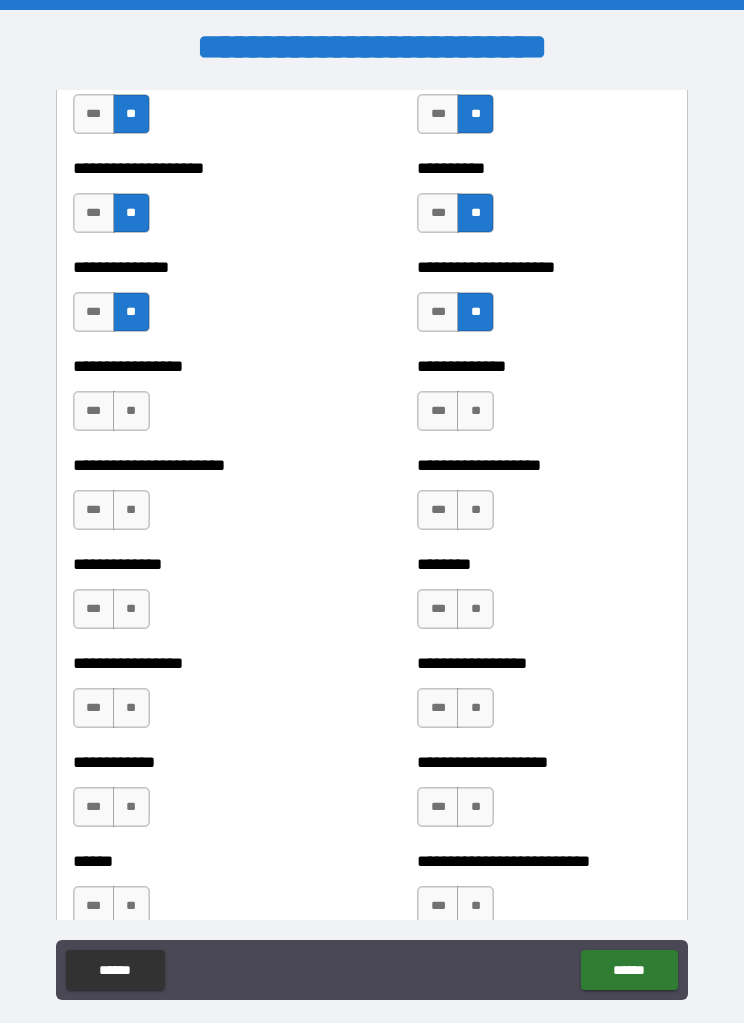 scroll, scrollTop: 3302, scrollLeft: 0, axis: vertical 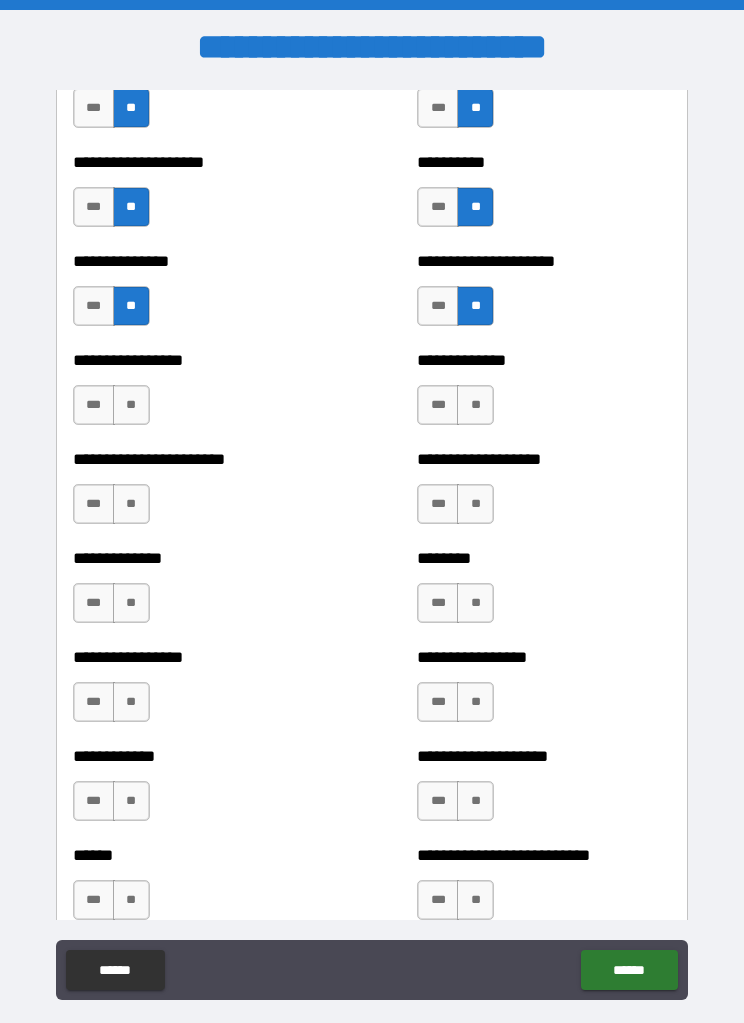 click on "**" at bounding box center [131, 405] 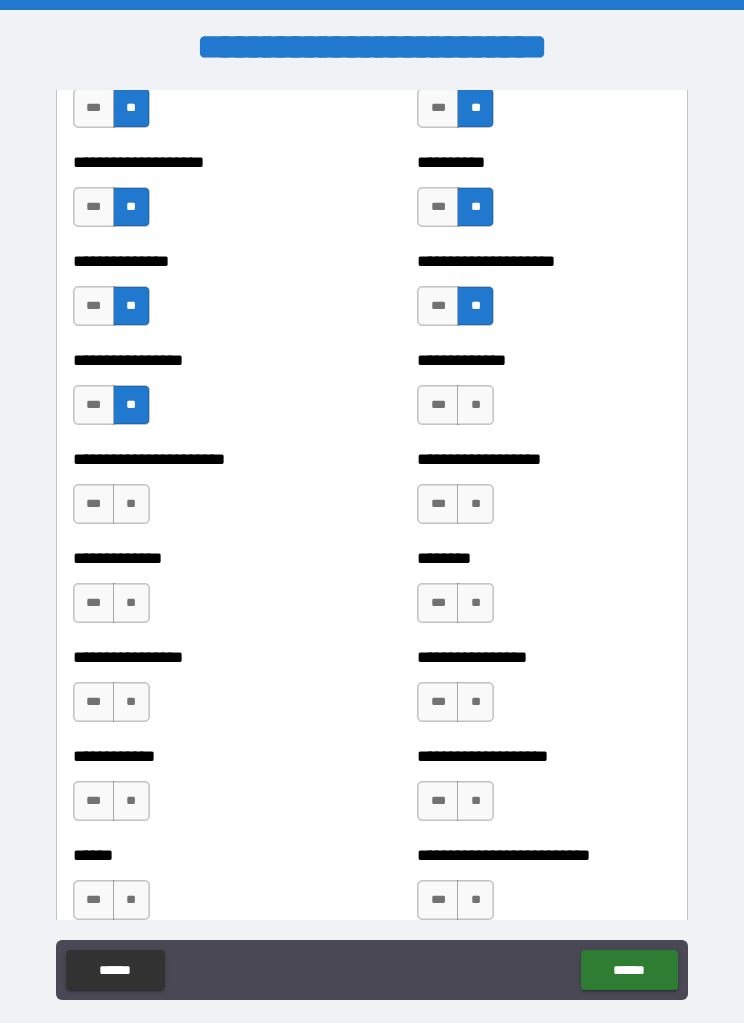 click on "**" at bounding box center [475, 405] 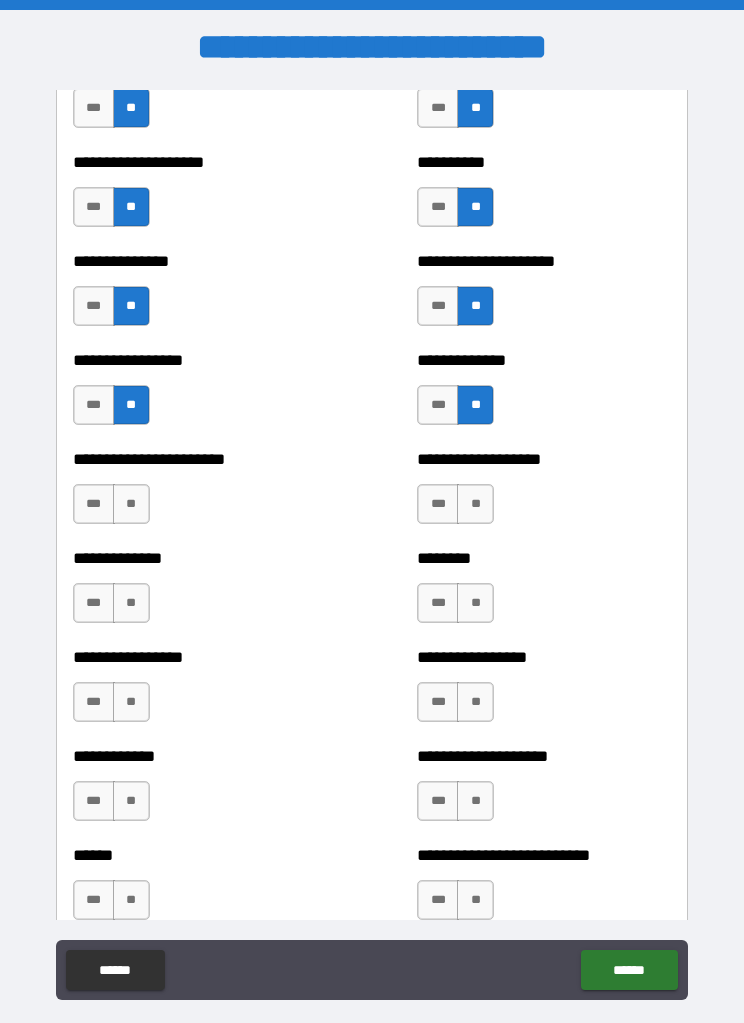 click on "**" at bounding box center (131, 504) 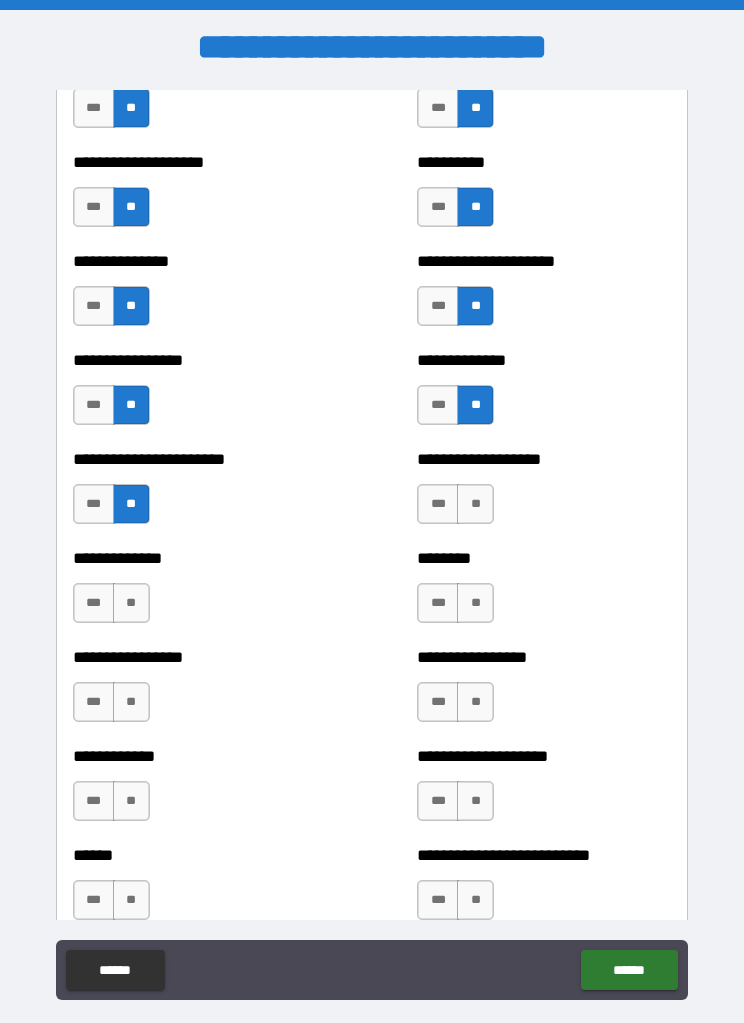 click on "**" at bounding box center [475, 504] 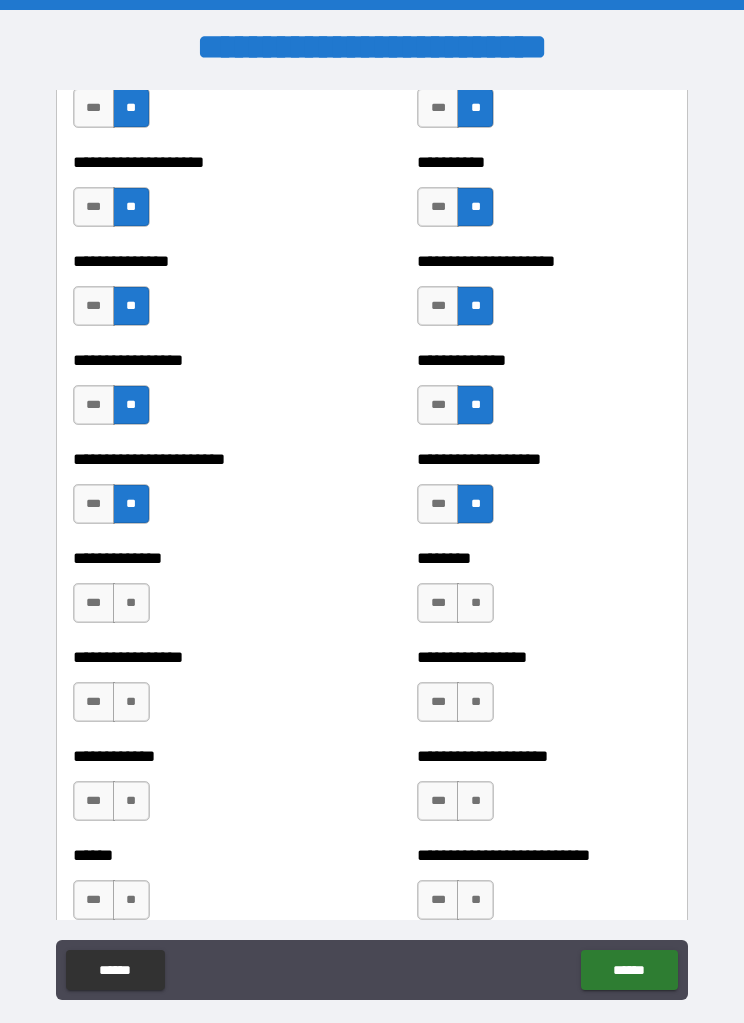 click on "**" at bounding box center [131, 603] 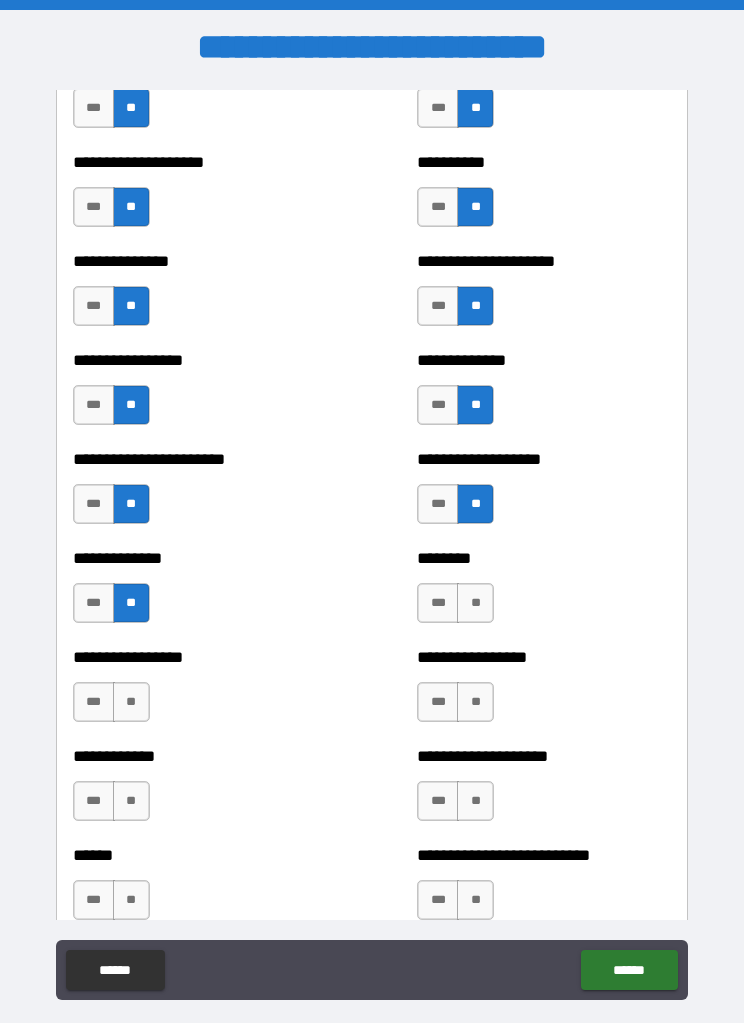 click on "**" at bounding box center (475, 603) 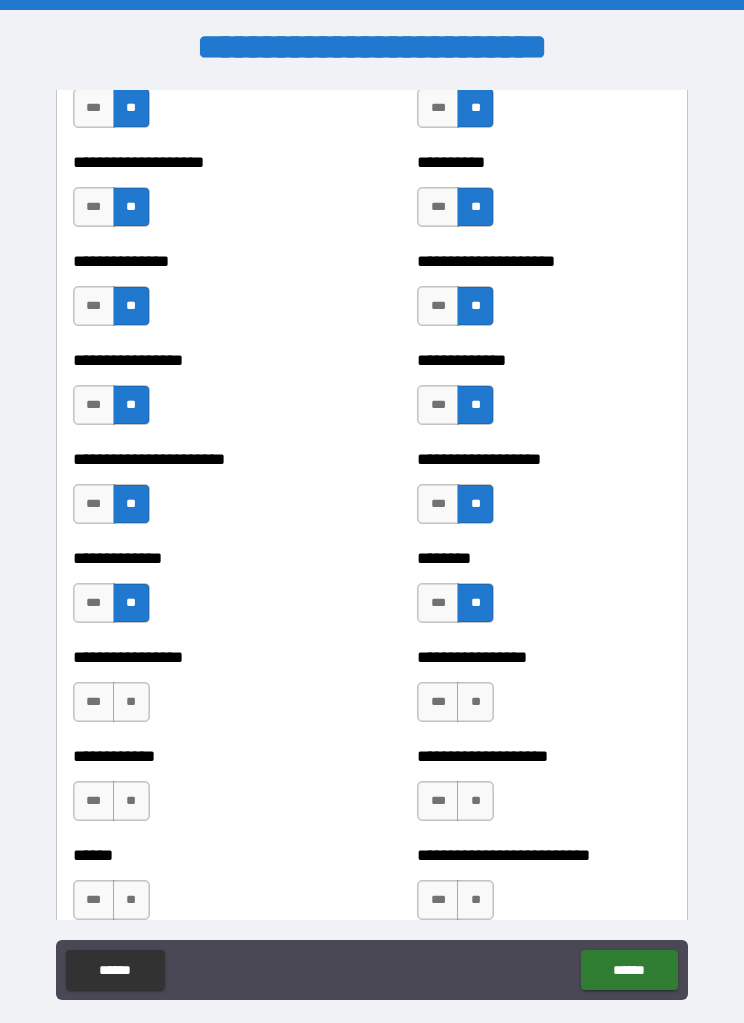 click on "**" at bounding box center [475, 702] 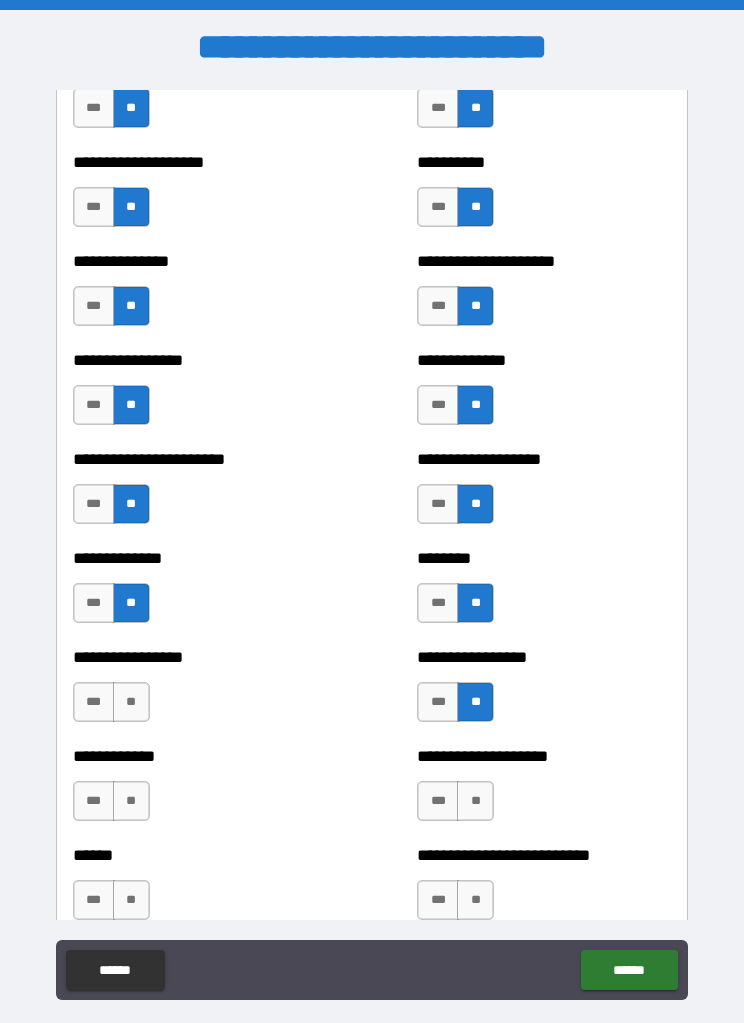 click on "**" at bounding box center [131, 702] 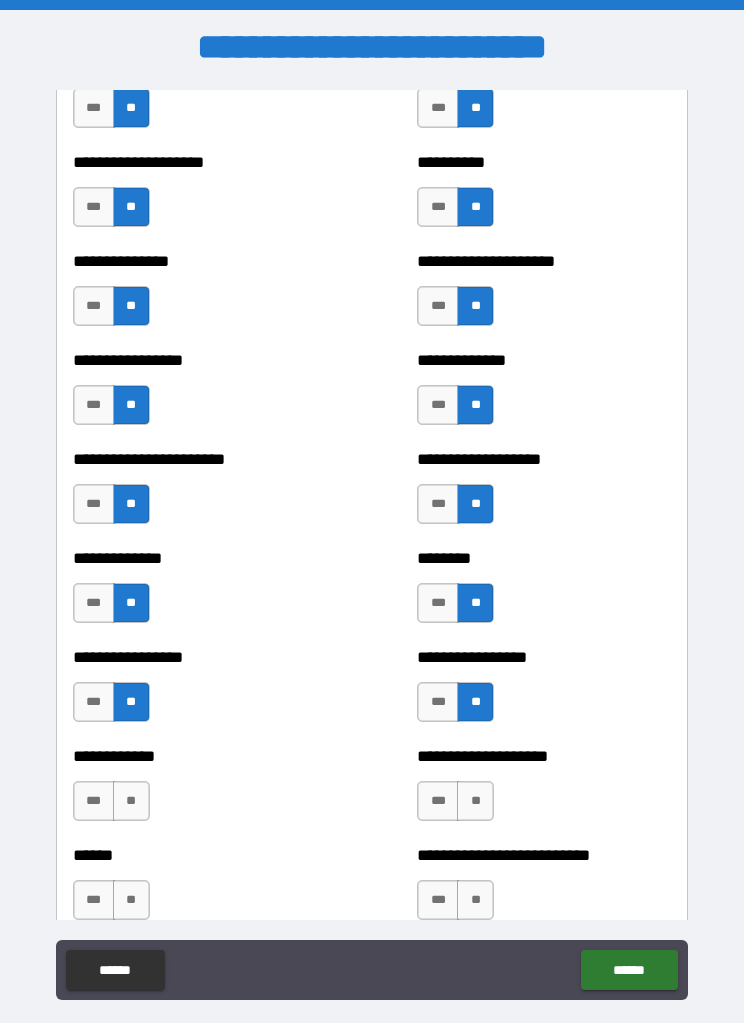 click on "**" at bounding box center (131, 801) 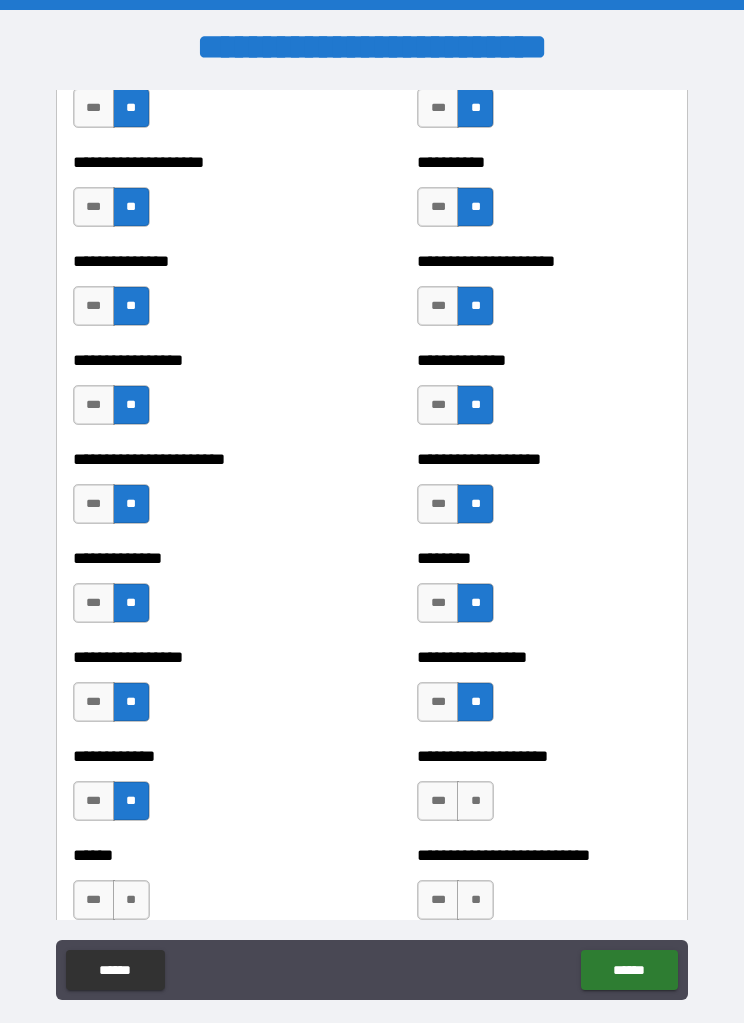 click on "**" at bounding box center [475, 801] 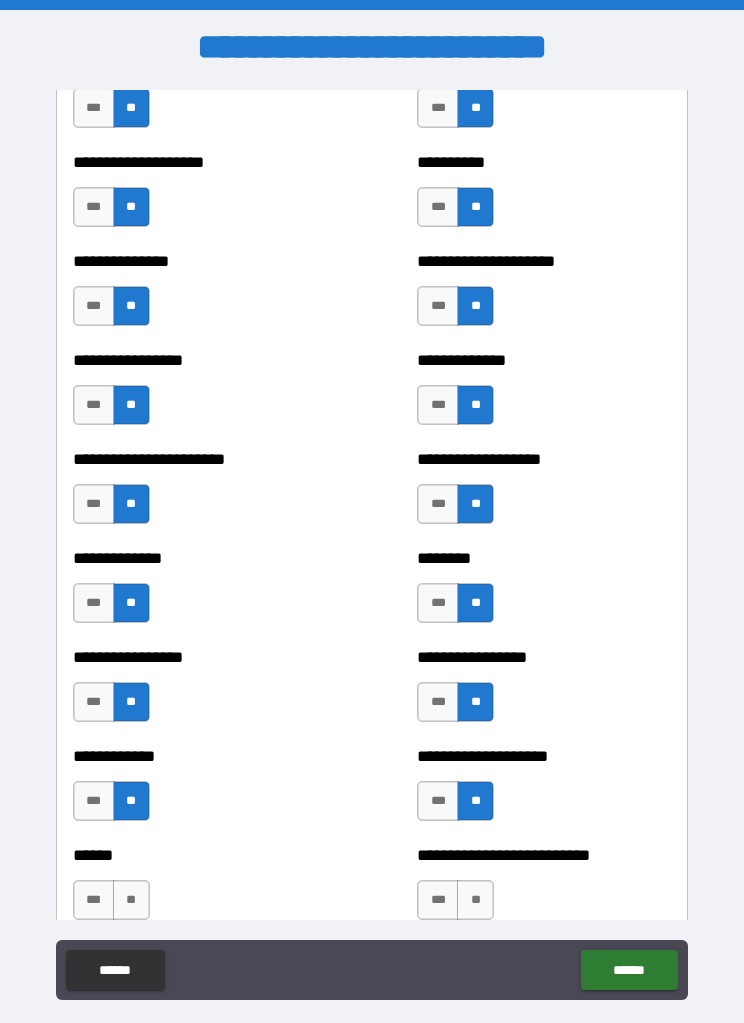 click on "**" at bounding box center [131, 900] 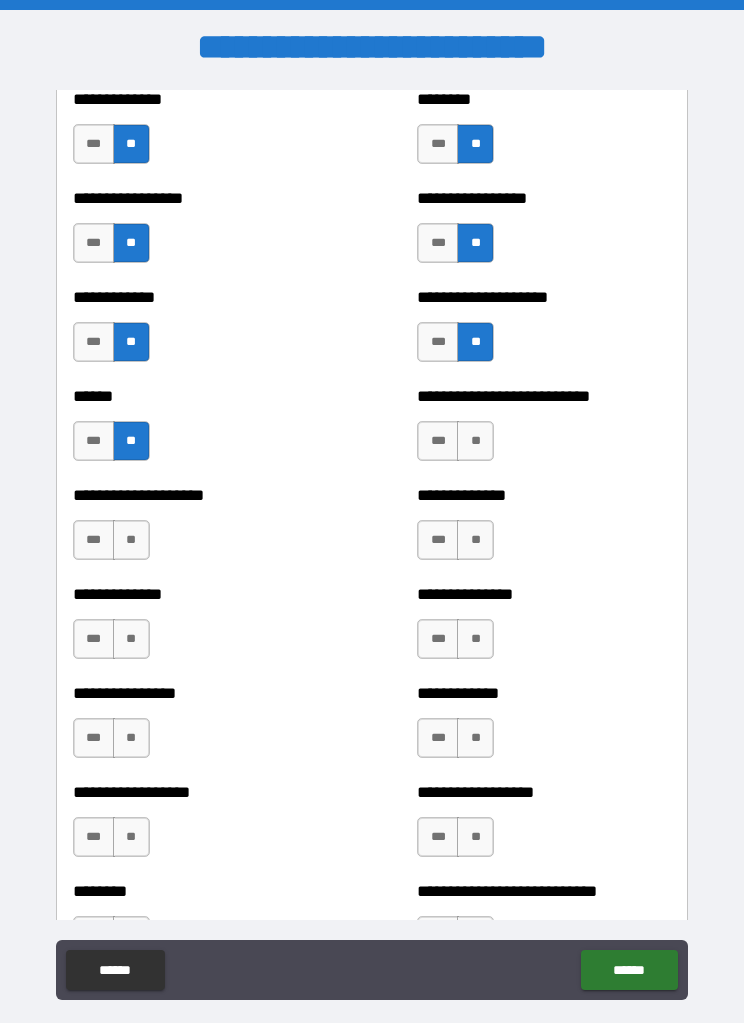 scroll, scrollTop: 3784, scrollLeft: 0, axis: vertical 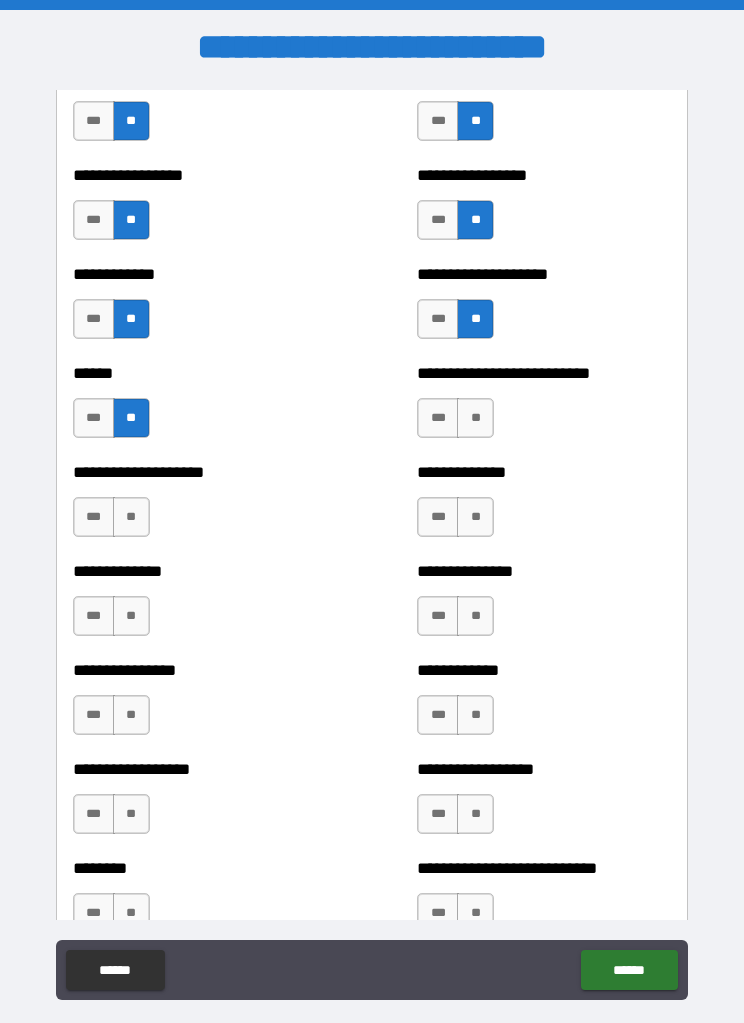 click on "*** **" at bounding box center [458, 423] 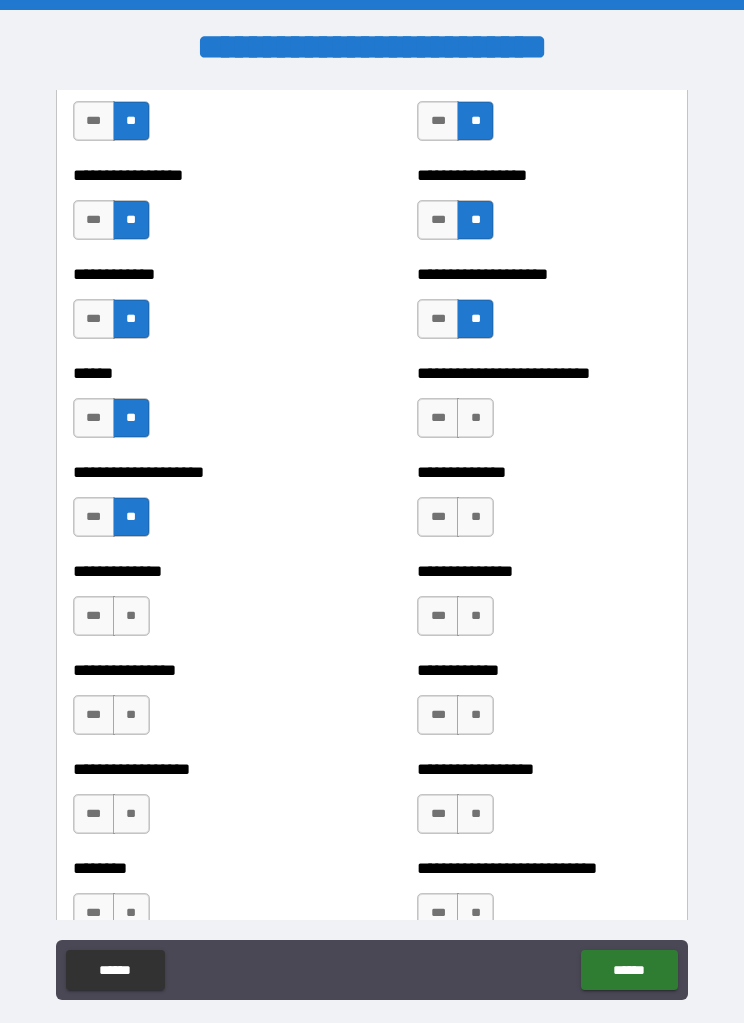 click on "**" at bounding box center (131, 616) 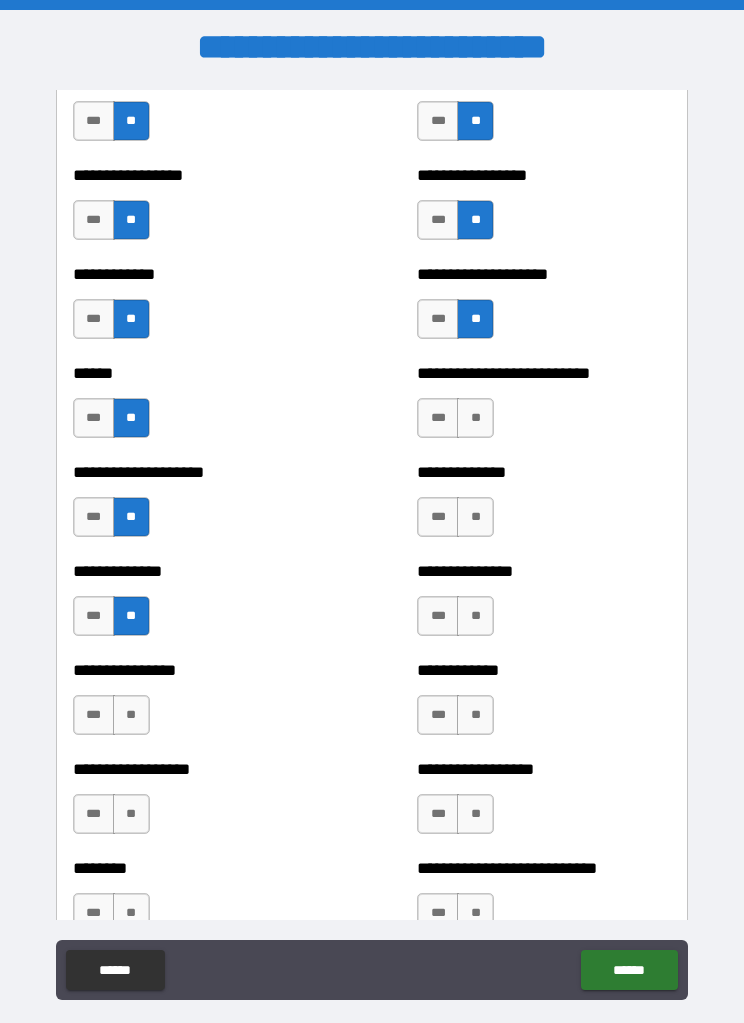 click on "**" at bounding box center [131, 715] 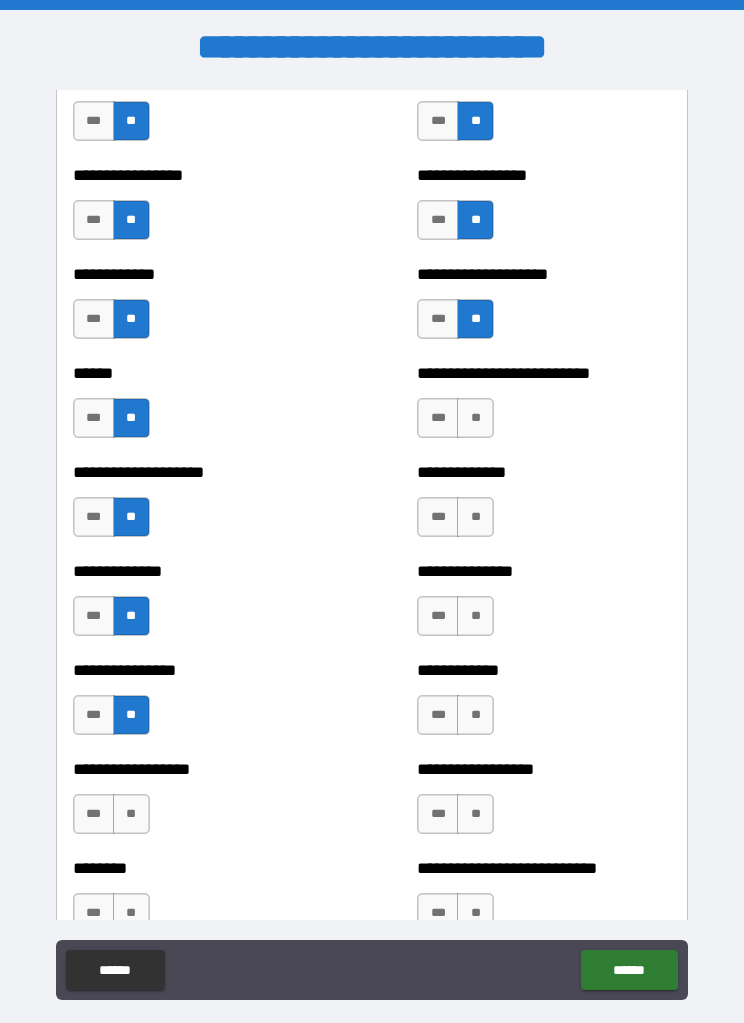 click on "**" at bounding box center [131, 814] 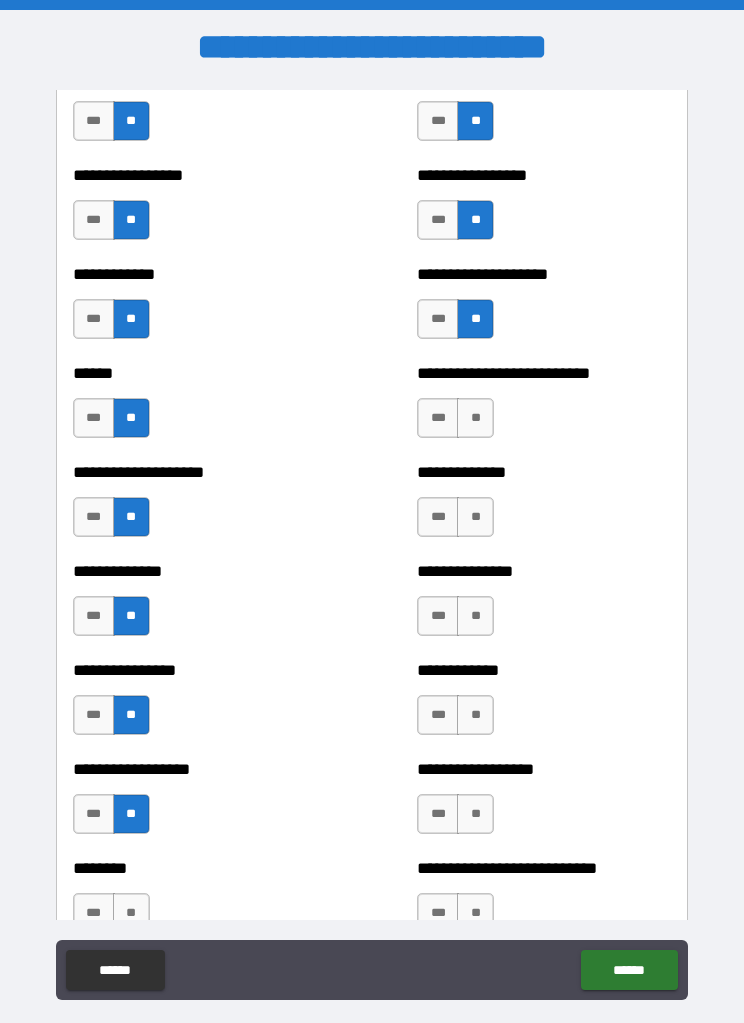 click on "**" at bounding box center (131, 913) 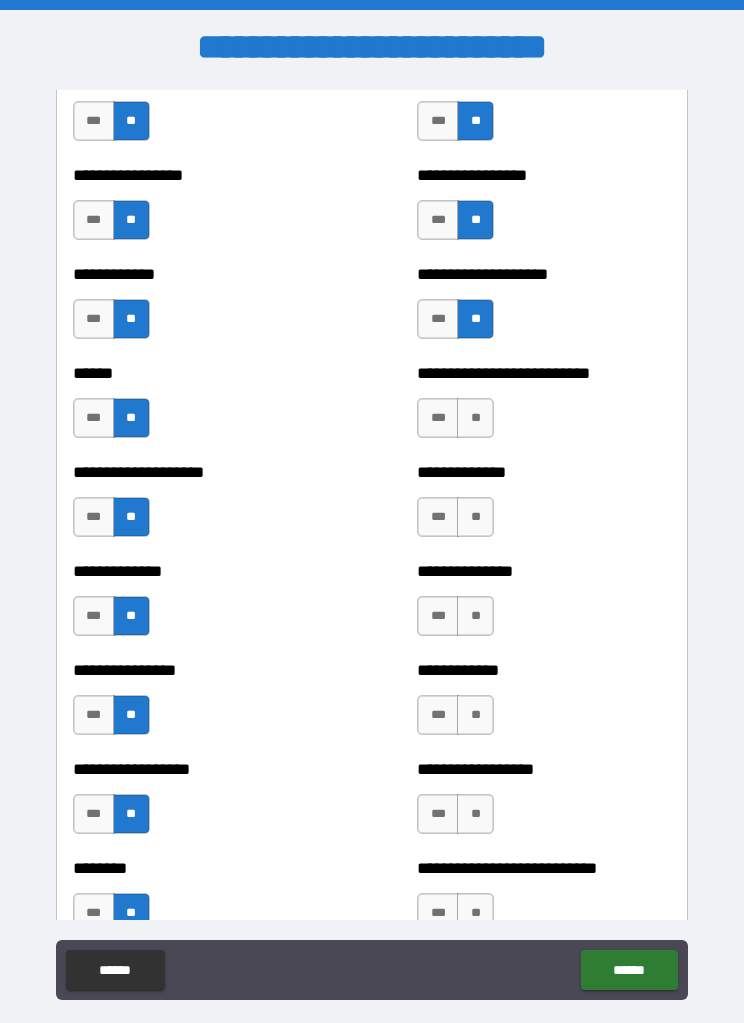 click on "**" at bounding box center [475, 418] 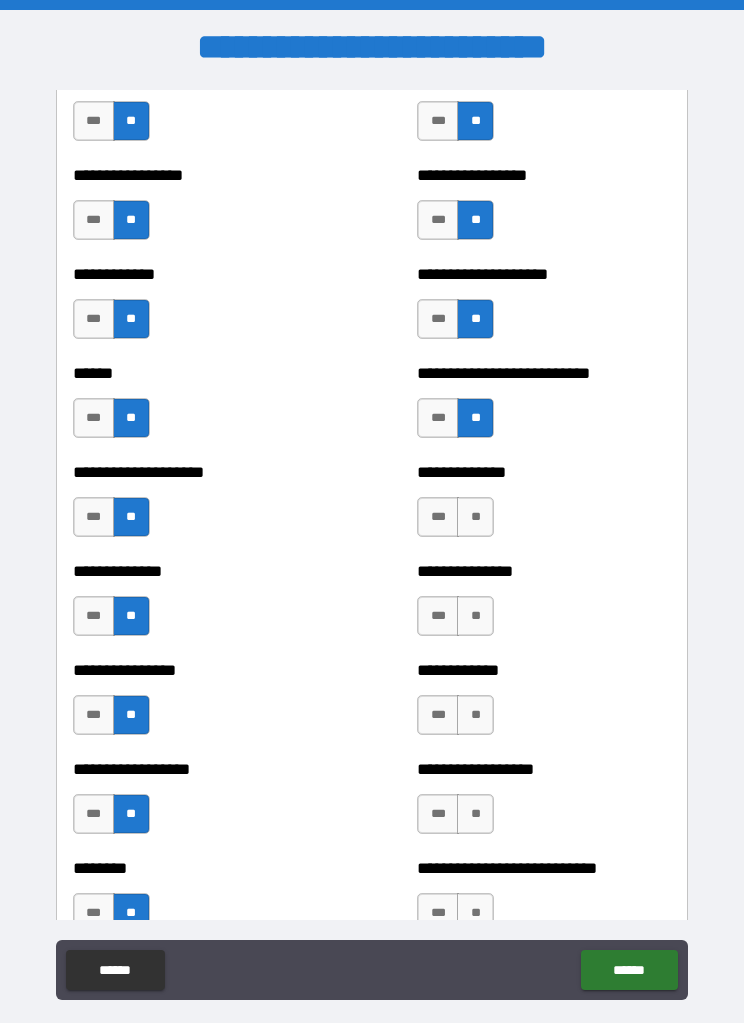 click on "**" at bounding box center [475, 517] 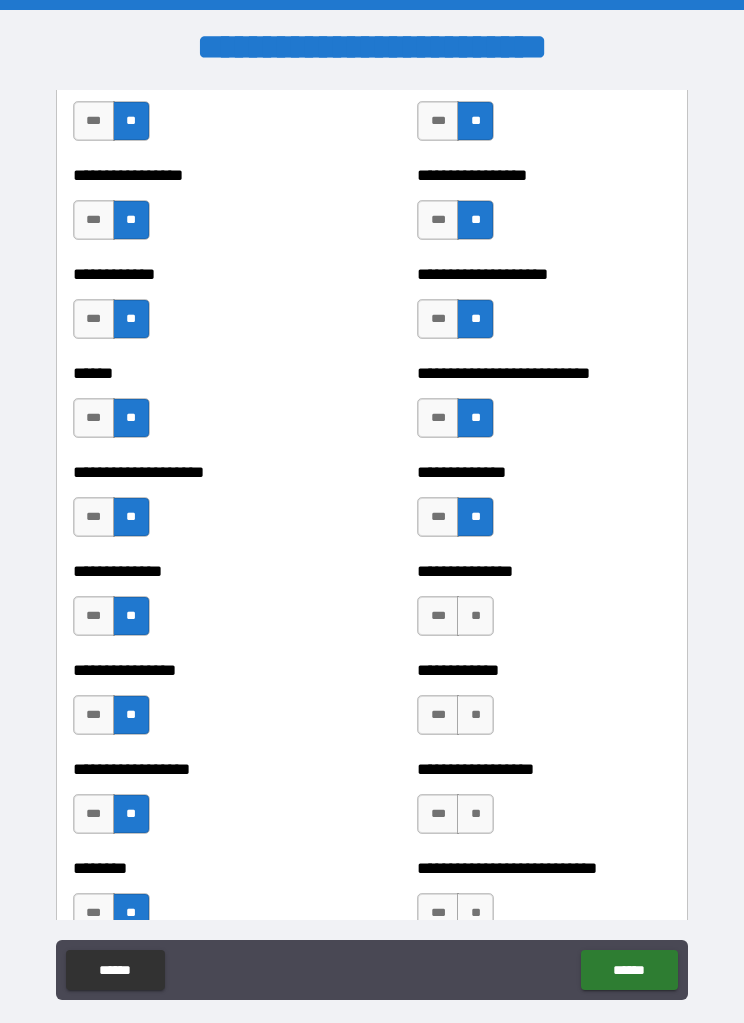 click on "**" at bounding box center (475, 616) 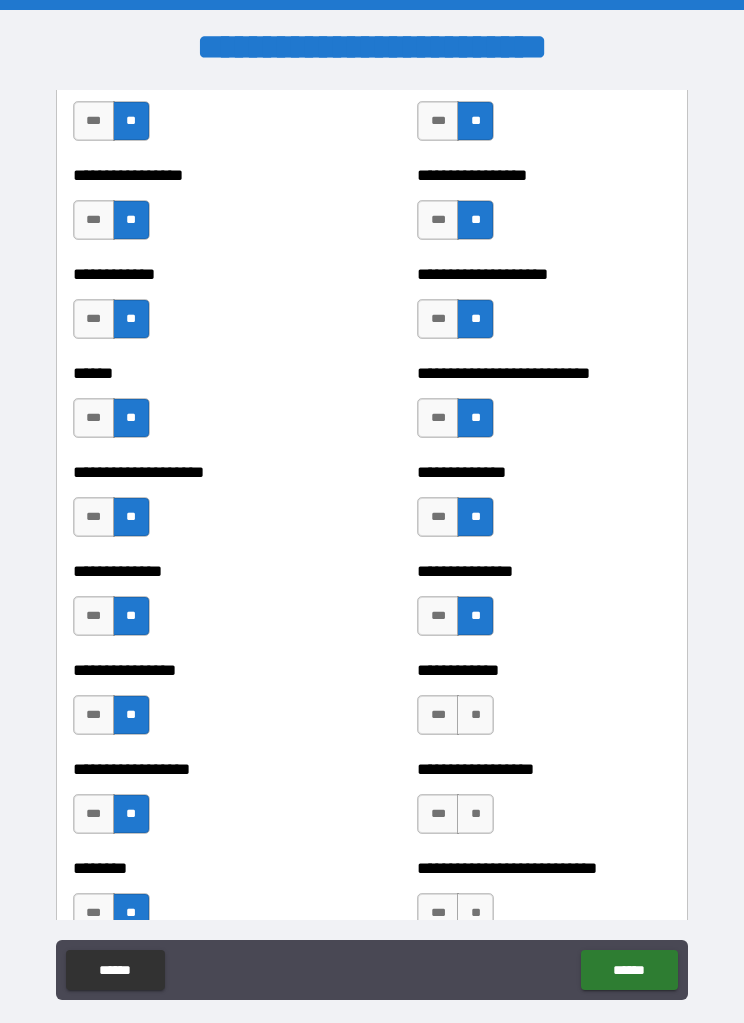 click on "**" at bounding box center (475, 715) 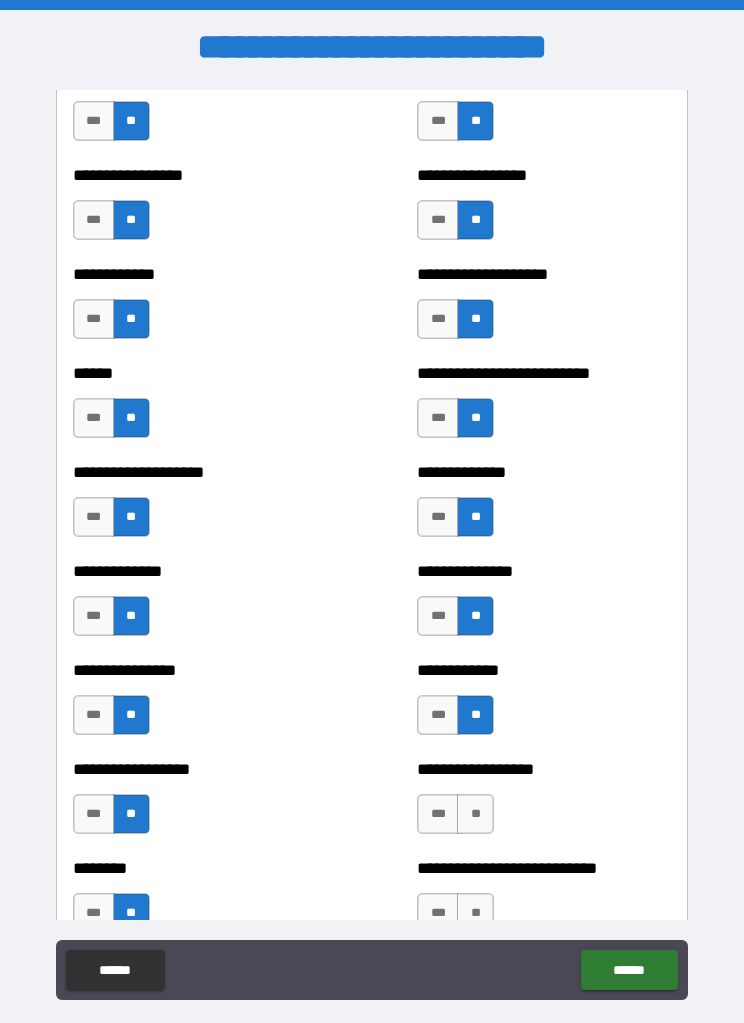 click on "**" at bounding box center [475, 814] 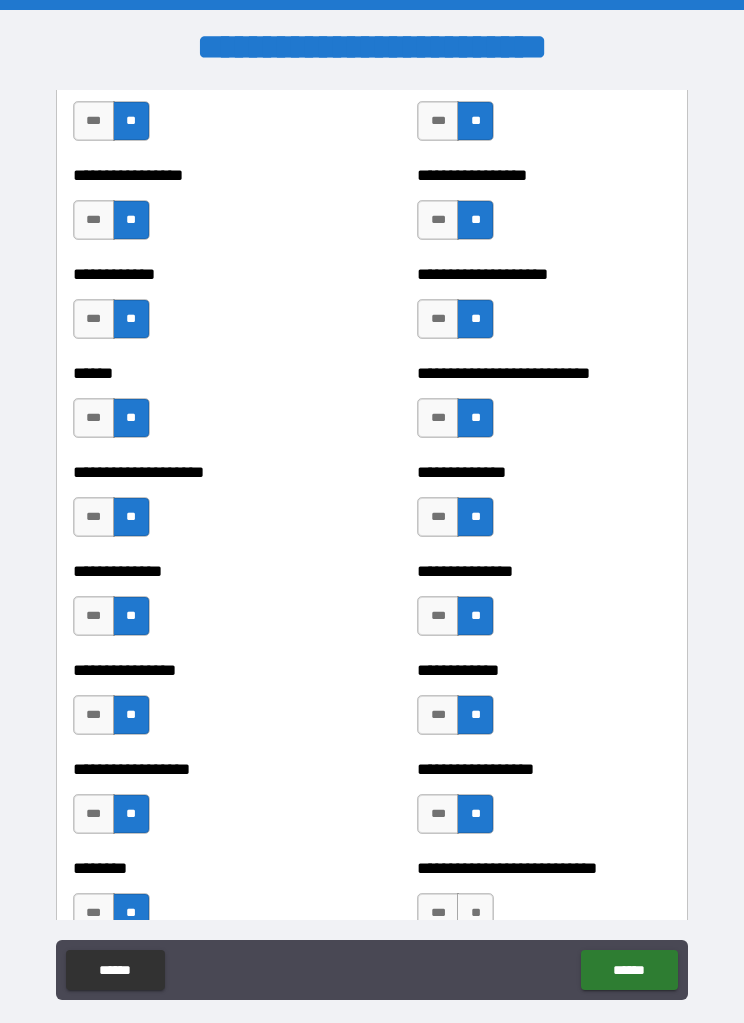 click on "**" at bounding box center (475, 913) 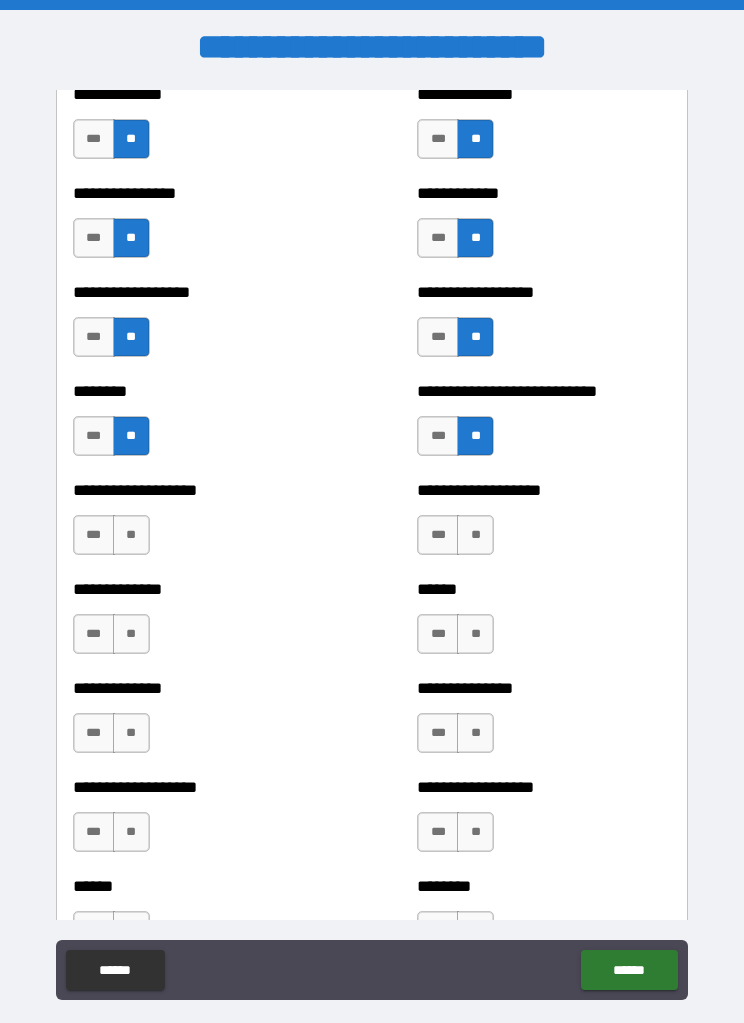 scroll, scrollTop: 4274, scrollLeft: 0, axis: vertical 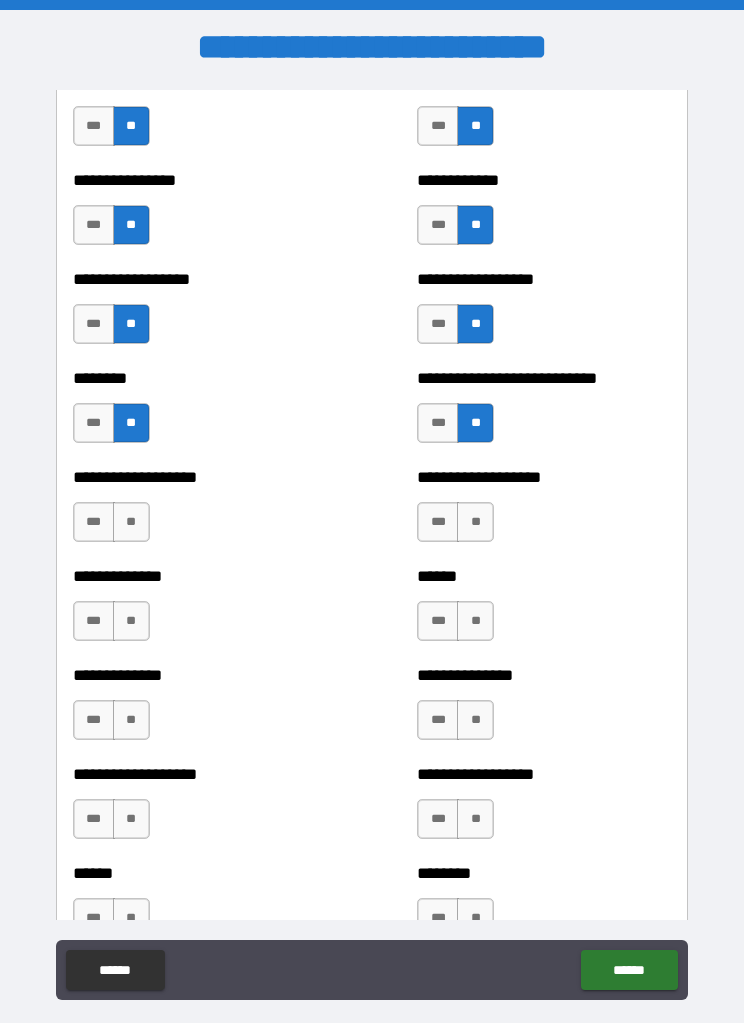 click on "**" at bounding box center (131, 522) 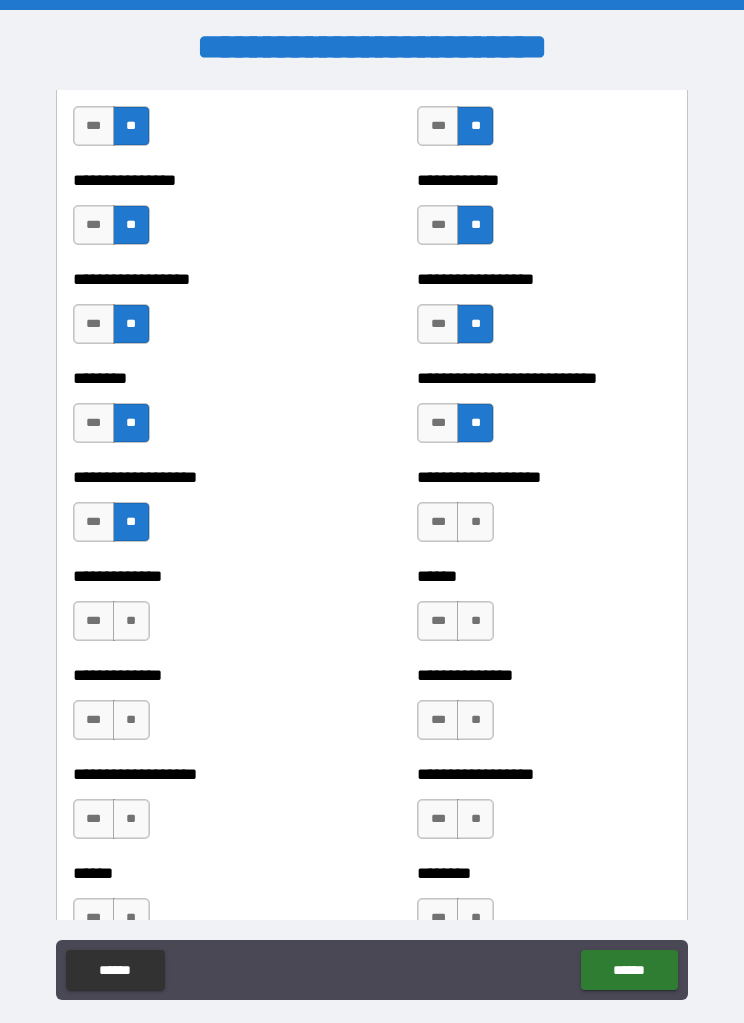 click on "**" at bounding box center [475, 522] 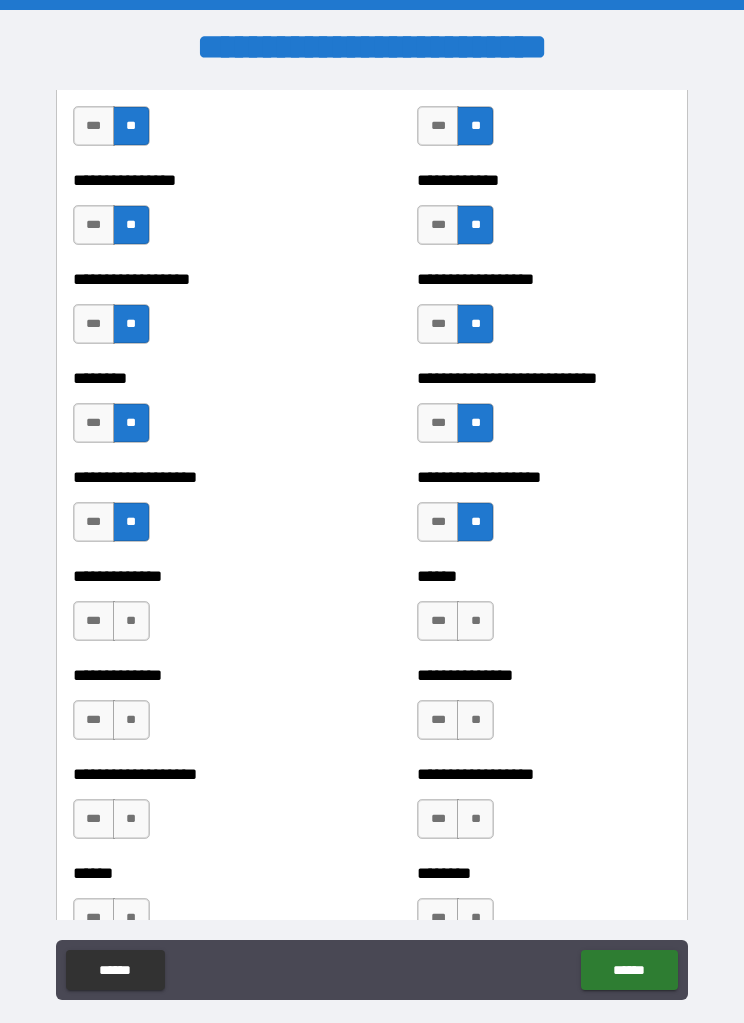 click on "**" at bounding box center [131, 621] 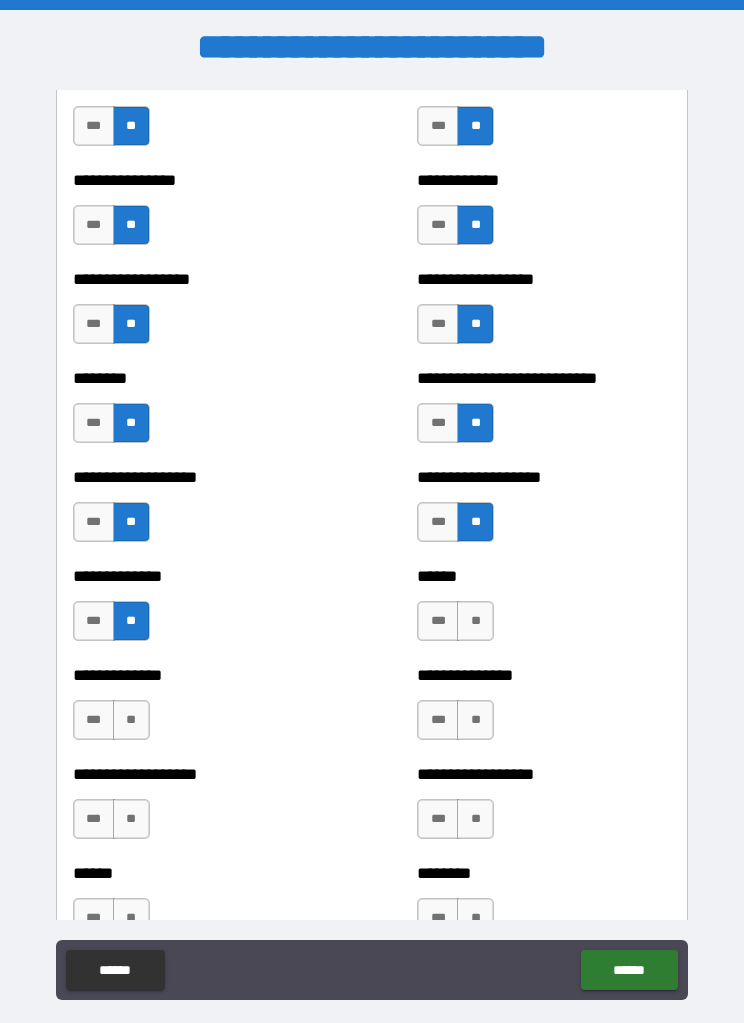 click on "**" at bounding box center [475, 621] 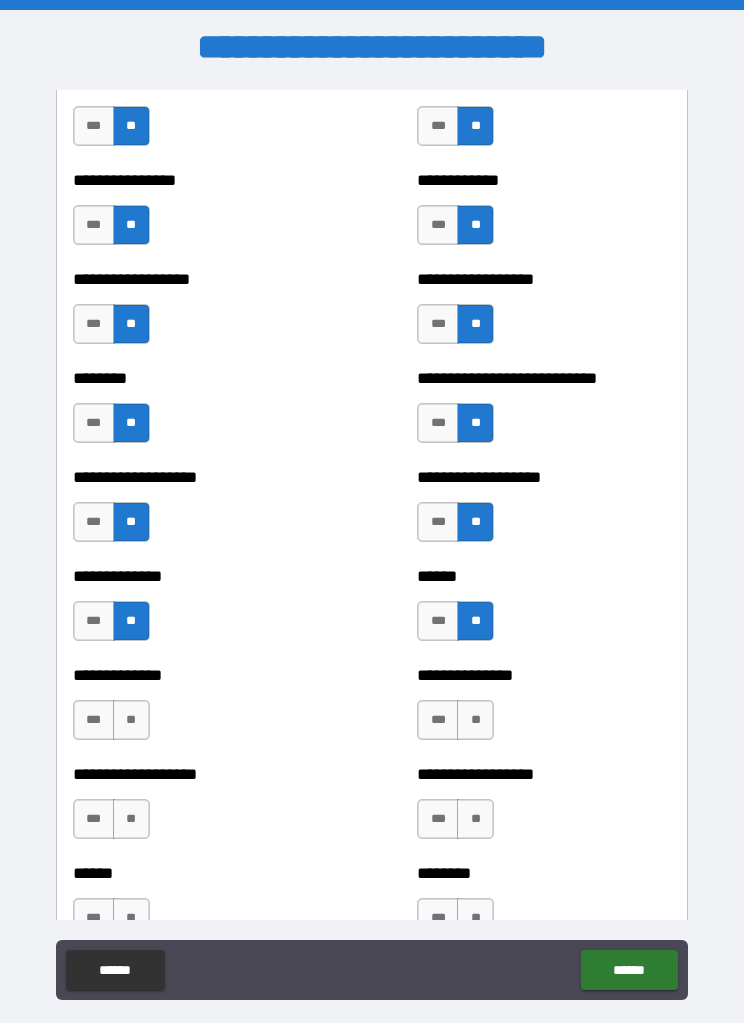 click on "**" at bounding box center [131, 720] 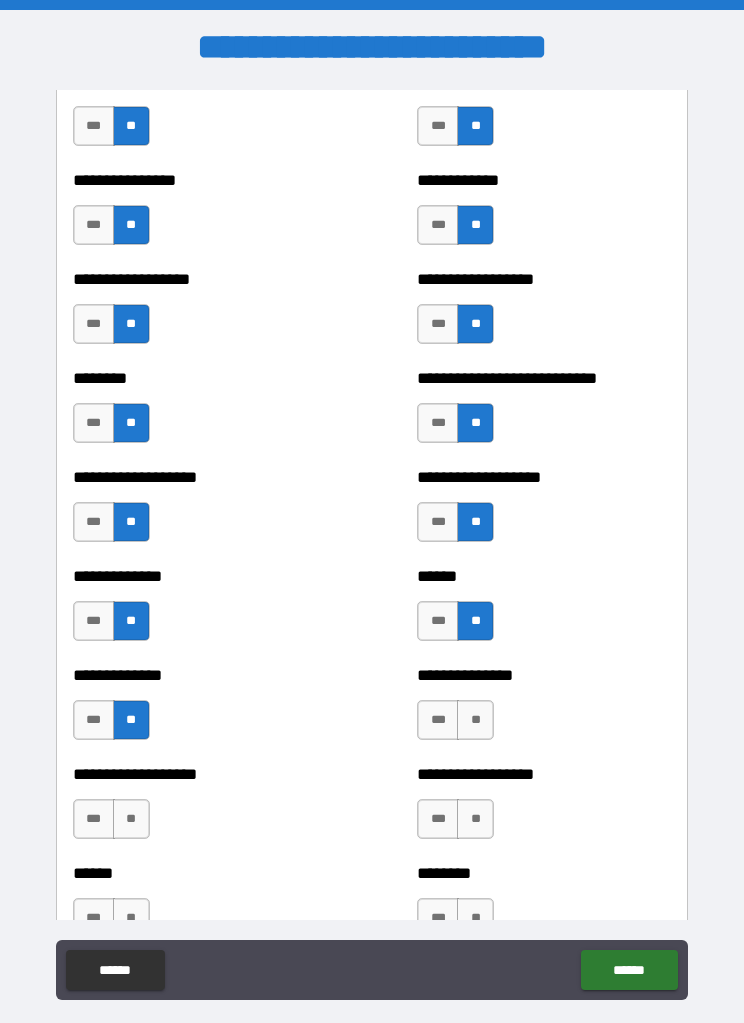 click on "**" at bounding box center [475, 720] 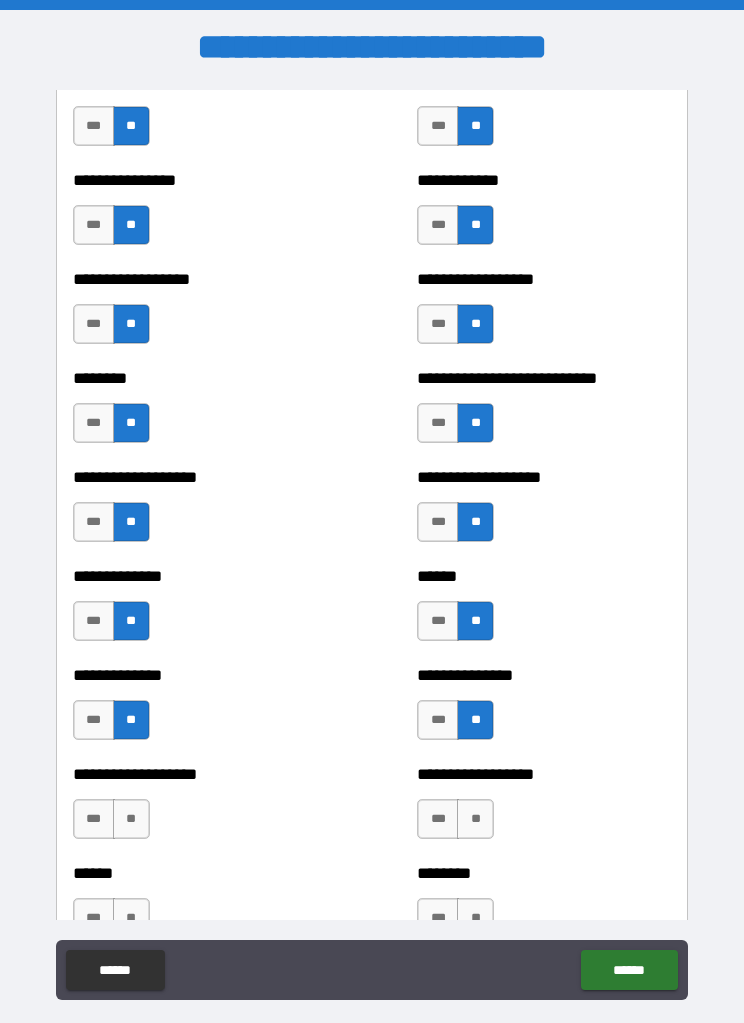 click on "**" at bounding box center (131, 819) 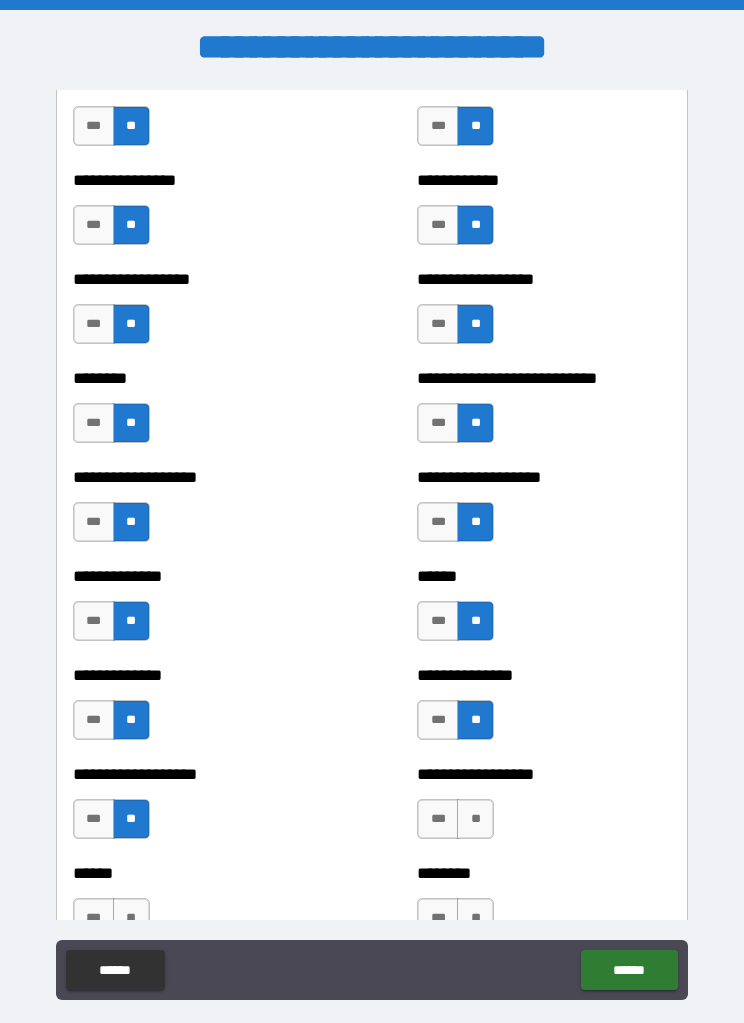 click on "**" at bounding box center (475, 819) 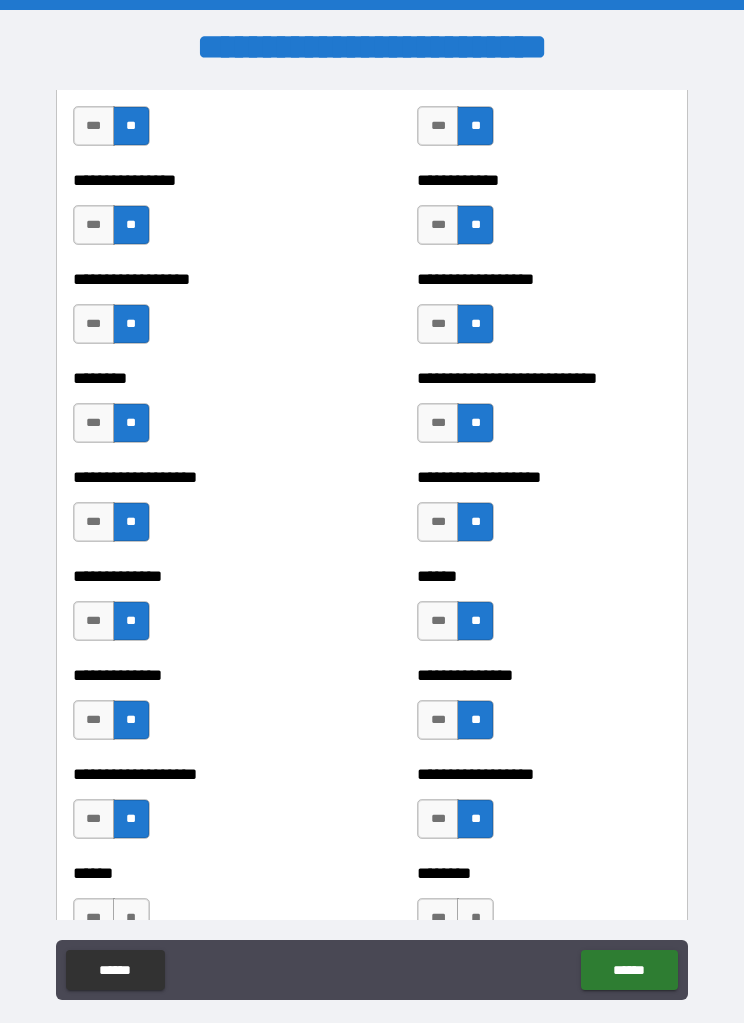 click on "**" at bounding box center [131, 918] 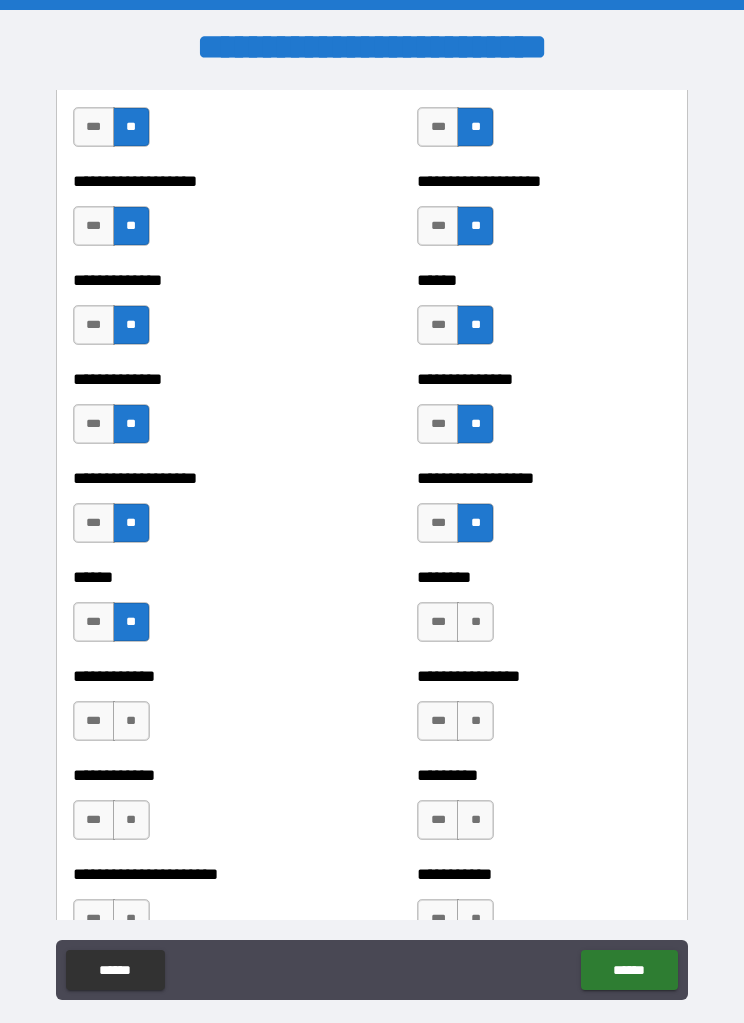 scroll, scrollTop: 4571, scrollLeft: 0, axis: vertical 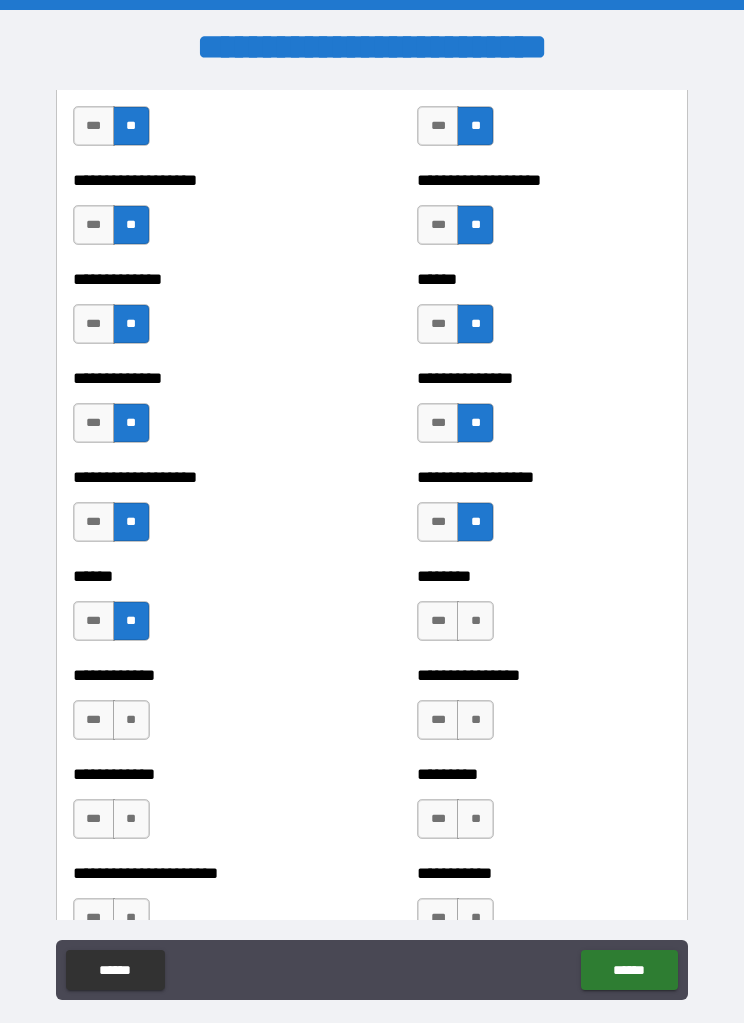 click on "**" at bounding box center (475, 621) 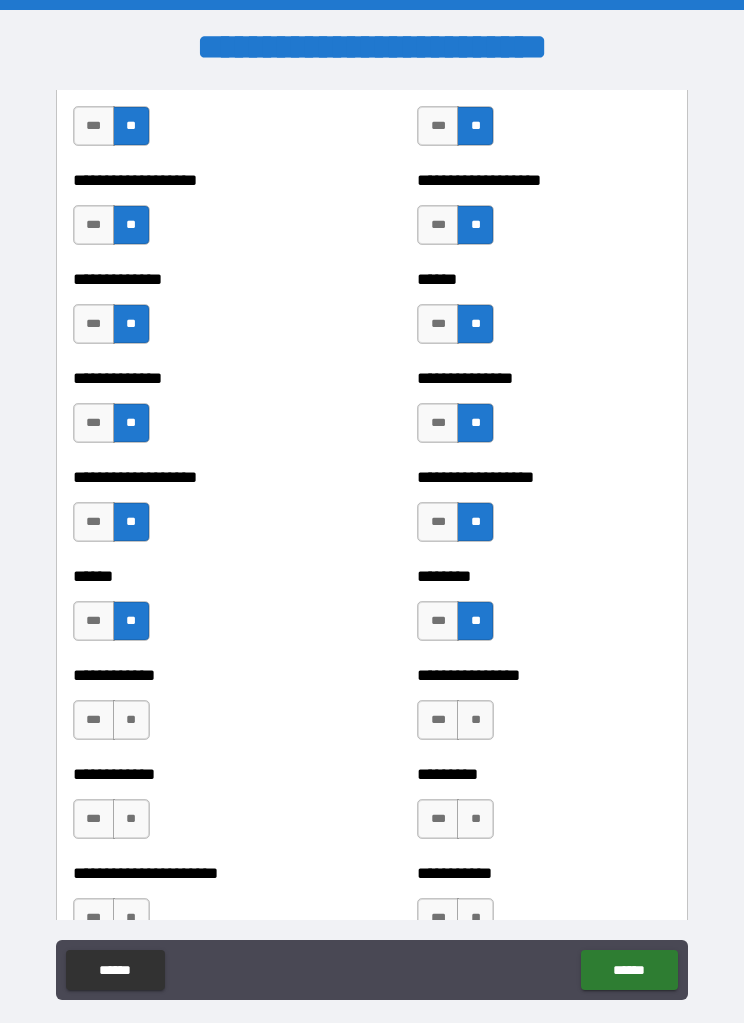 click on "**" at bounding box center (131, 720) 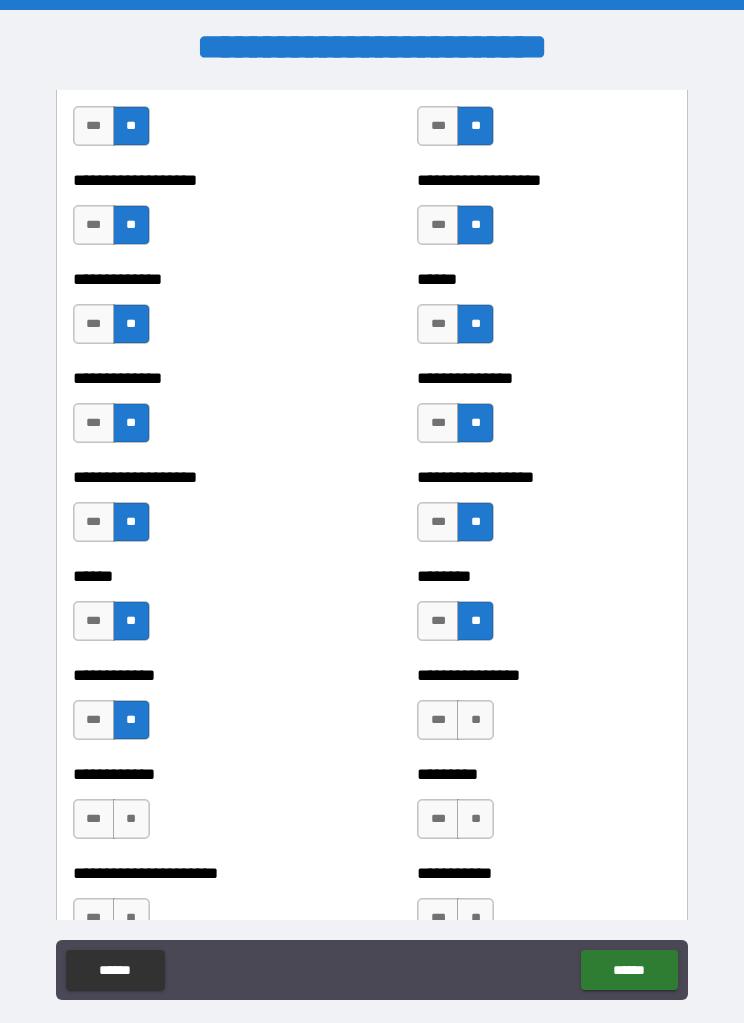 click on "**" at bounding box center [475, 720] 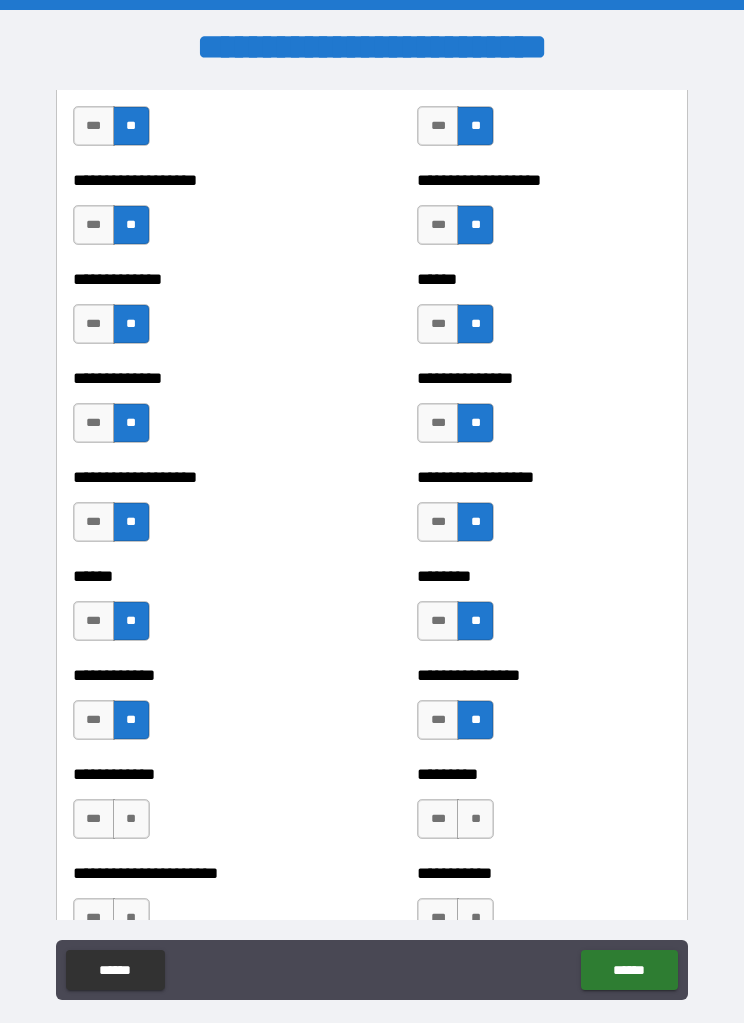 click on "**" at bounding box center [131, 819] 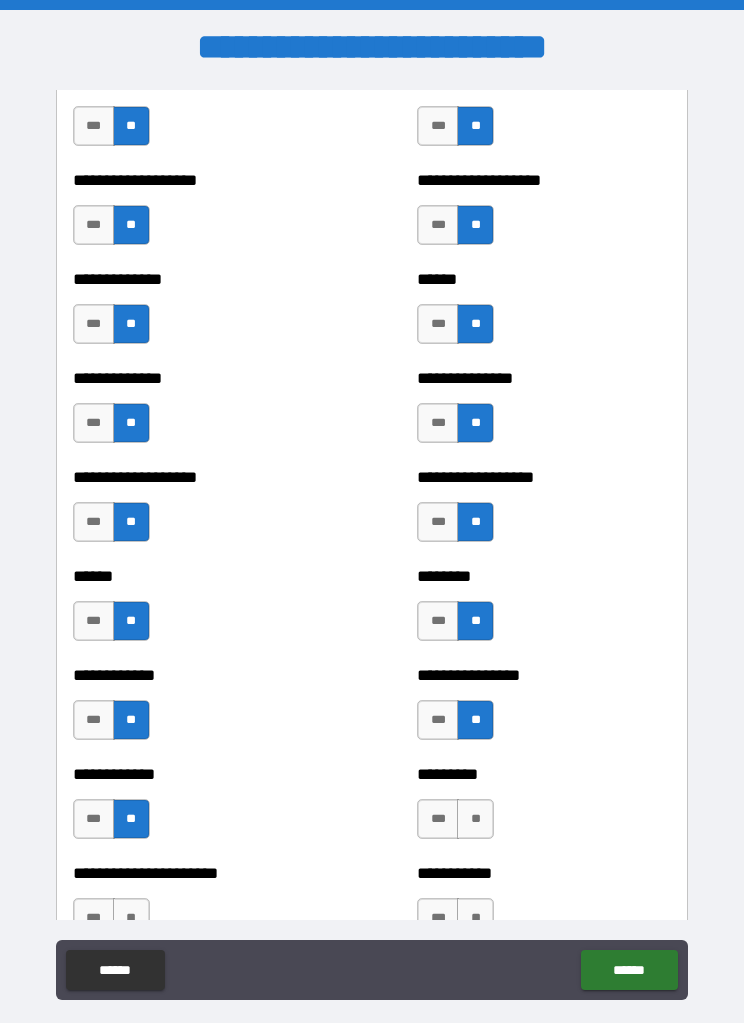 click on "**" at bounding box center (475, 819) 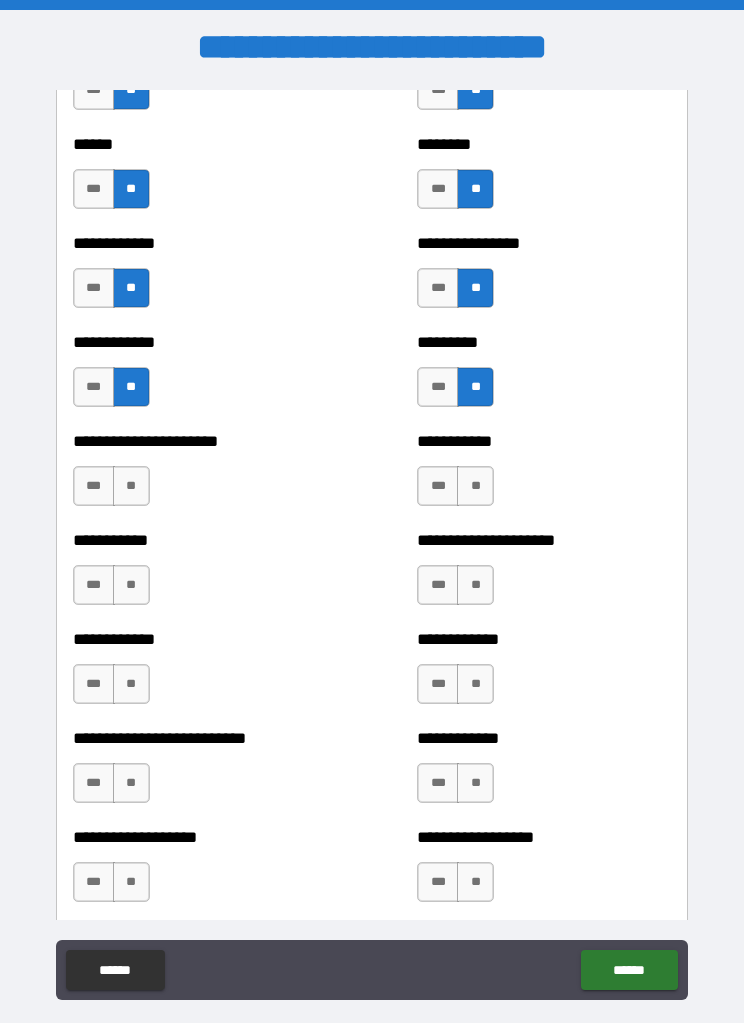 scroll, scrollTop: 5015, scrollLeft: 0, axis: vertical 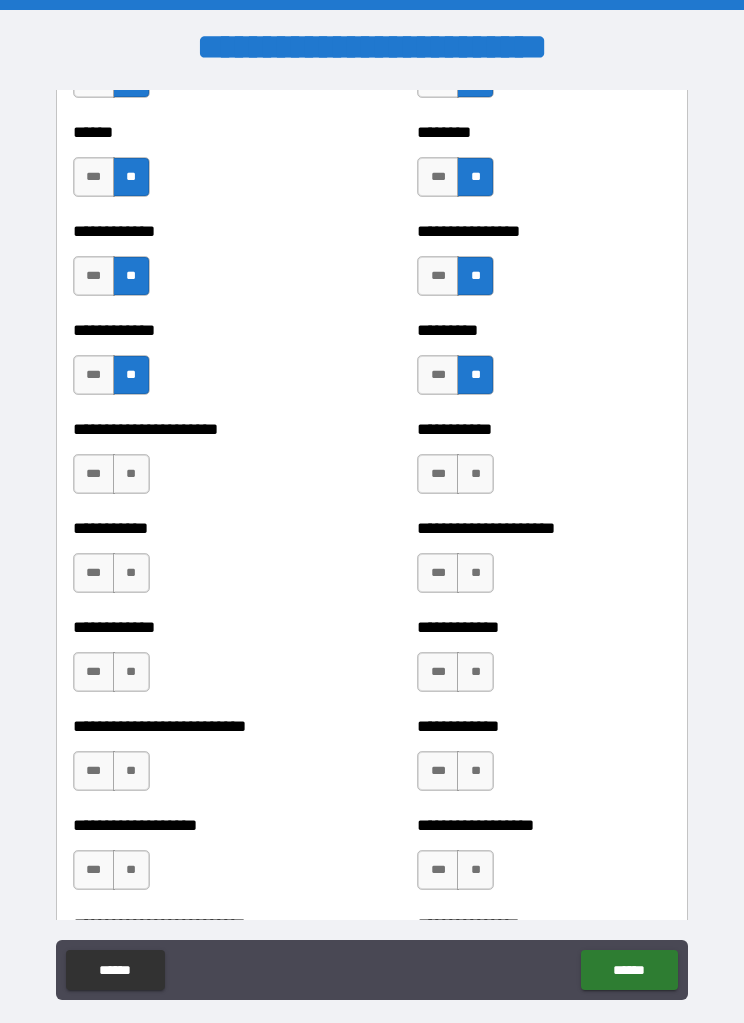 click on "**" at bounding box center [131, 474] 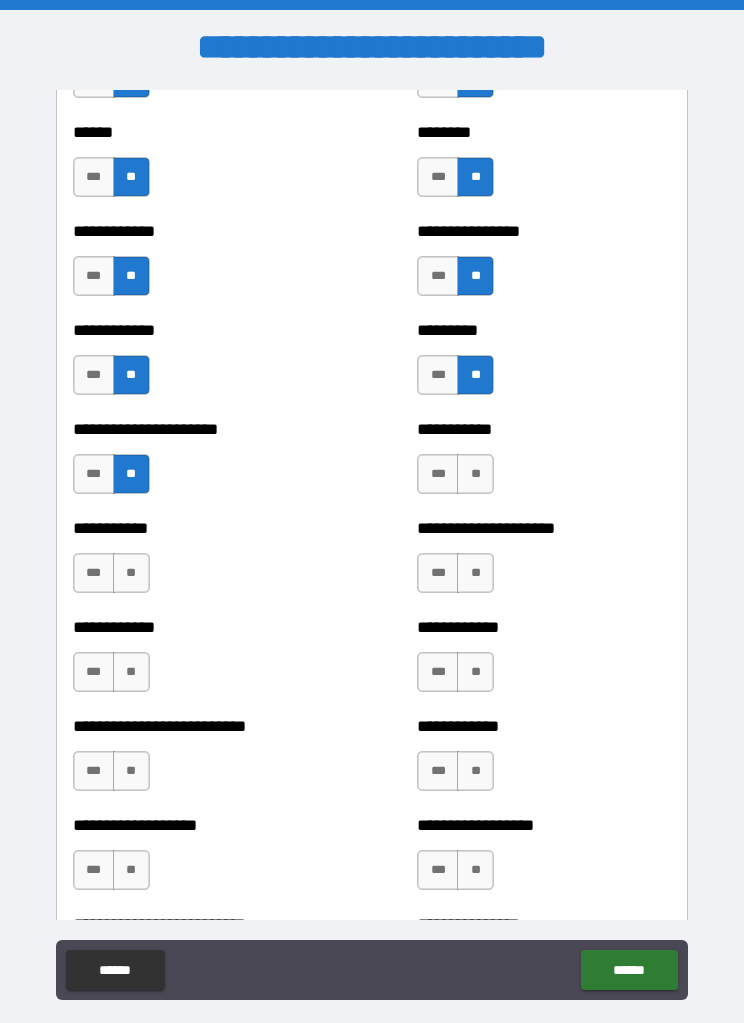 click on "**" at bounding box center (475, 474) 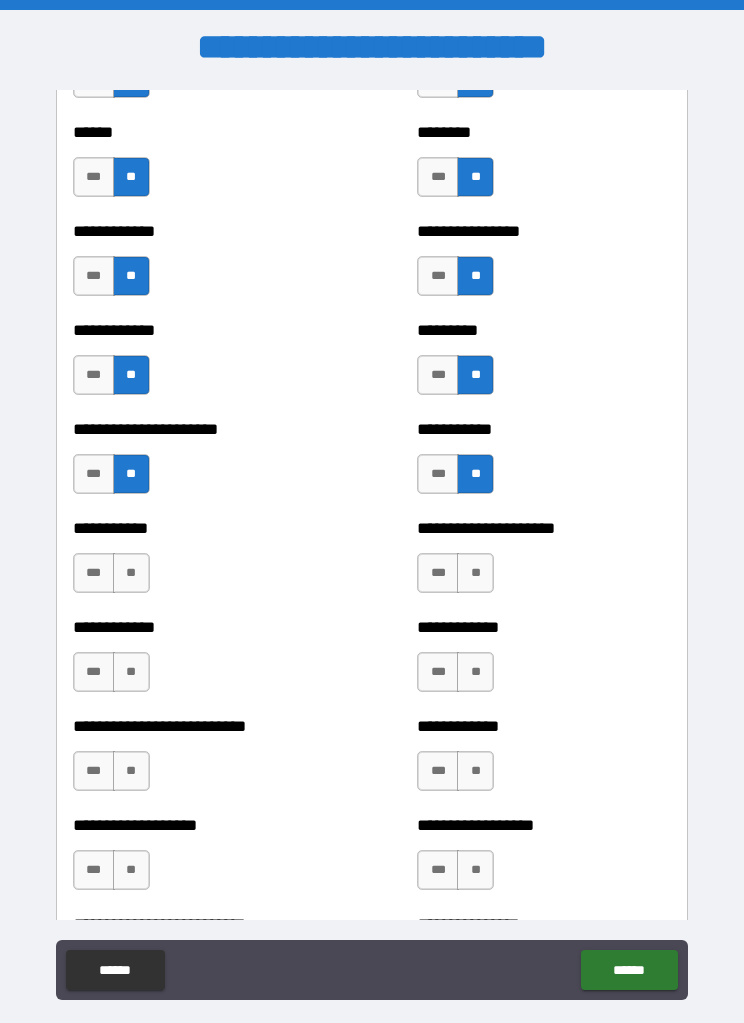 click on "**" at bounding box center [131, 573] 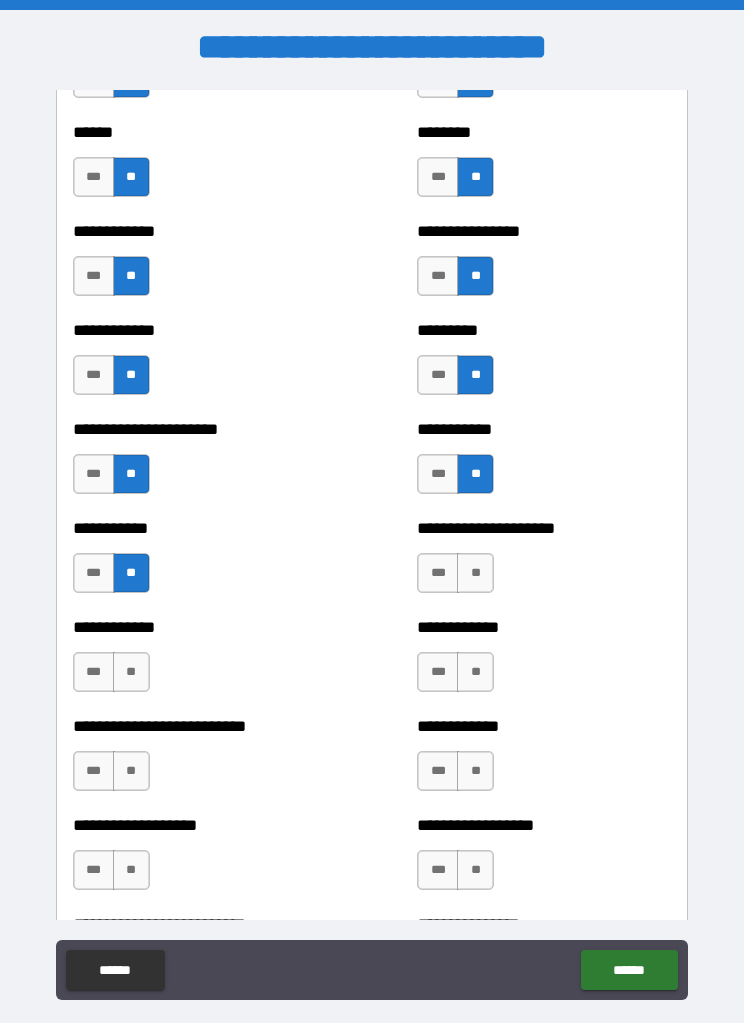 click on "**" at bounding box center [475, 573] 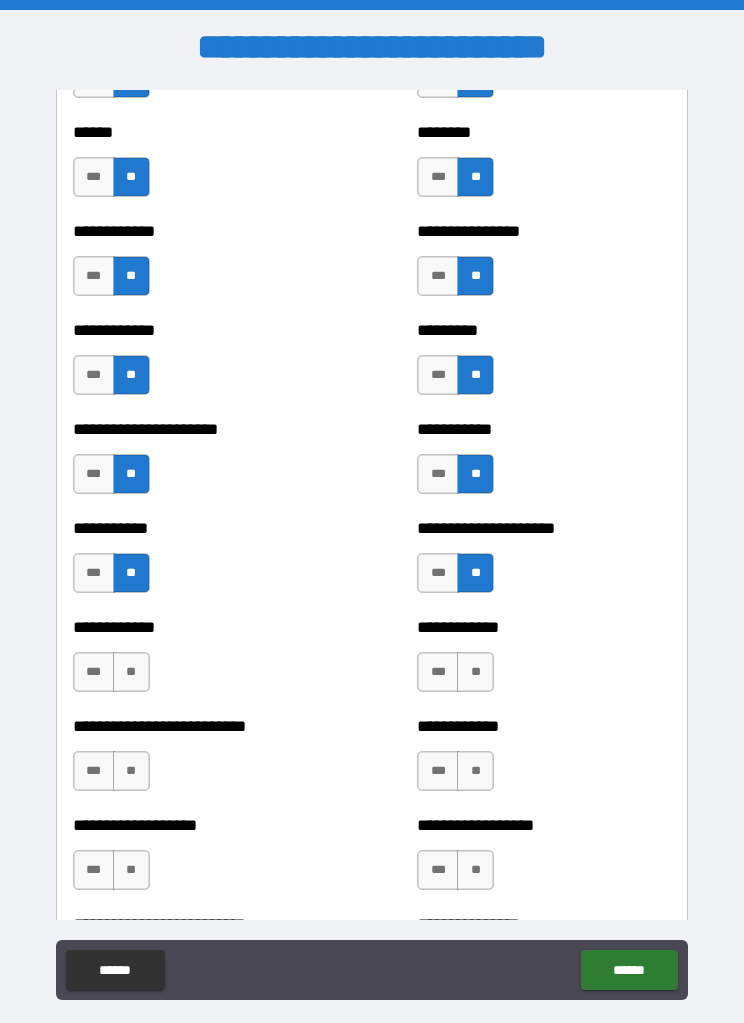 click on "**" at bounding box center (131, 672) 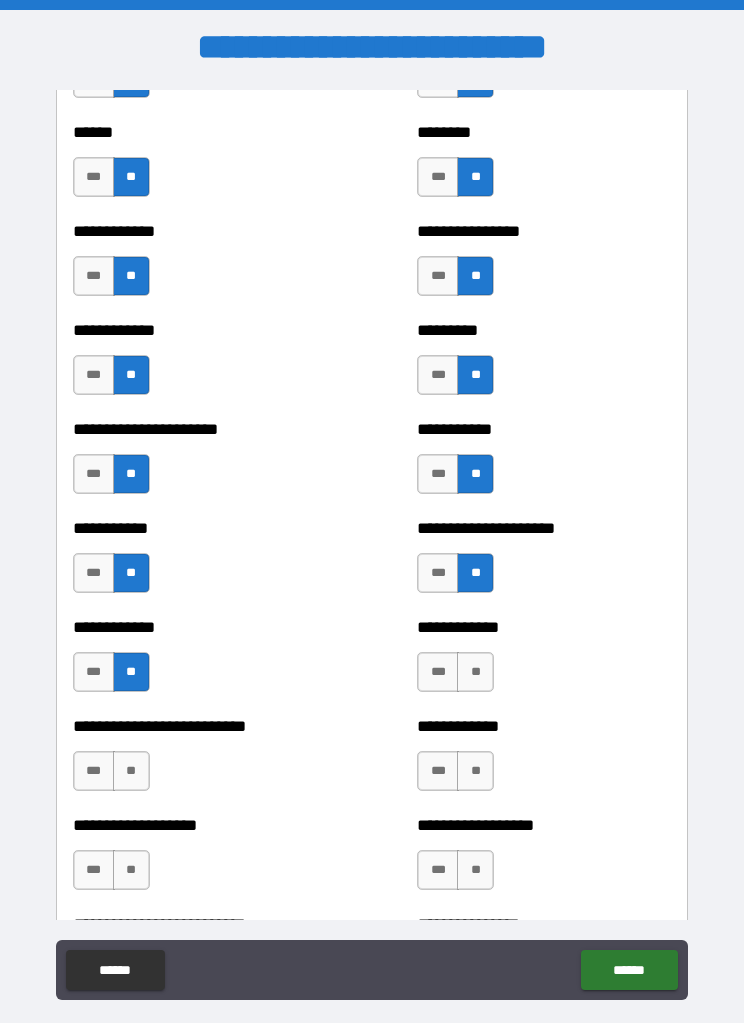 click on "**" at bounding box center [475, 672] 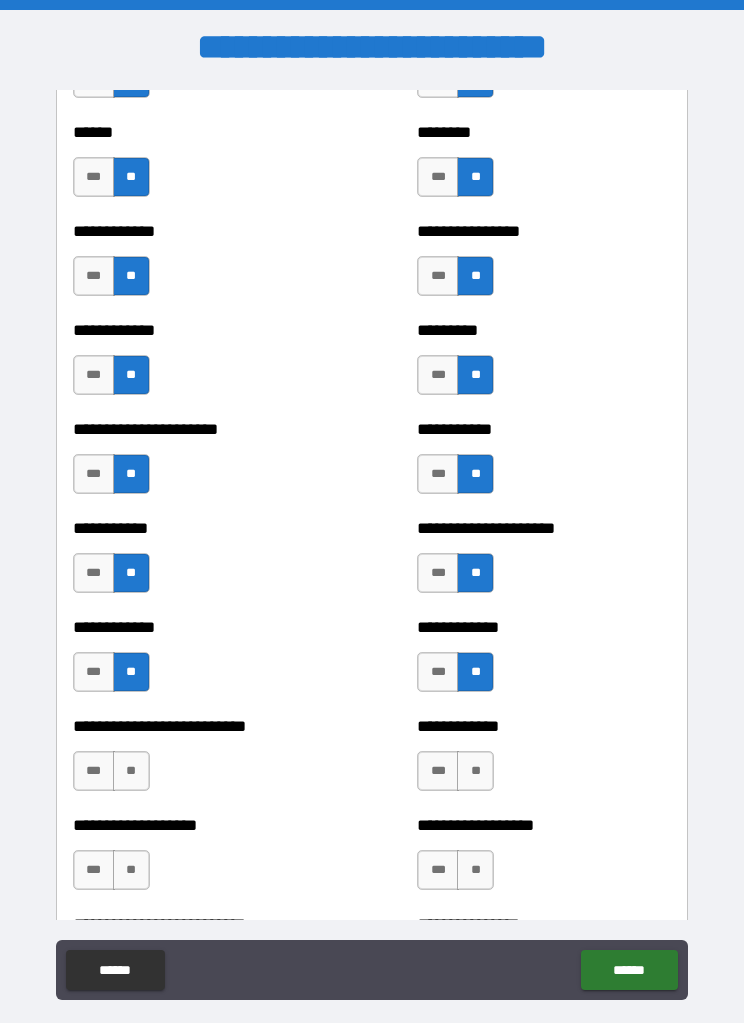 click on "**" at bounding box center [131, 771] 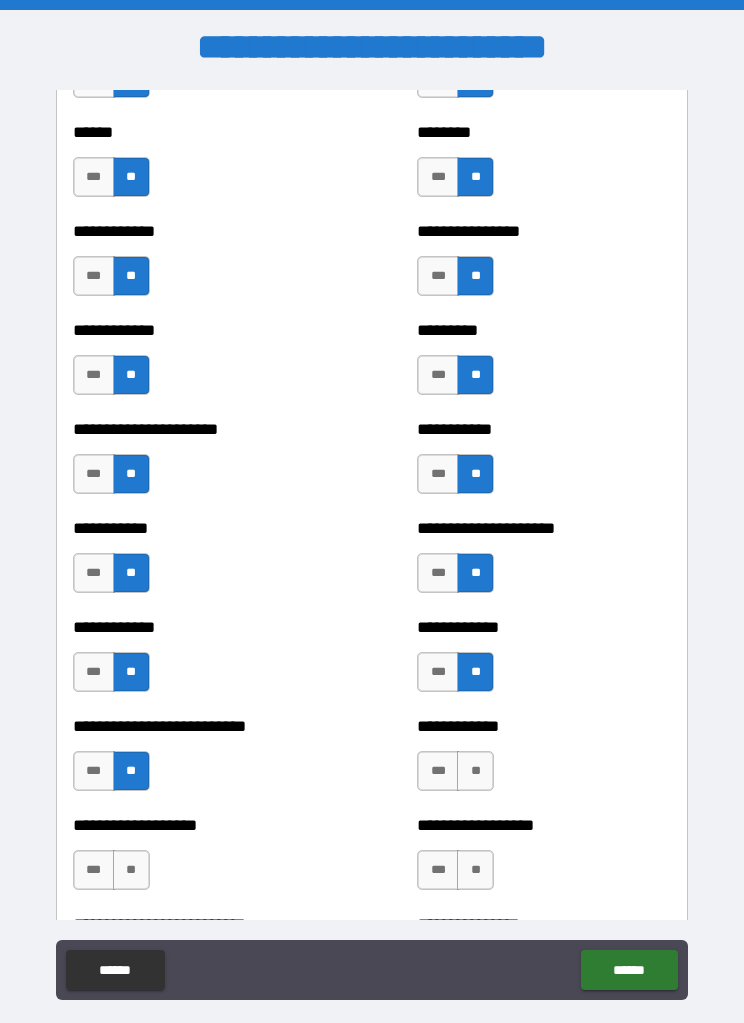 click on "**" at bounding box center [475, 771] 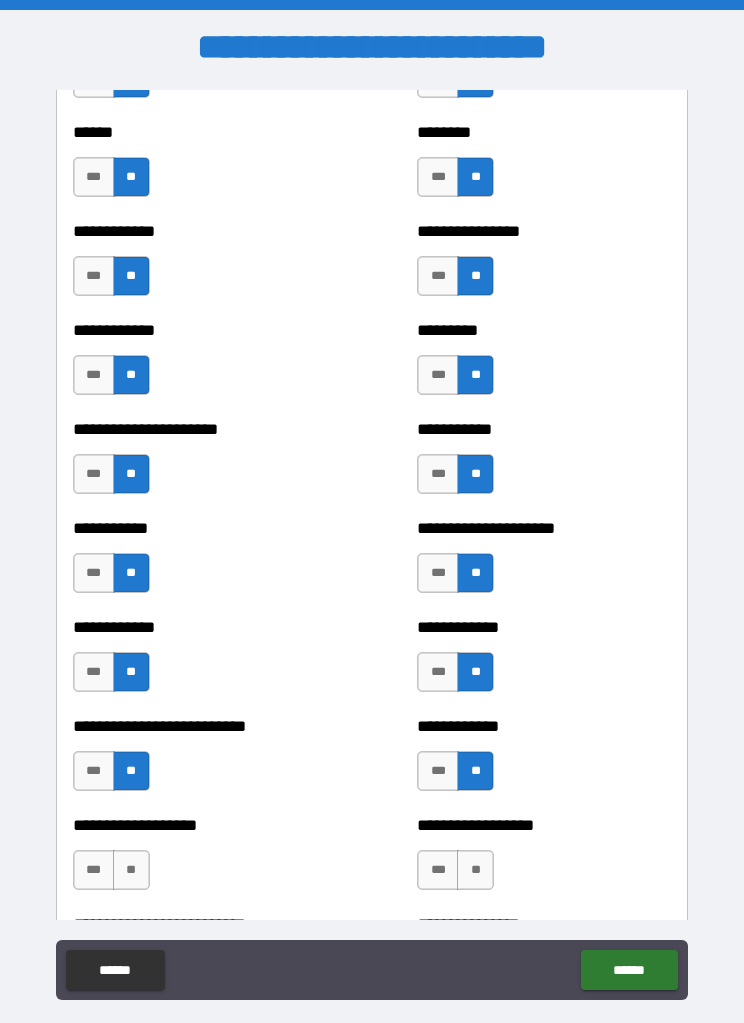 click on "**" at bounding box center (131, 870) 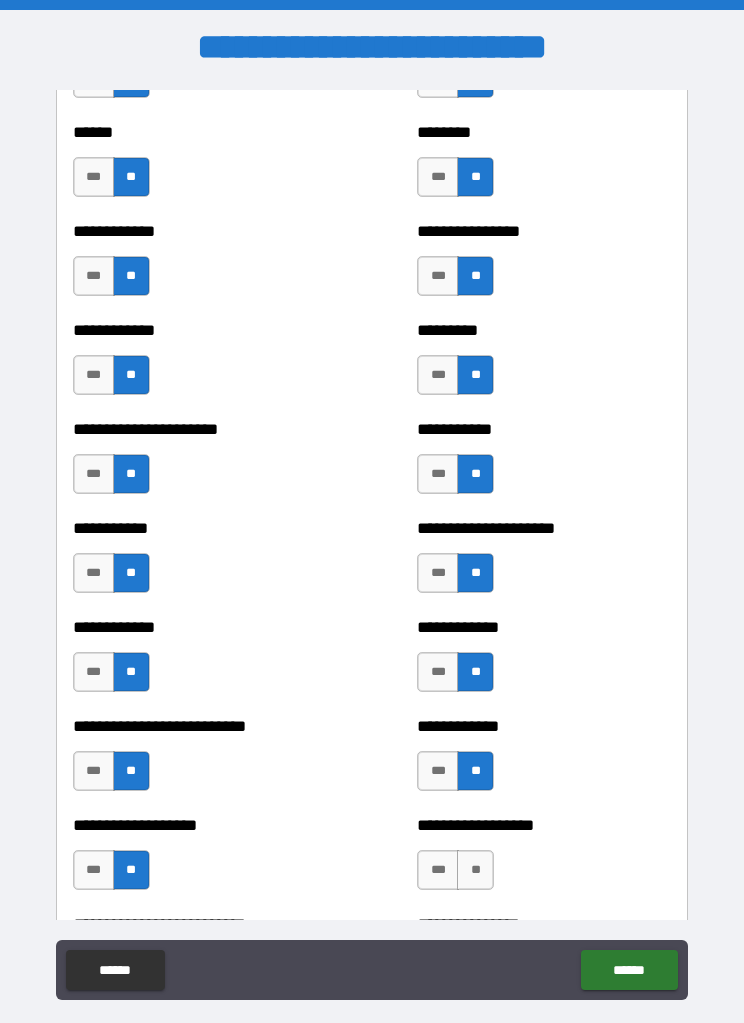 click on "**" at bounding box center (475, 870) 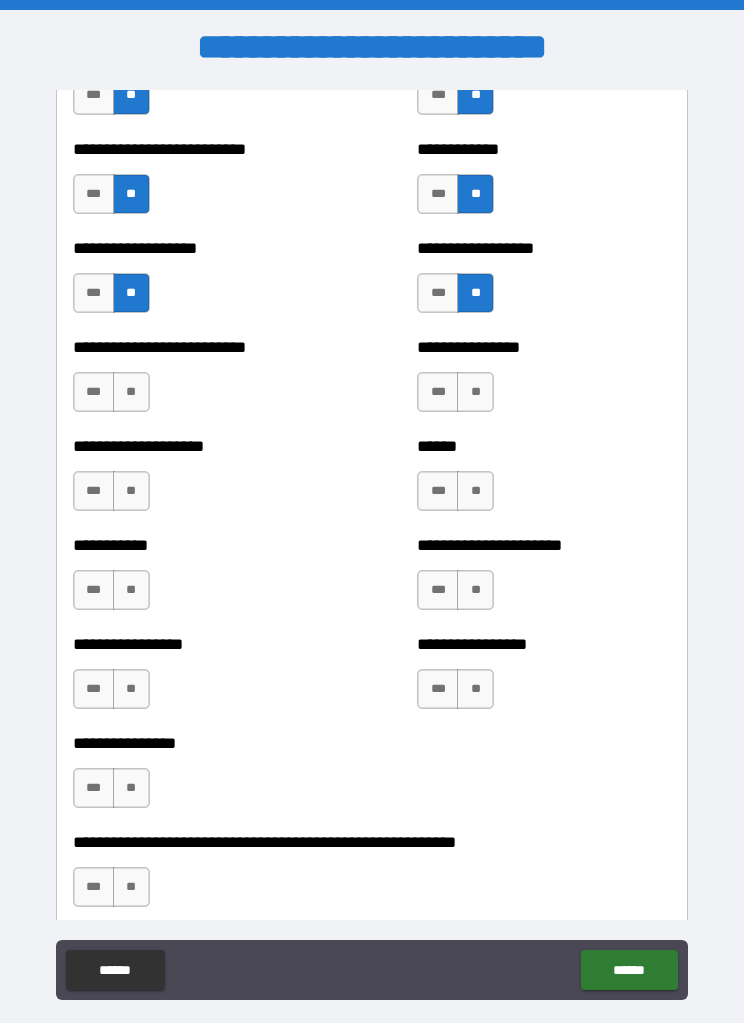 scroll, scrollTop: 5601, scrollLeft: 0, axis: vertical 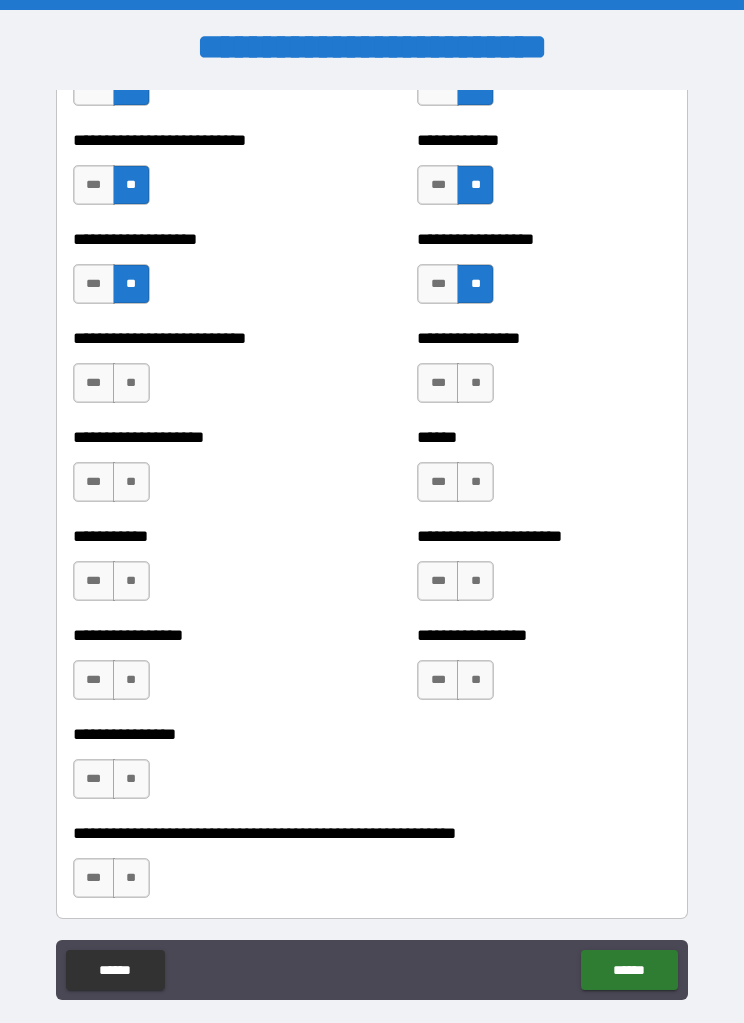 click on "**" at bounding box center [131, 383] 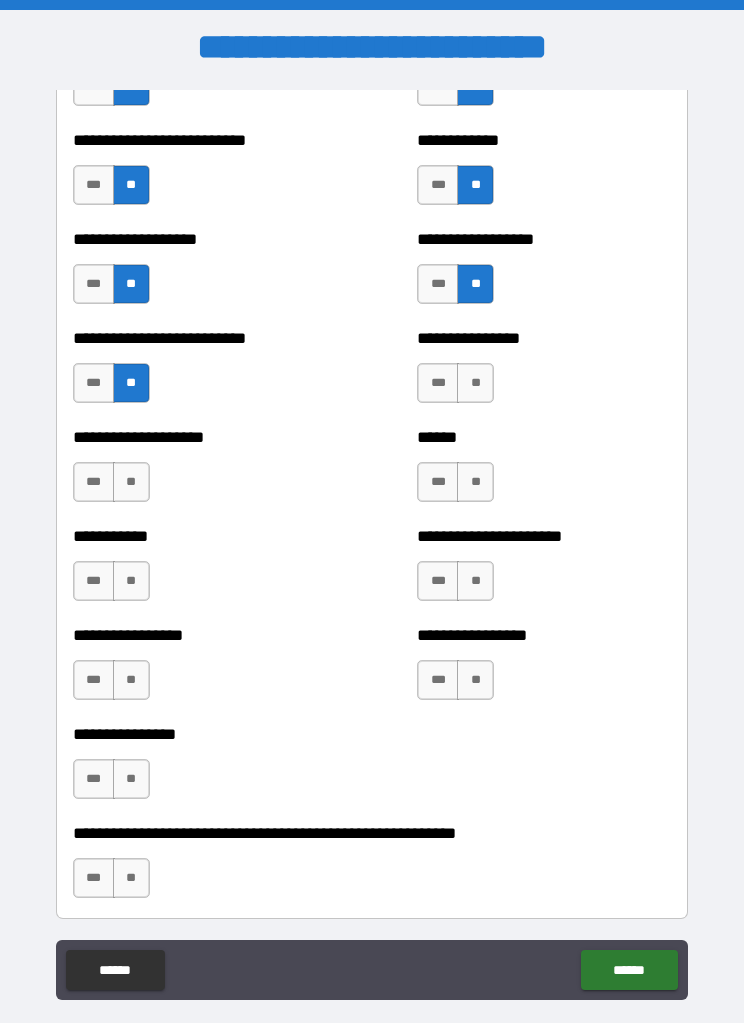 click on "**" at bounding box center [131, 482] 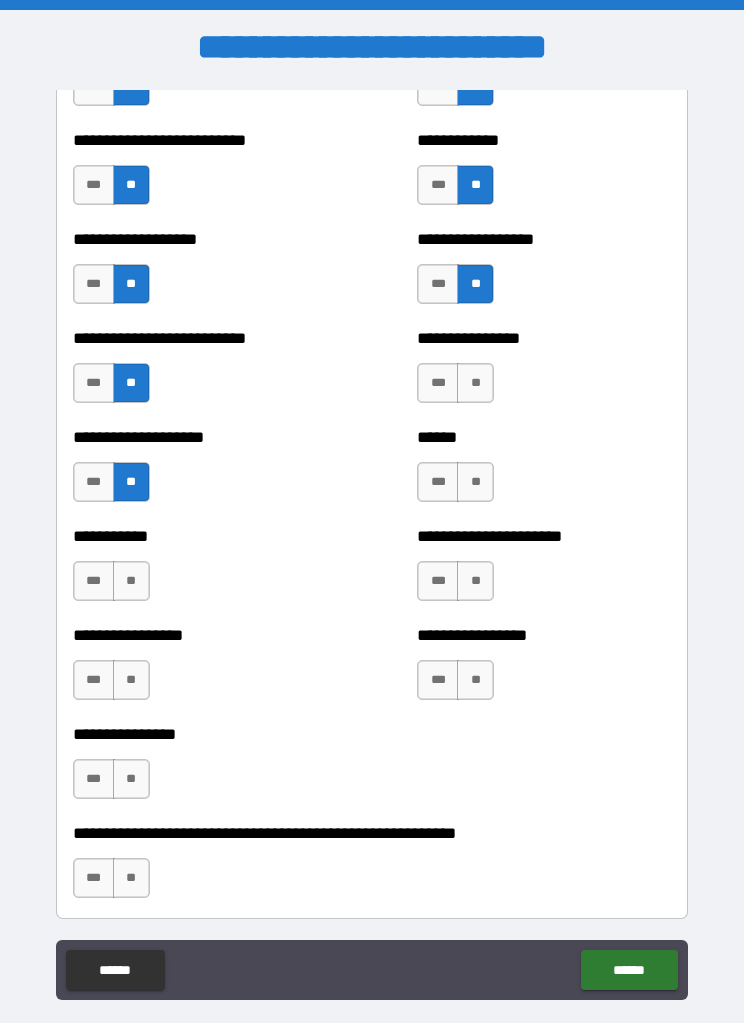click on "**" at bounding box center (131, 581) 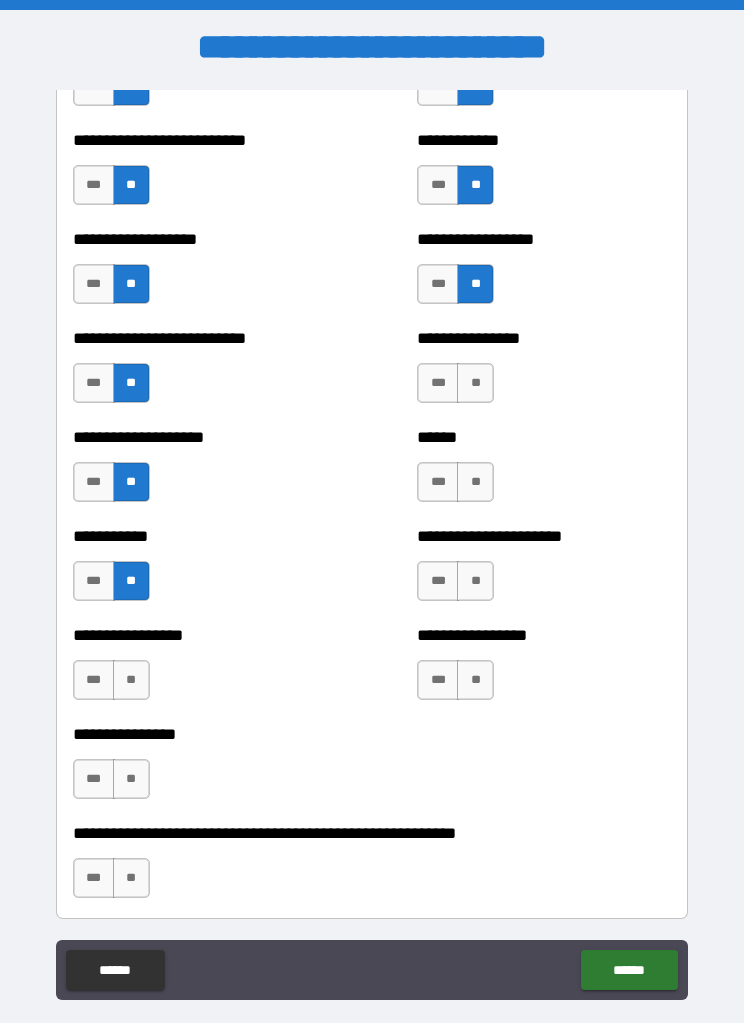 click on "**" at bounding box center (131, 680) 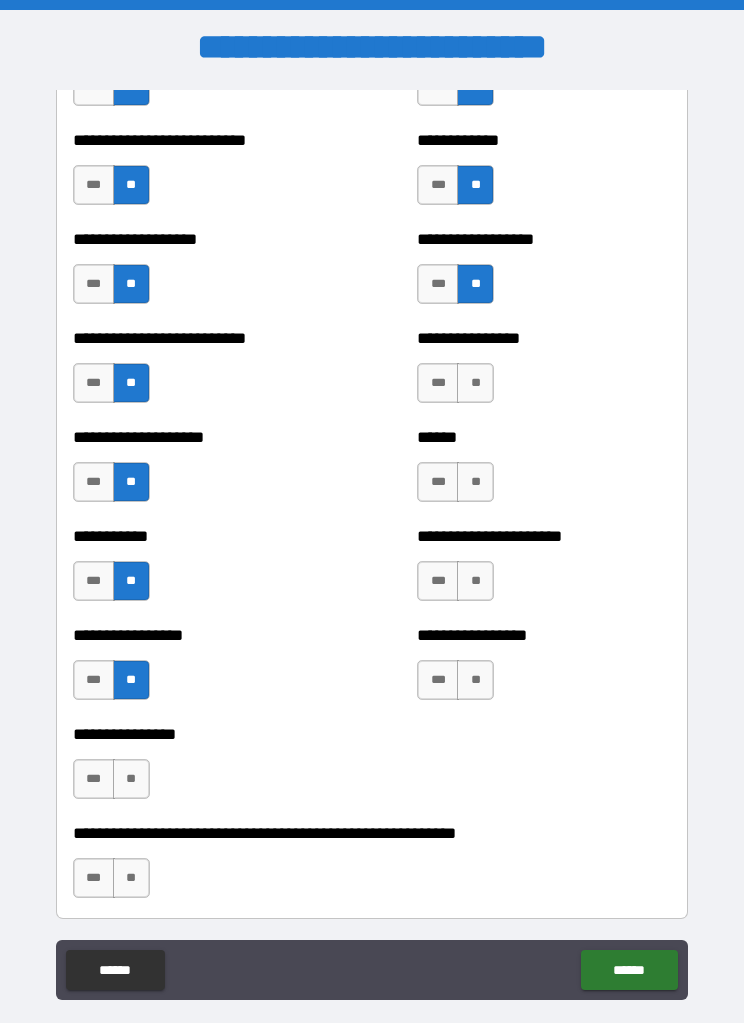 click on "**" at bounding box center (131, 779) 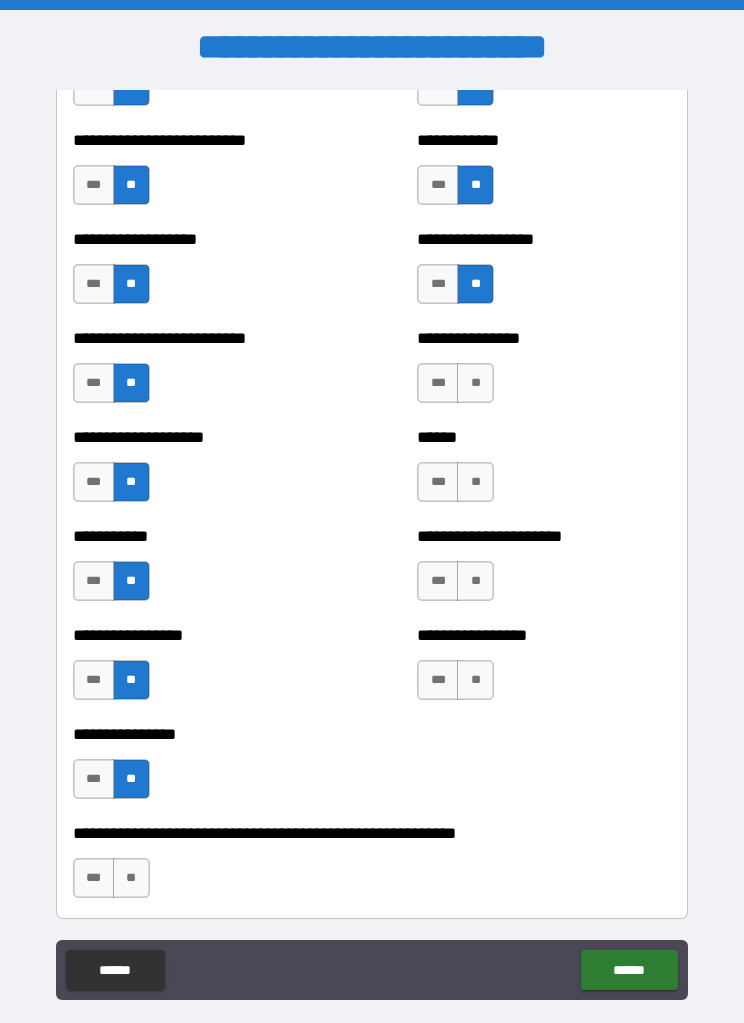 click on "**" at bounding box center (131, 878) 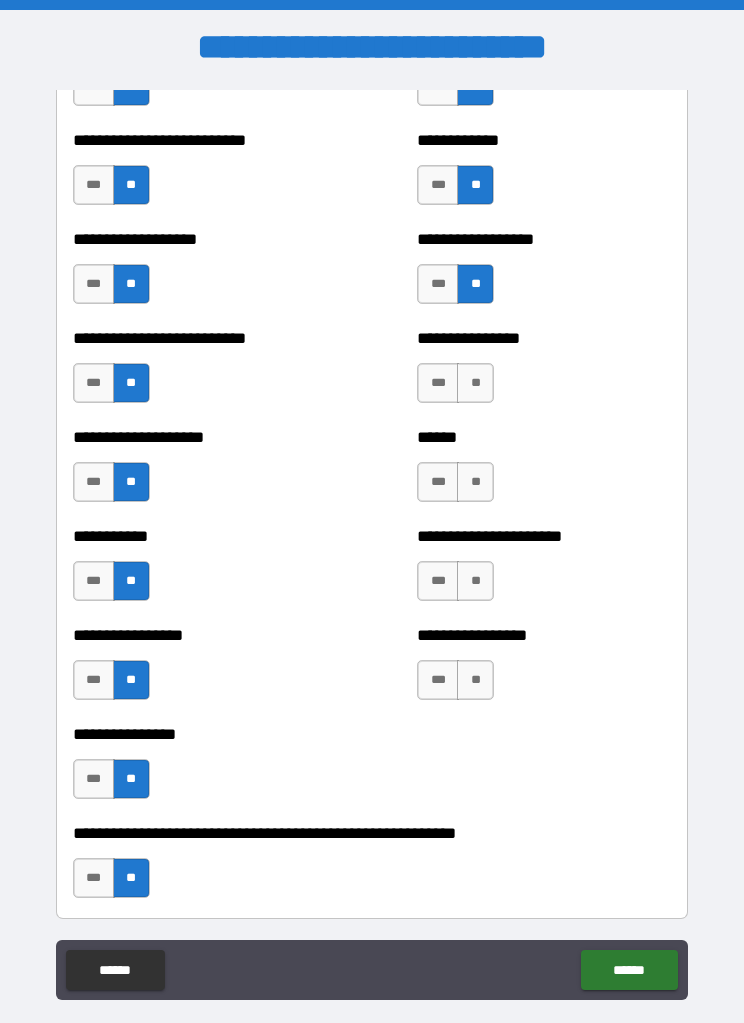 click on "**********" at bounding box center (544, 670) 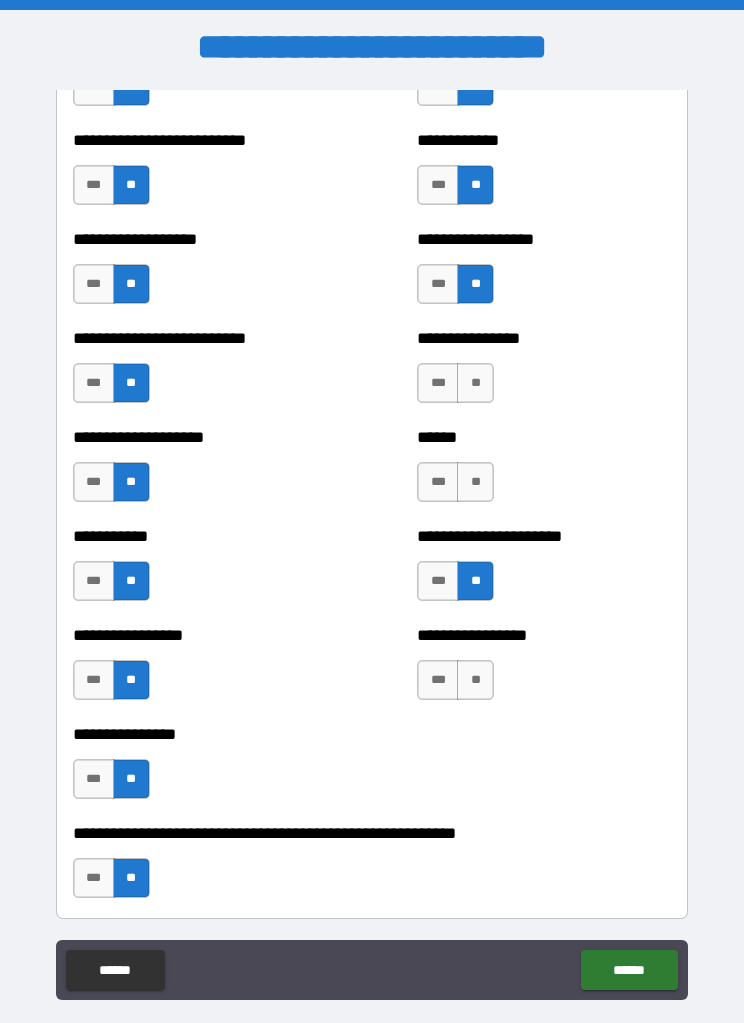 click on "**" at bounding box center (475, 680) 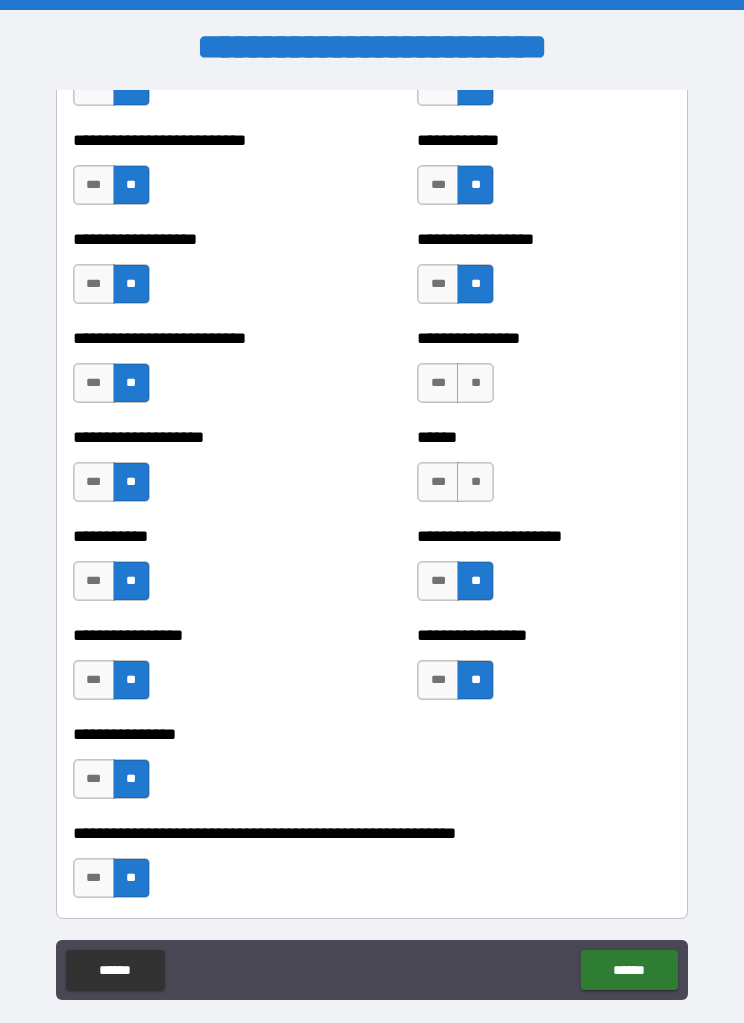 click on "**" at bounding box center (475, 482) 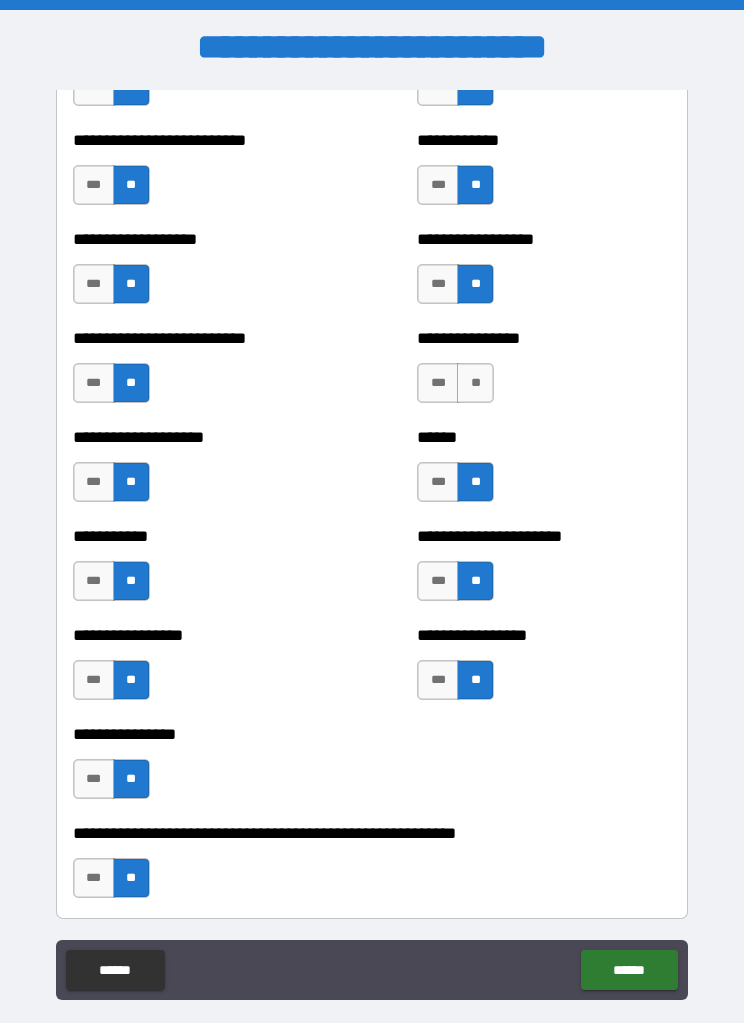 click on "*** **" at bounding box center (458, 388) 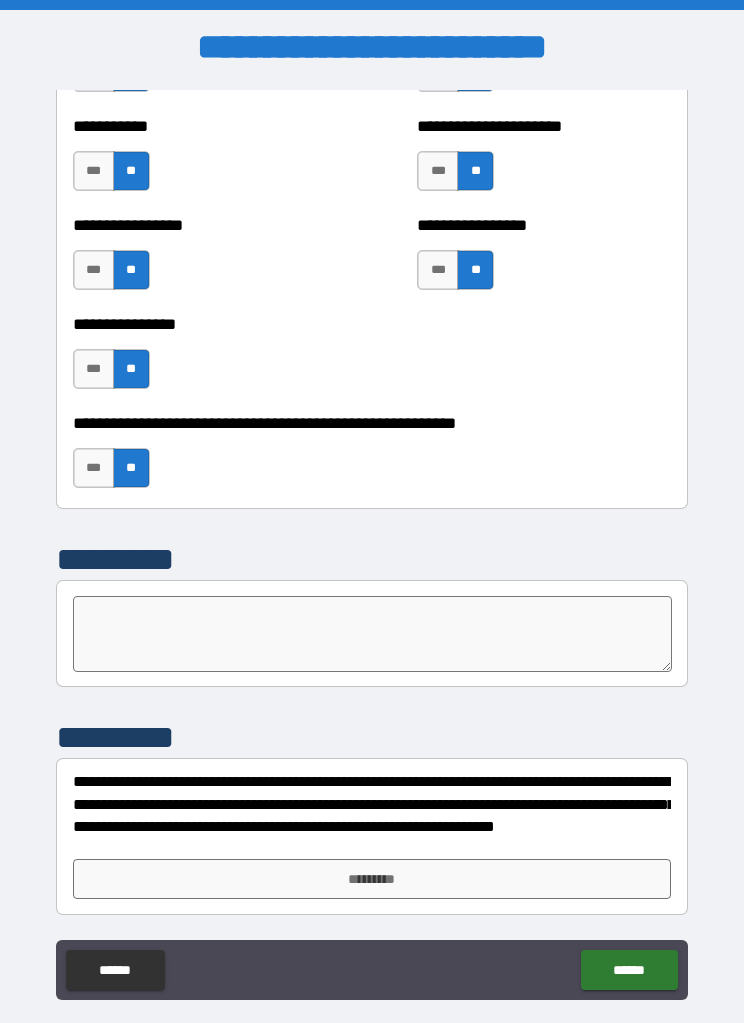 scroll, scrollTop: 6011, scrollLeft: 0, axis: vertical 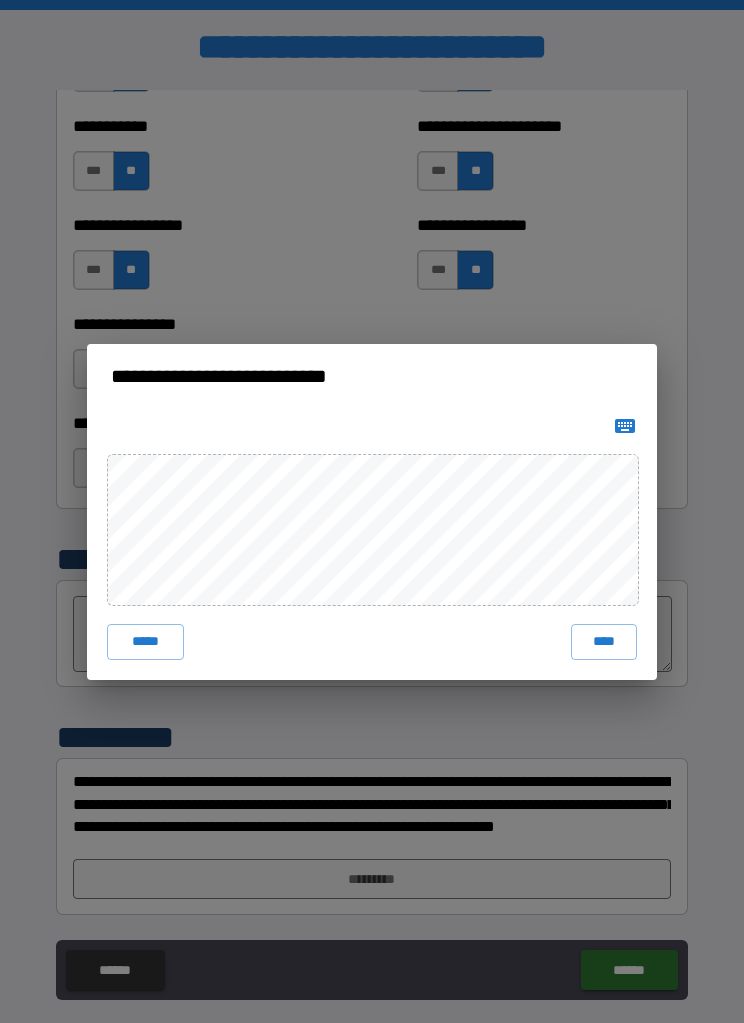 click on "****" at bounding box center (604, 642) 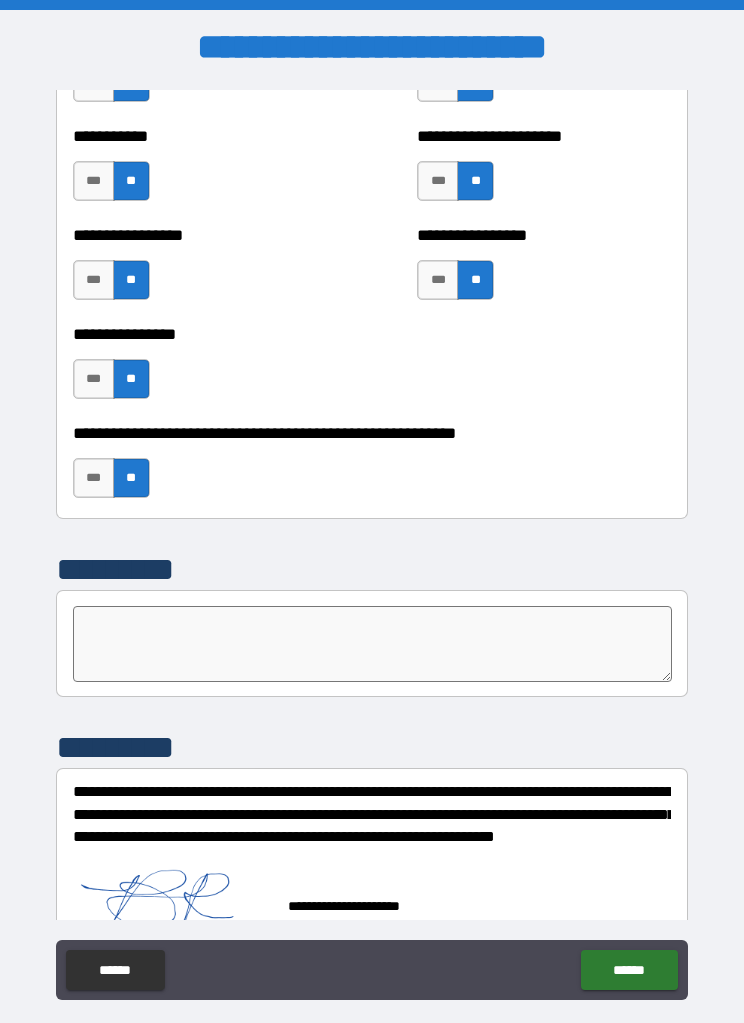click on "******" at bounding box center [629, 970] 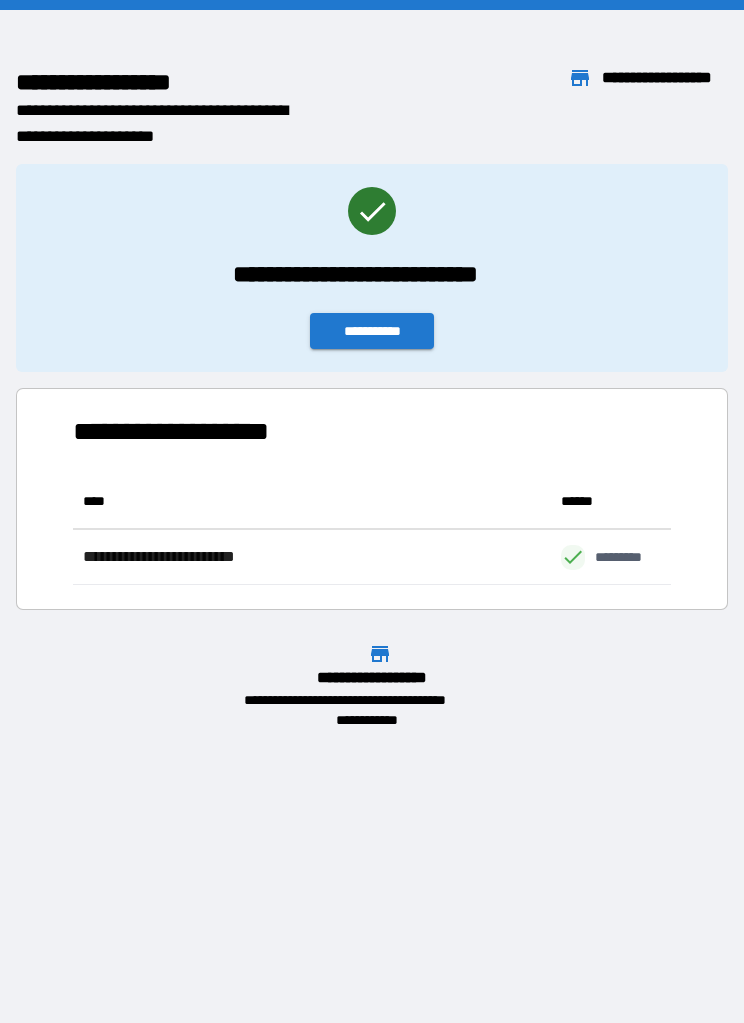 scroll, scrollTop: 1, scrollLeft: 1, axis: both 